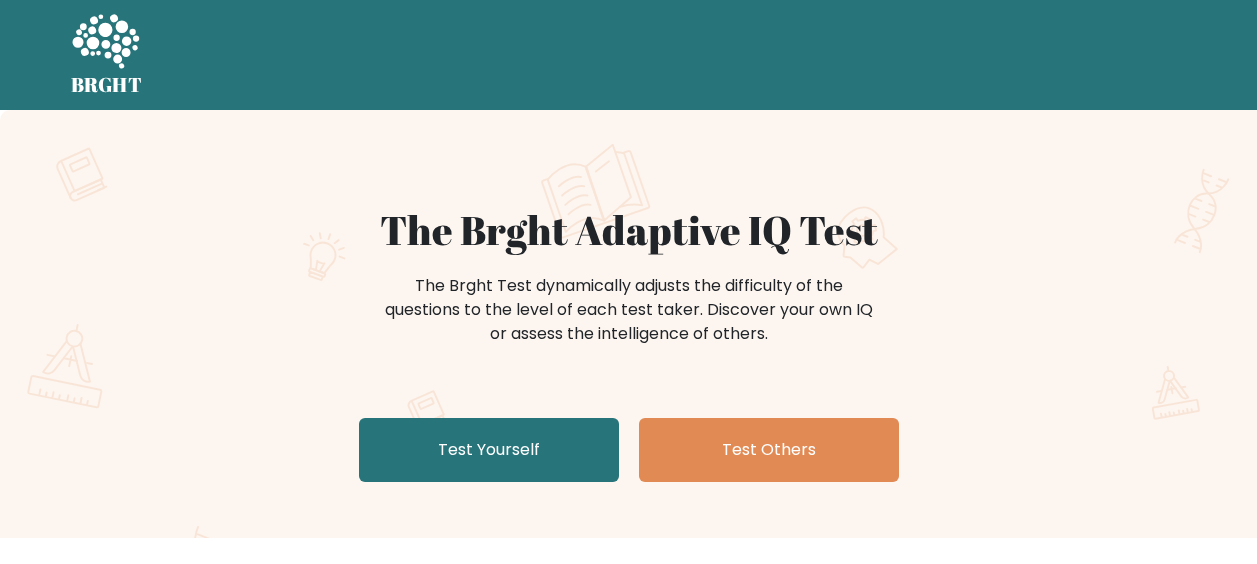 scroll, scrollTop: 0, scrollLeft: 0, axis: both 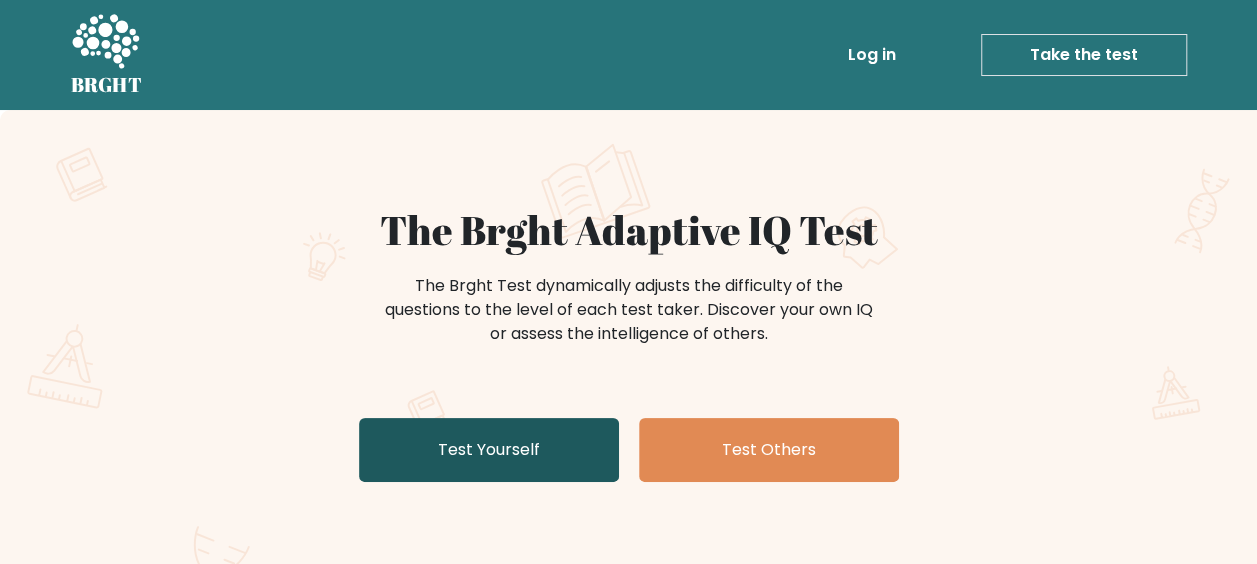 click on "Test Yourself" at bounding box center (489, 450) 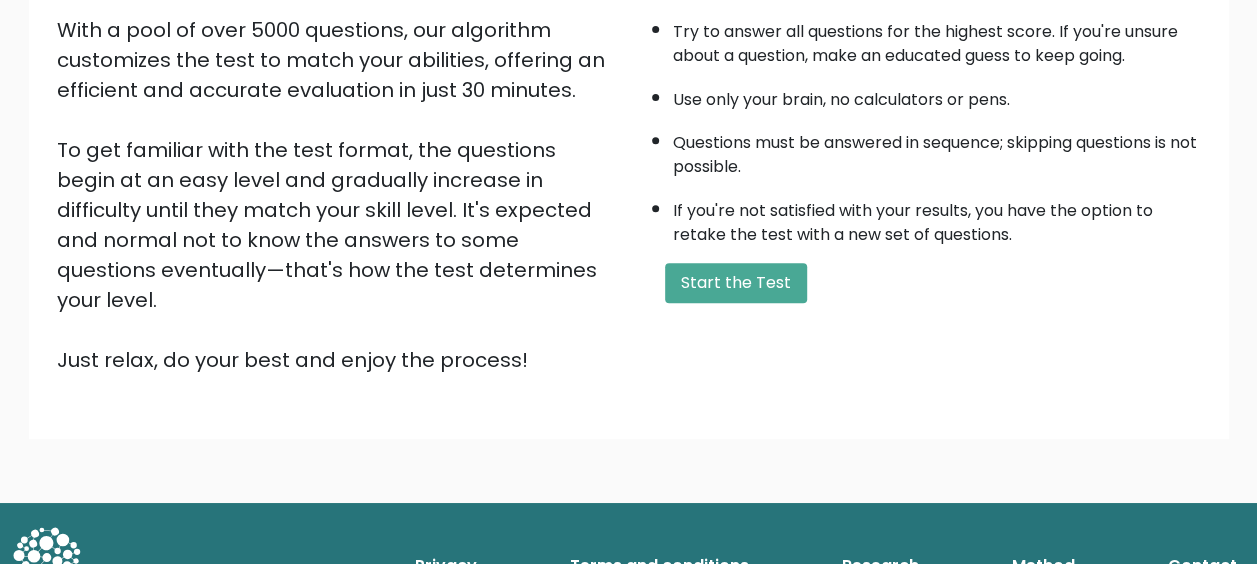 scroll, scrollTop: 352, scrollLeft: 0, axis: vertical 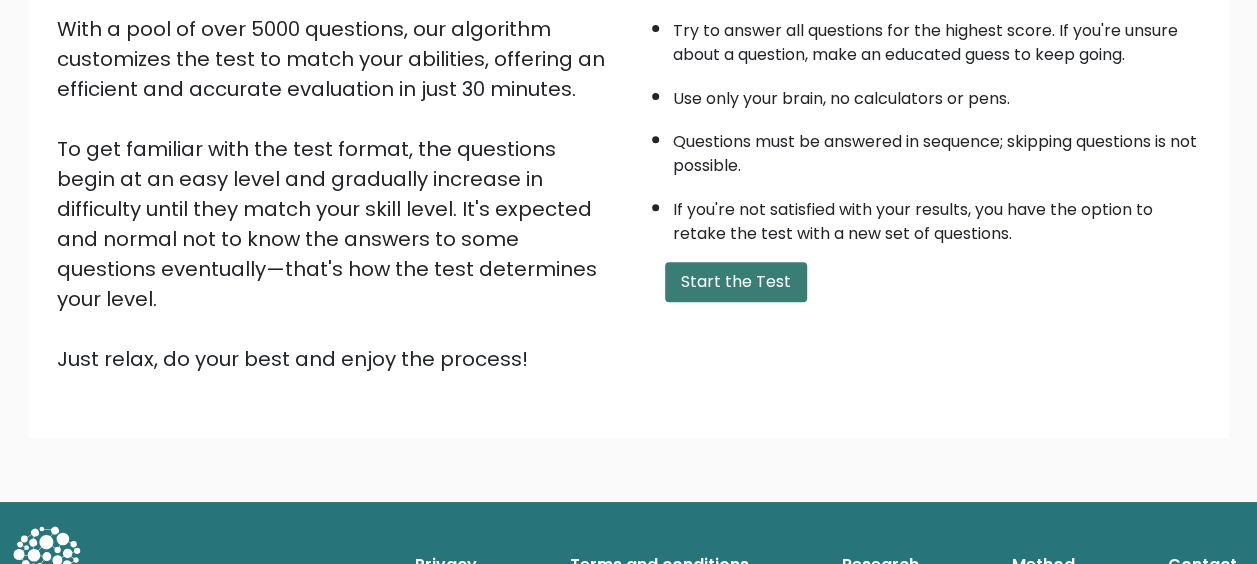 click on "Start the Test" at bounding box center [736, 282] 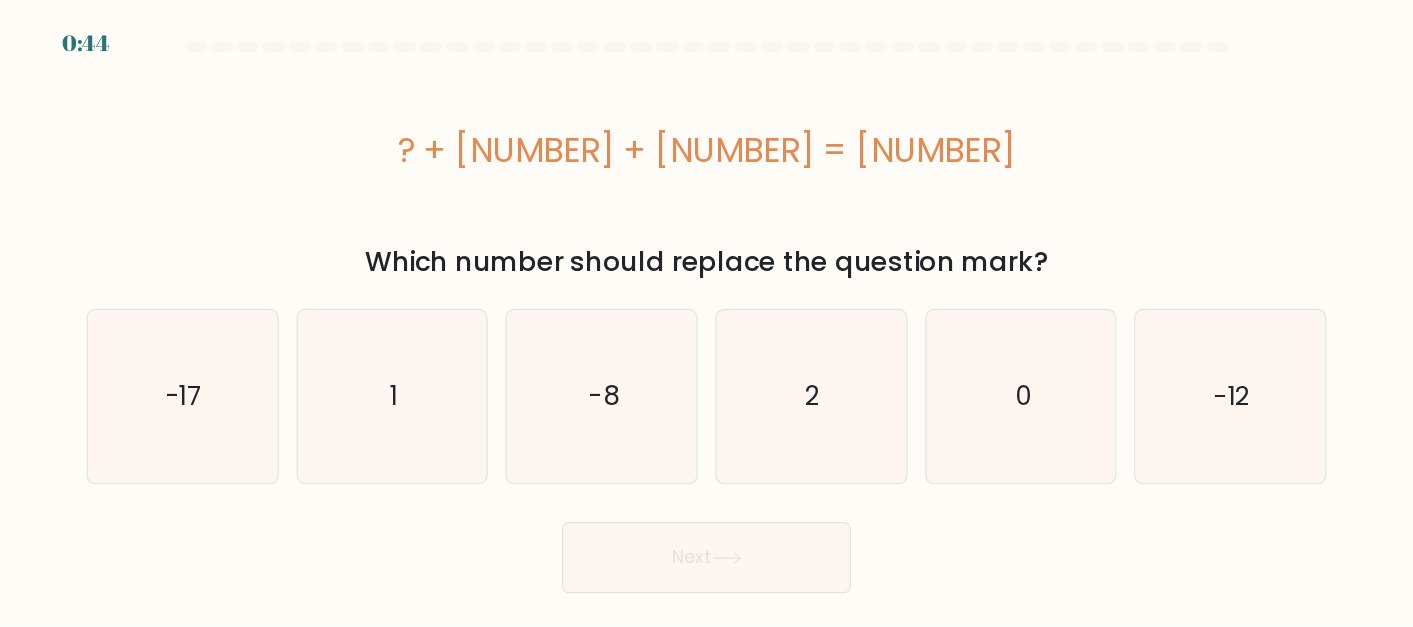 scroll, scrollTop: 0, scrollLeft: 0, axis: both 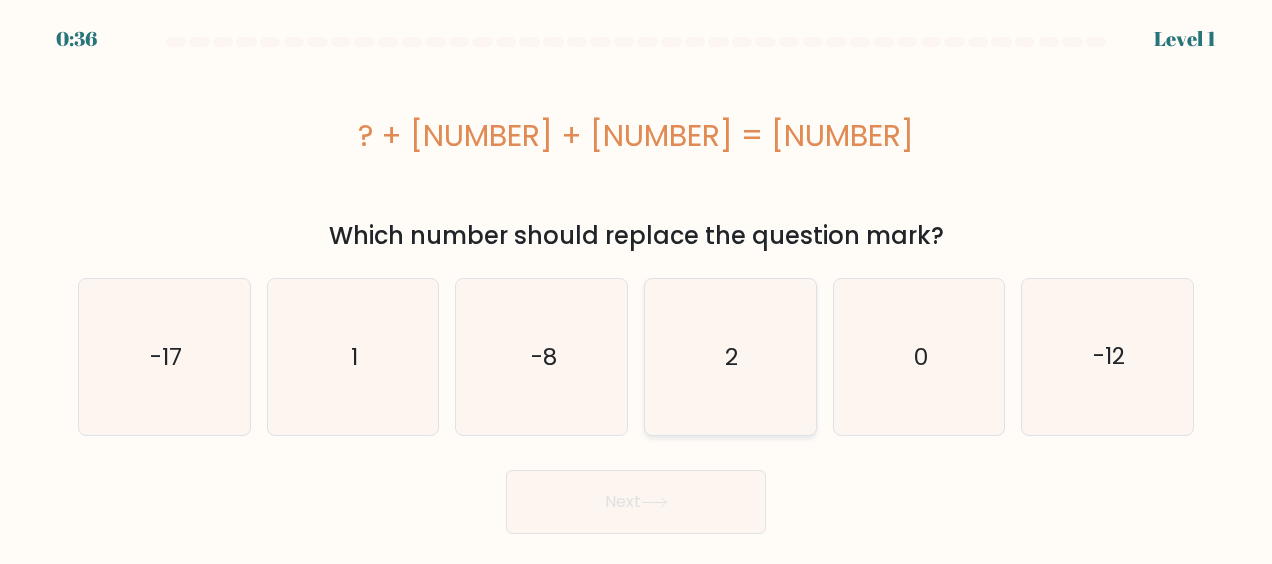 click on "2" at bounding box center [730, 357] 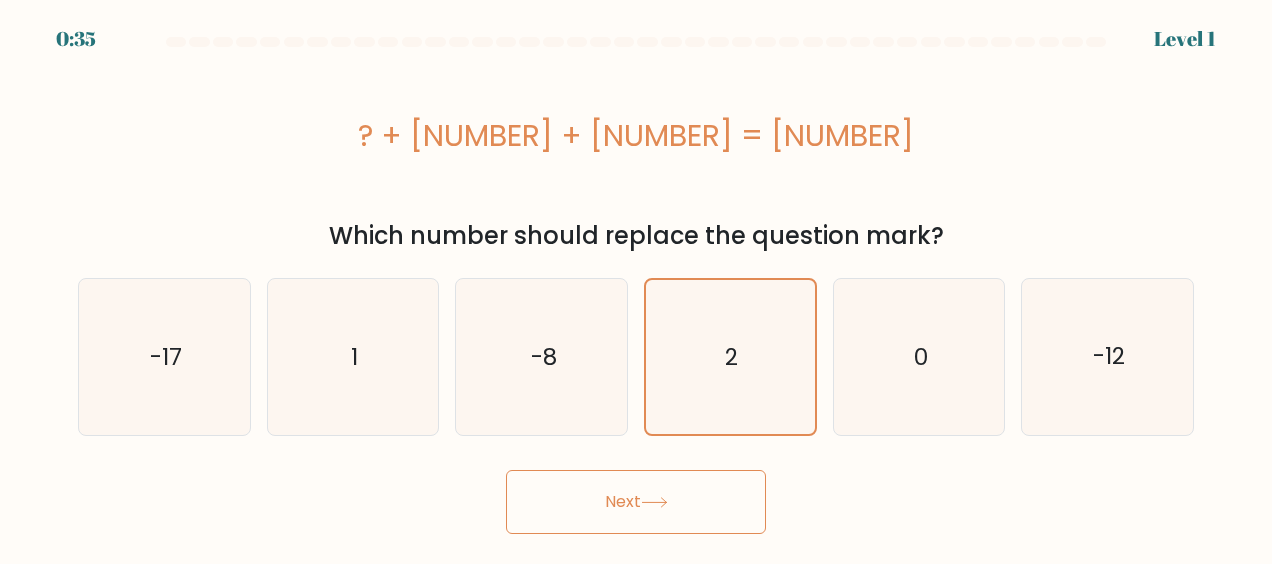 click on "Next" at bounding box center (636, 502) 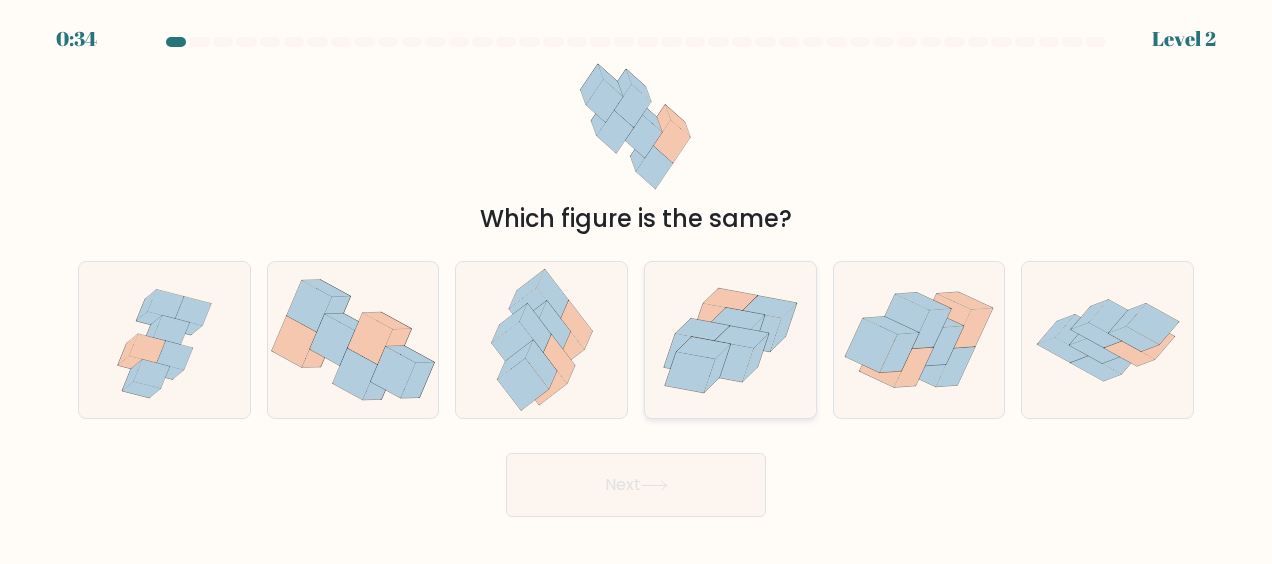 type 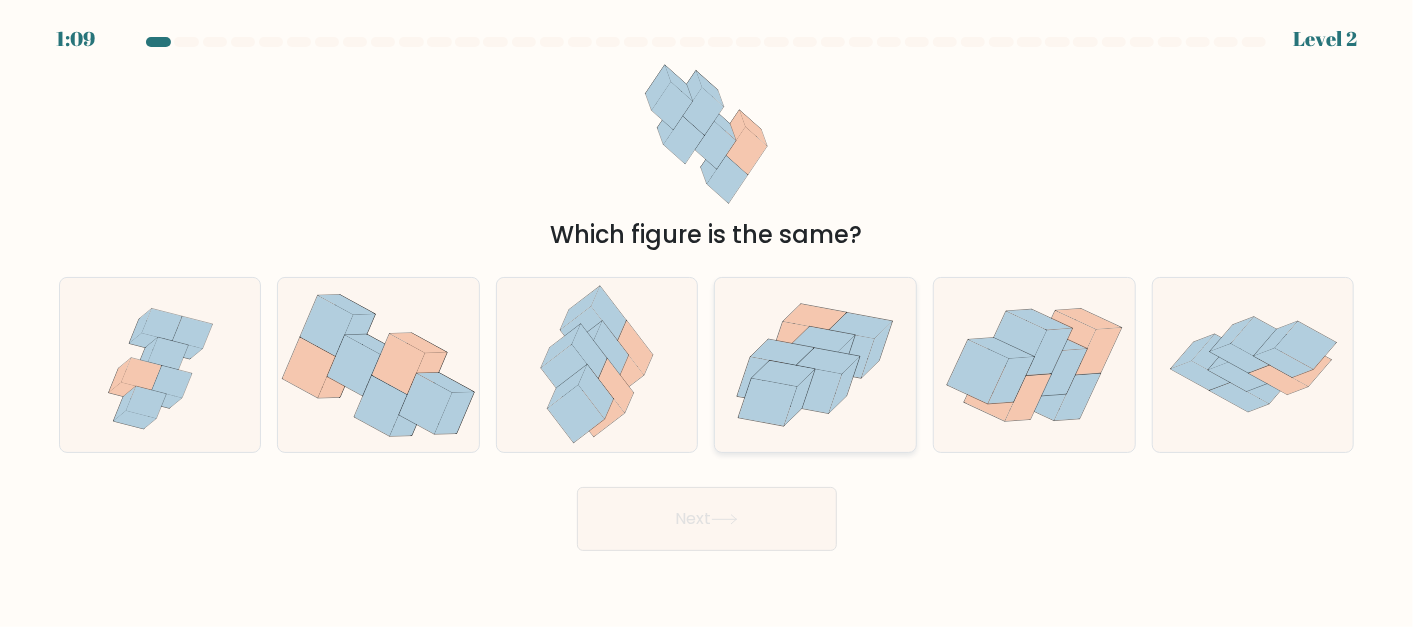 click at bounding box center [813, 390] 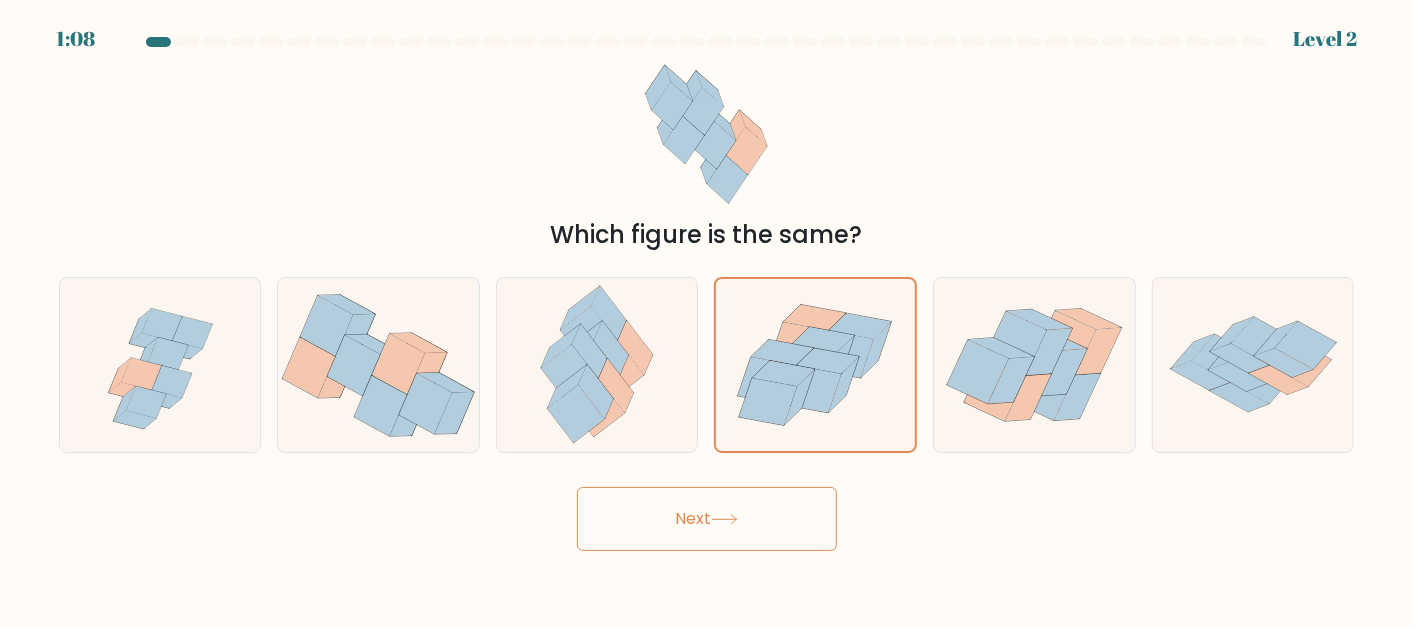click on "Next" at bounding box center (707, 519) 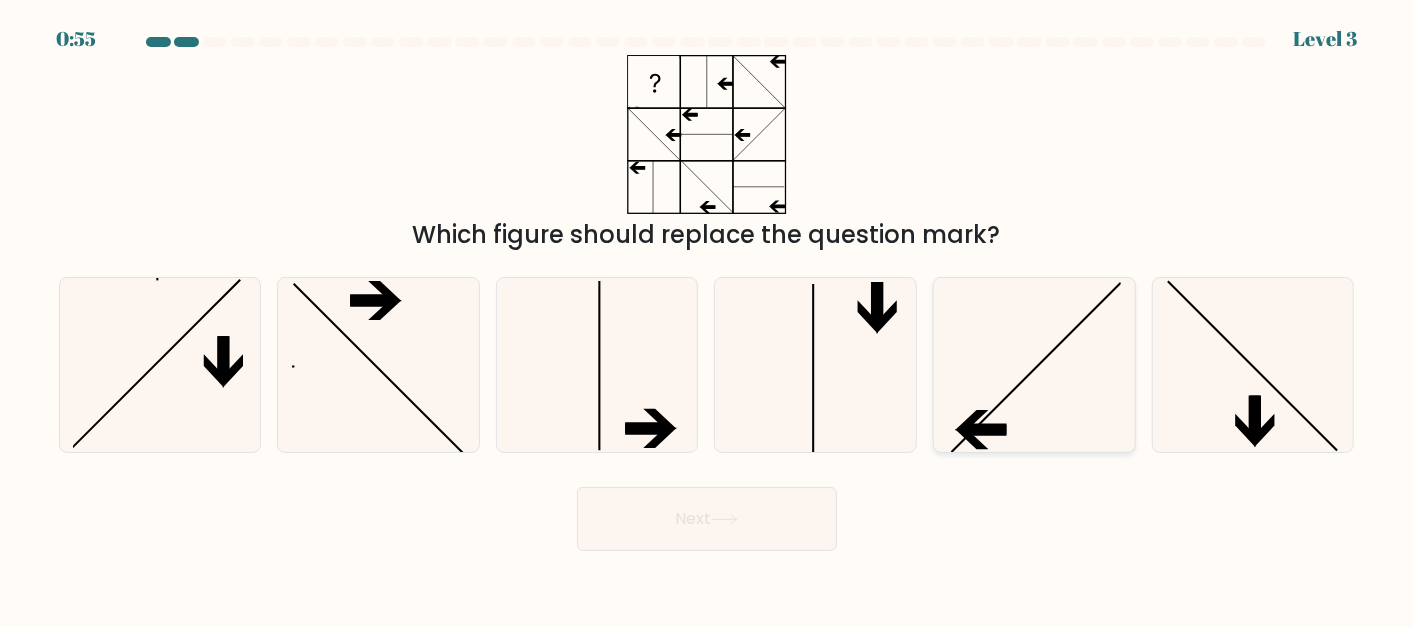 click at bounding box center [1034, 364] 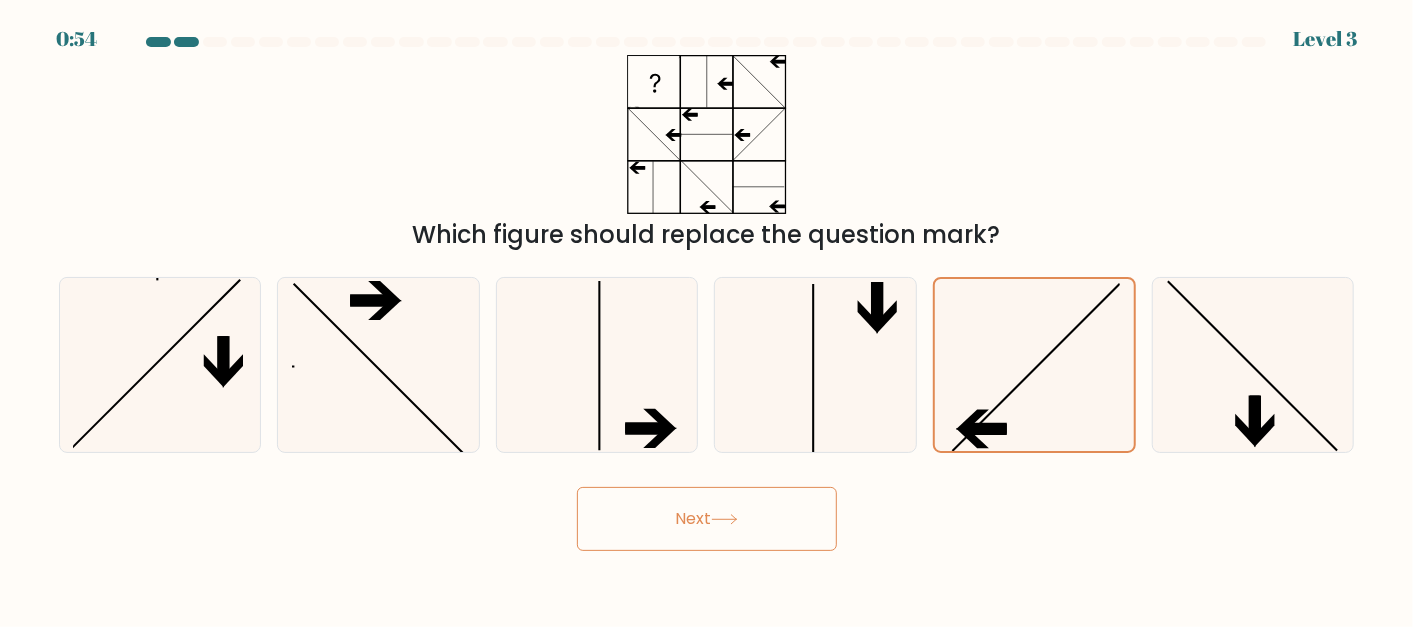click on "Next" at bounding box center [707, 519] 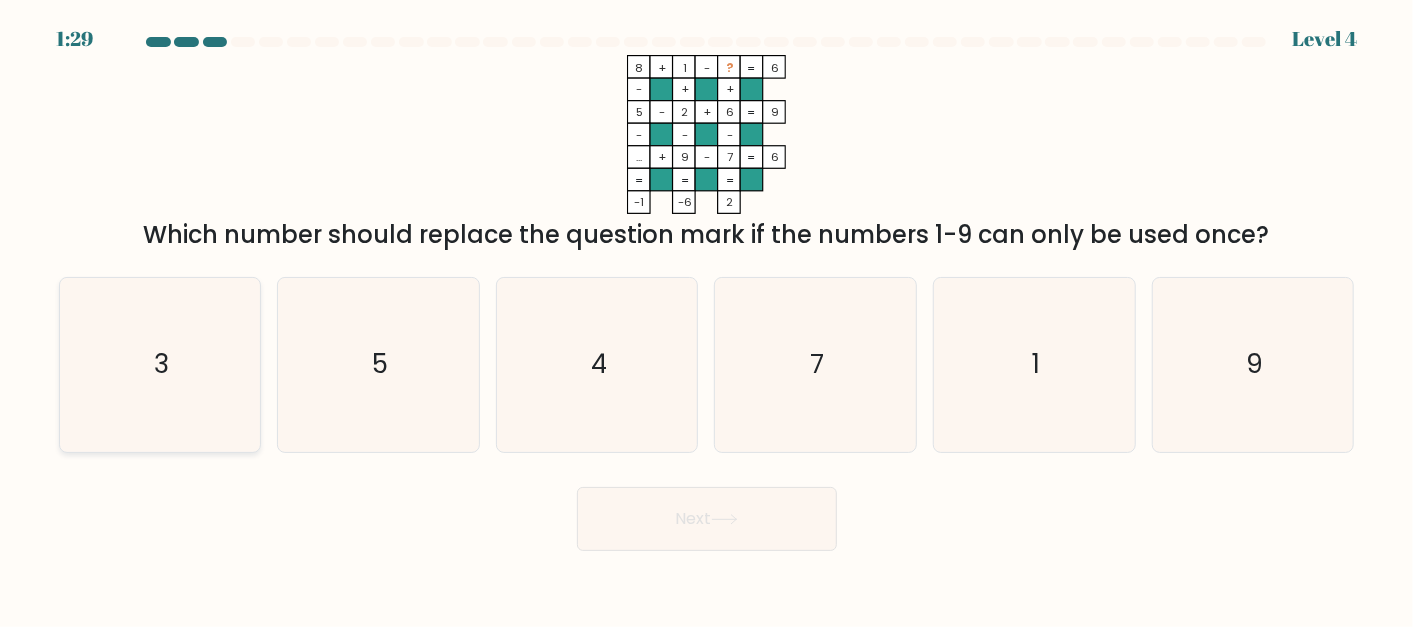 click on "3" at bounding box center [159, 364] 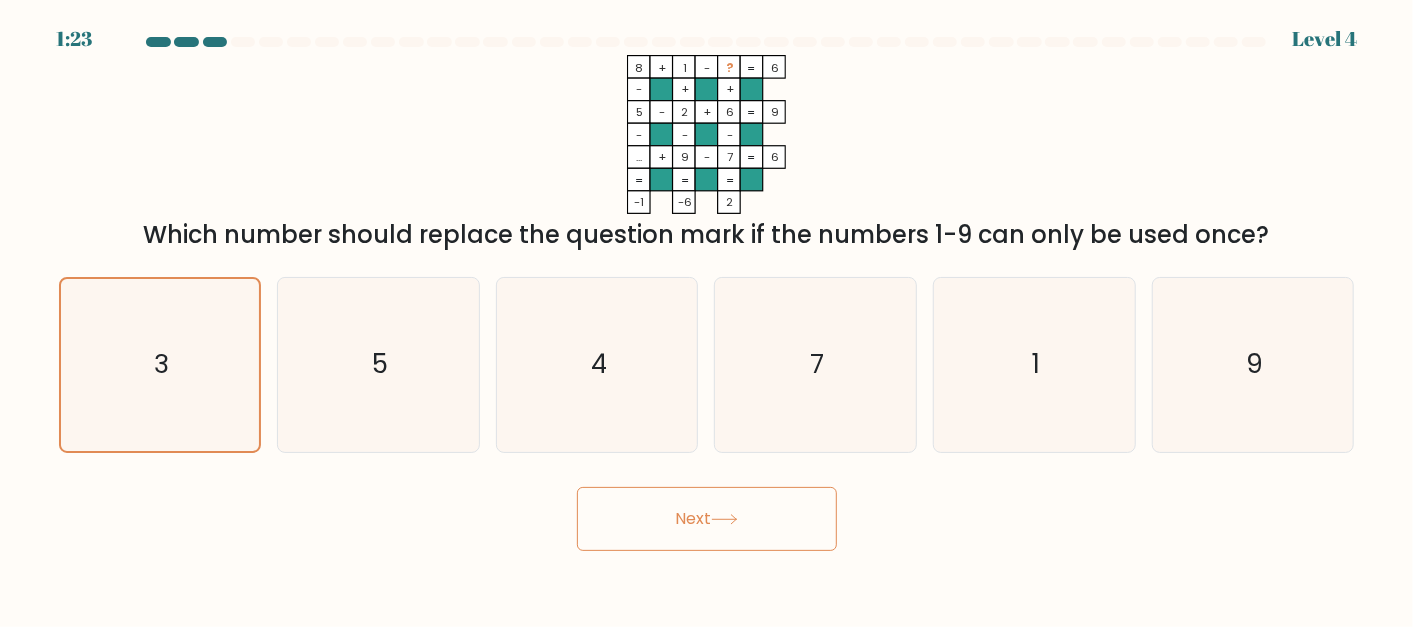 click on "Next" at bounding box center (707, 519) 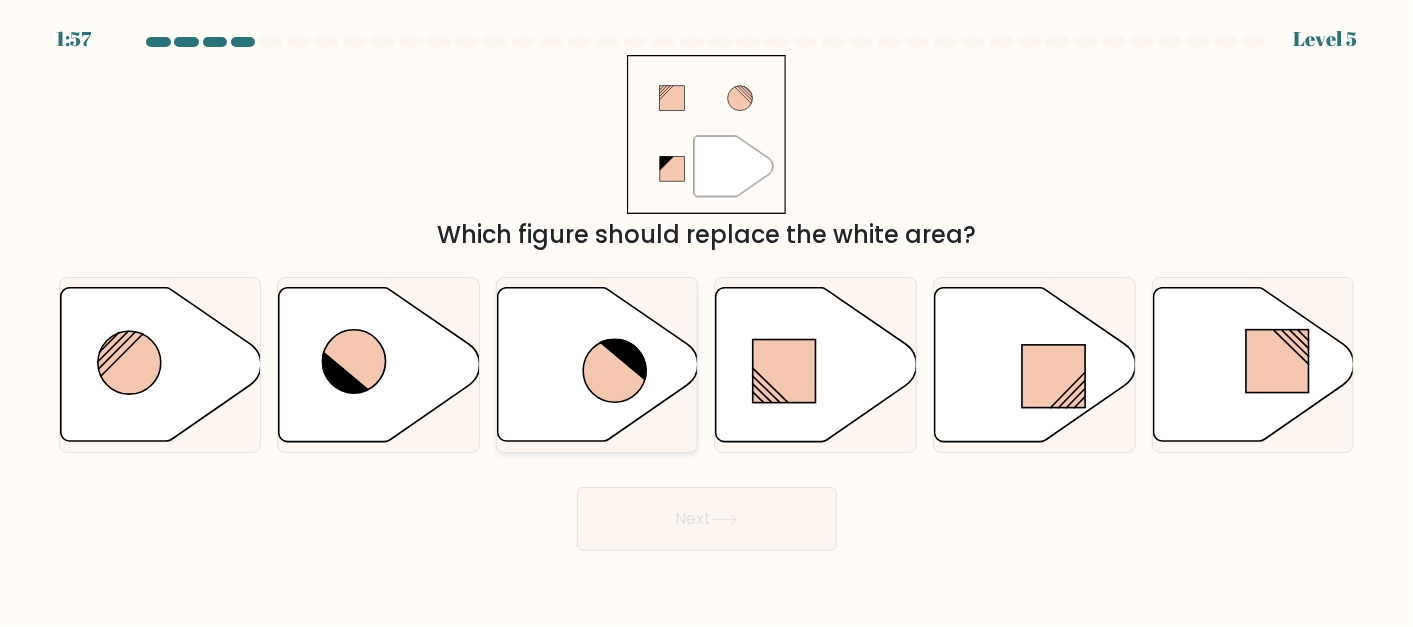 click at bounding box center [614, 370] 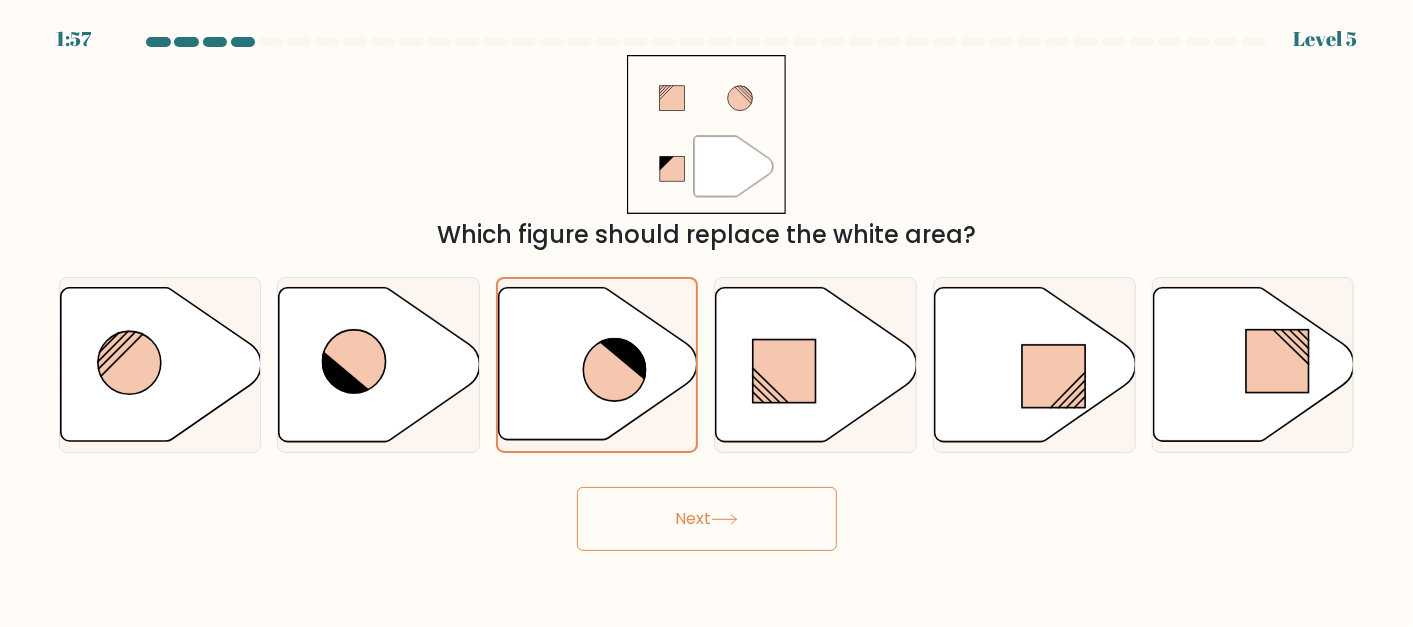 click on "Next" at bounding box center (707, 519) 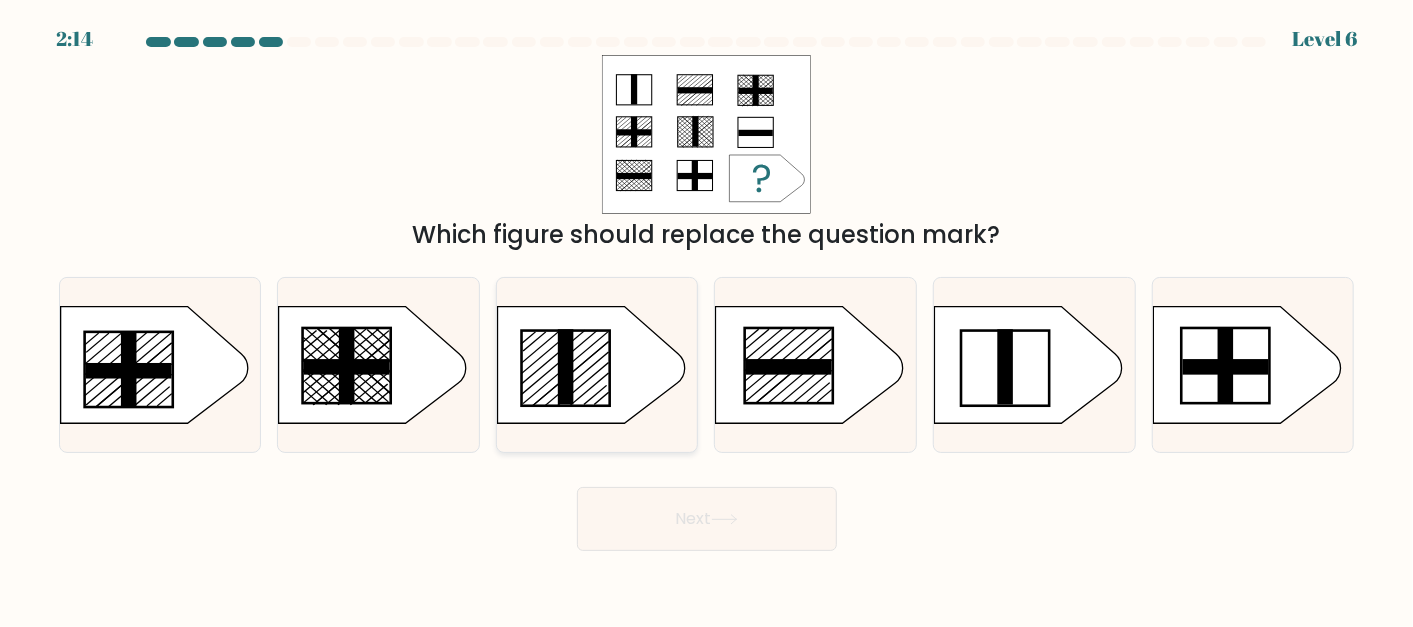click at bounding box center [591, 364] 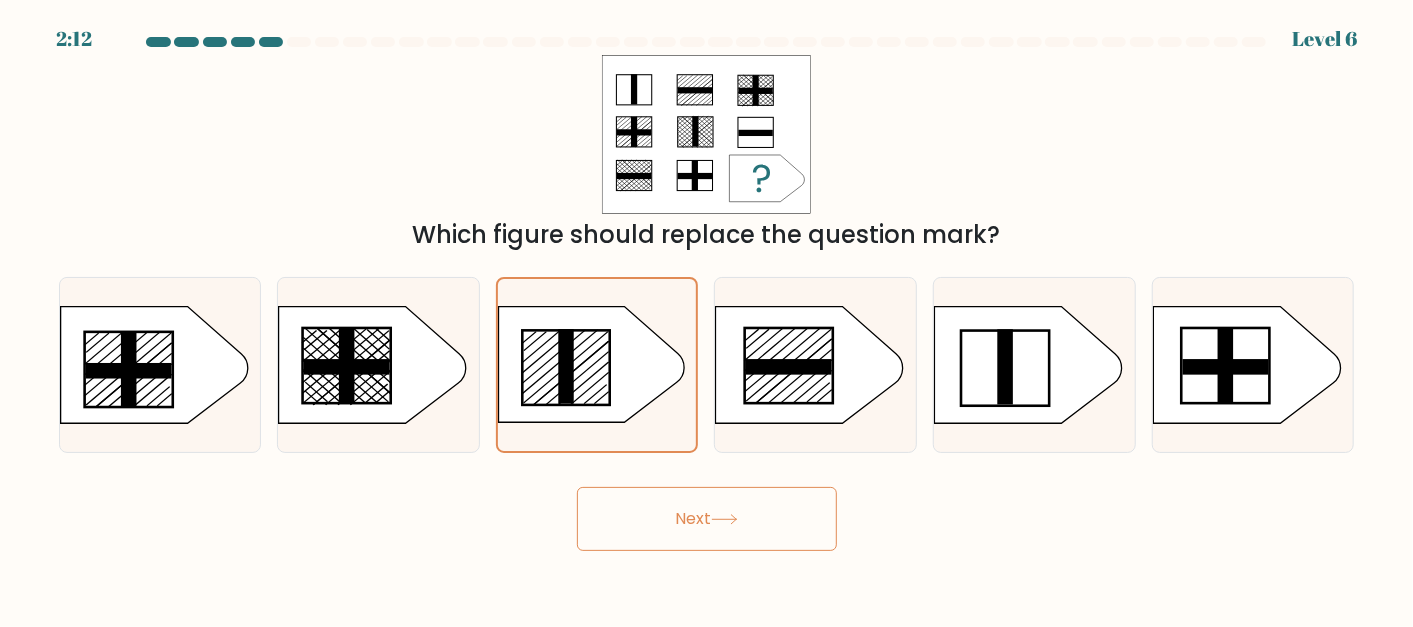click on "Next" at bounding box center (707, 519) 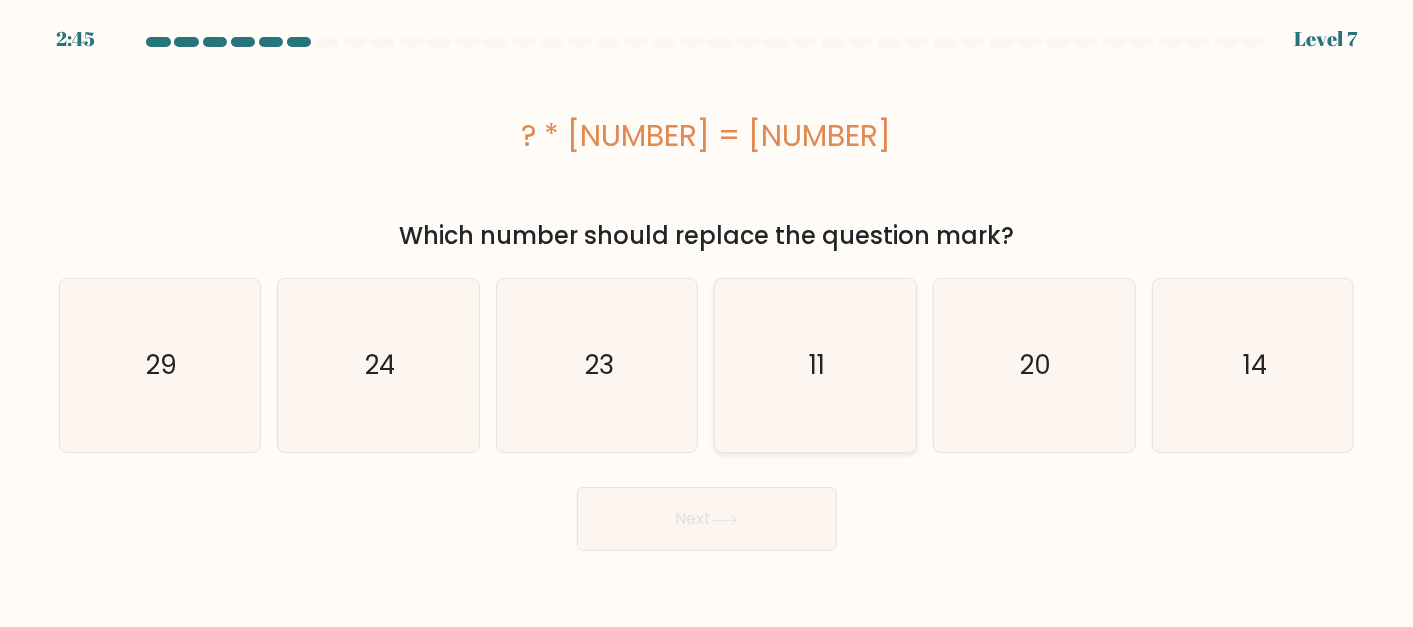 click on "11" at bounding box center (815, 365) 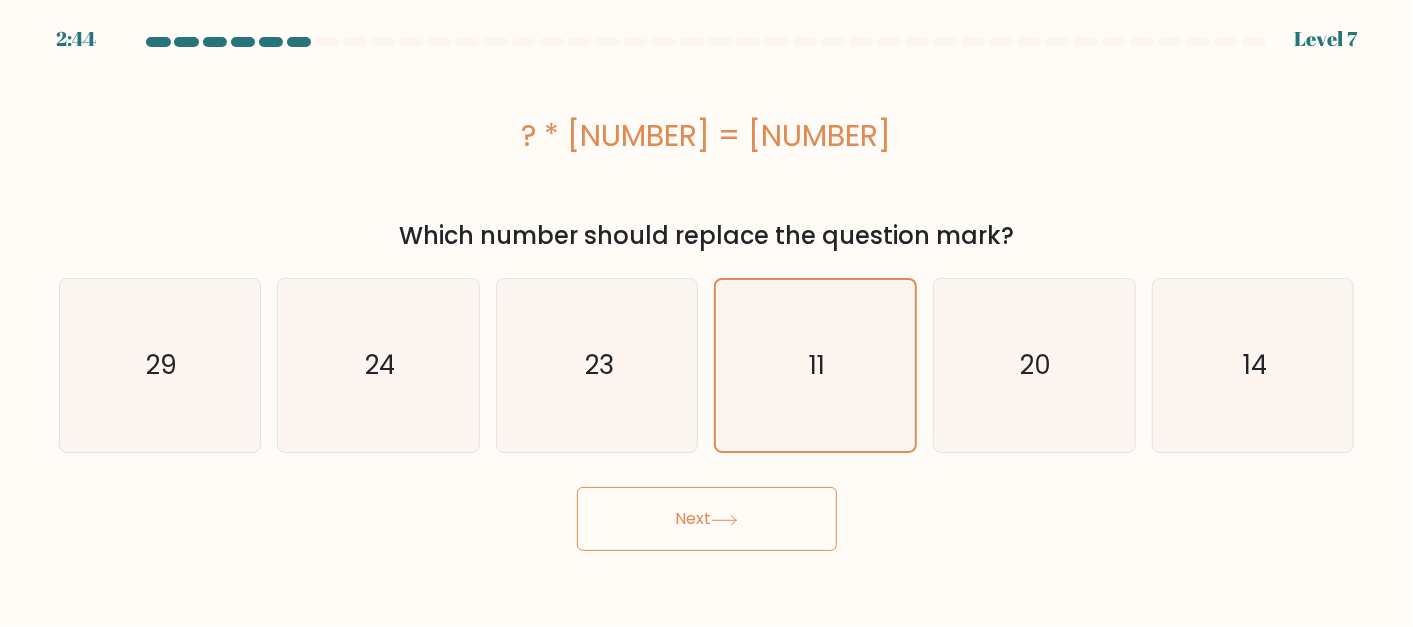 click at bounding box center (724, 520) 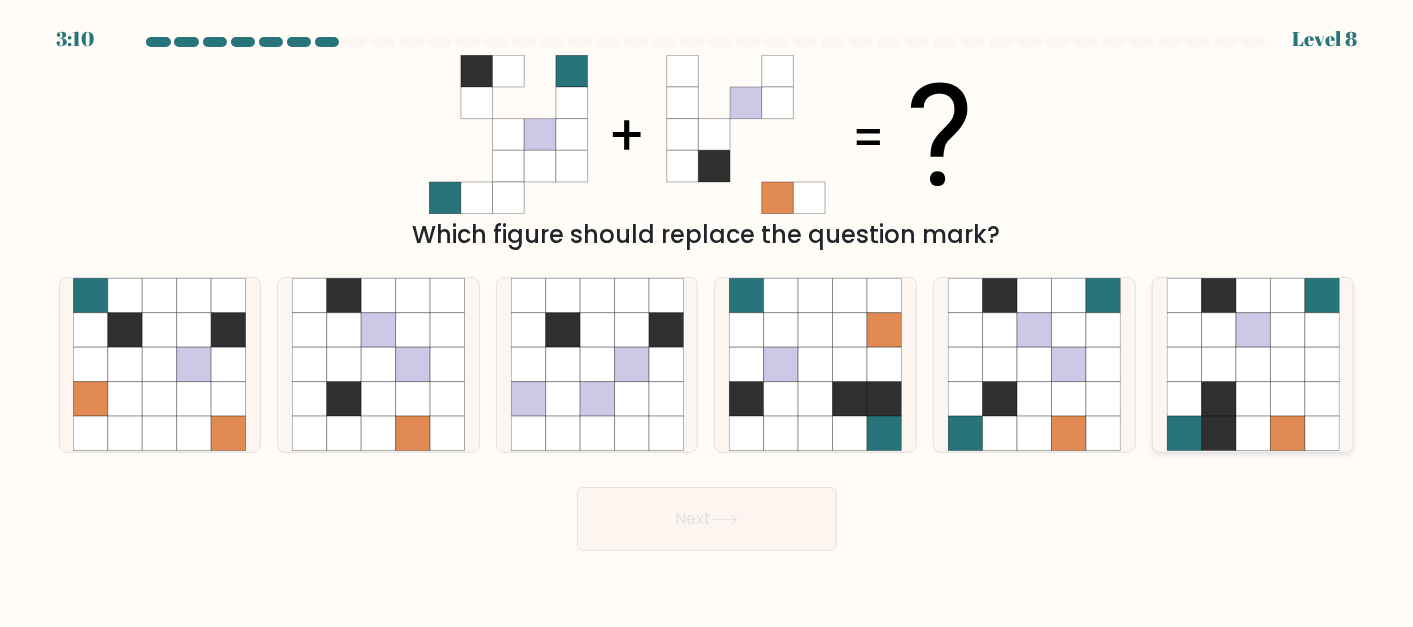click at bounding box center (1287, 399) 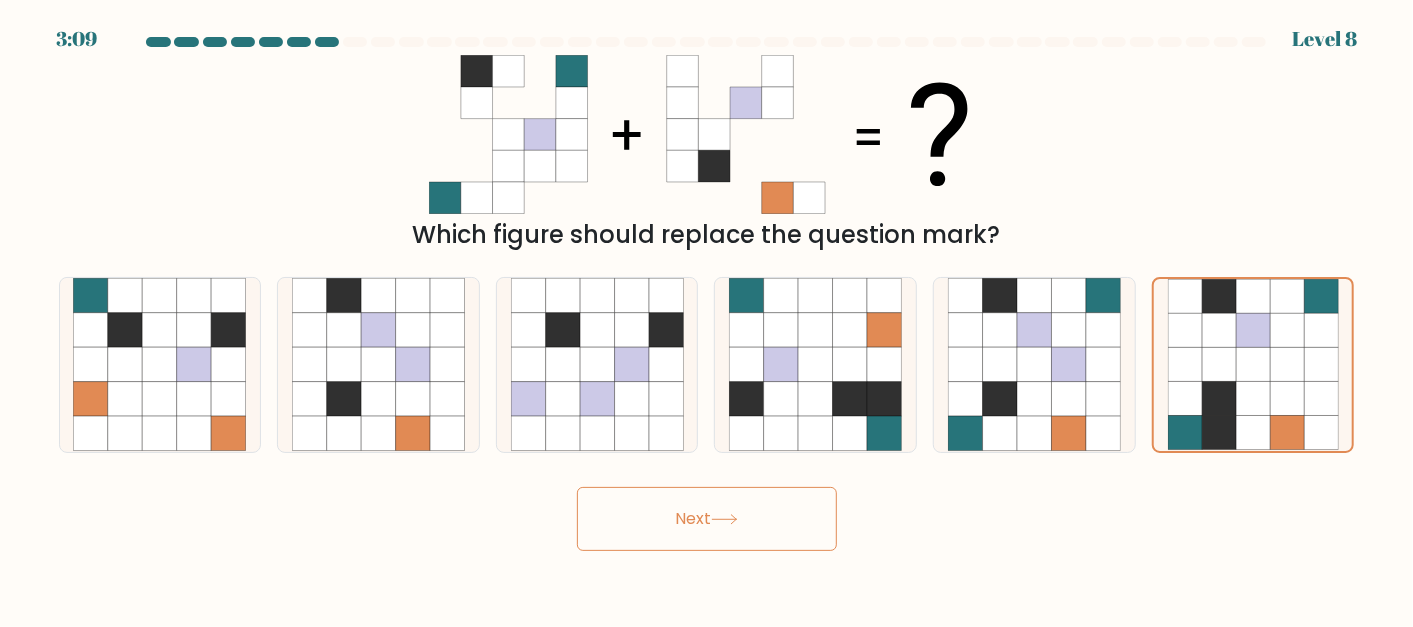 click on "Next" at bounding box center (707, 519) 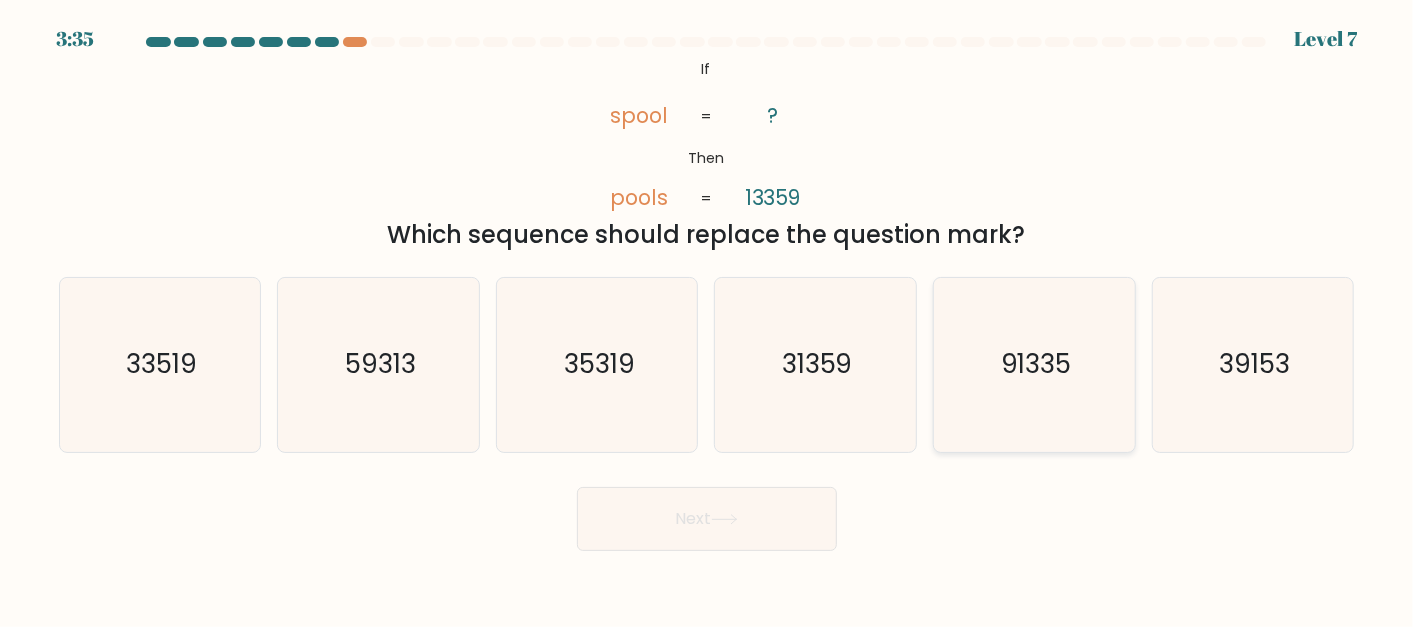 click on "91335" at bounding box center (1036, 365) 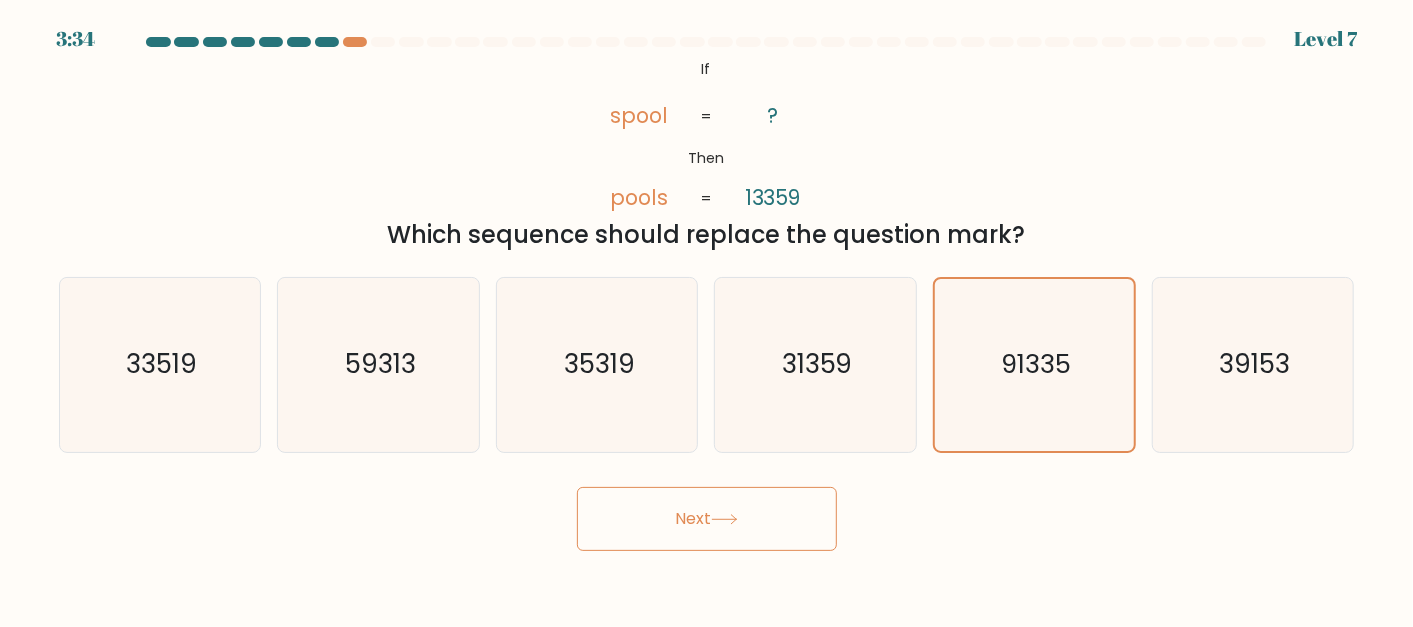 click on "Next" at bounding box center (707, 519) 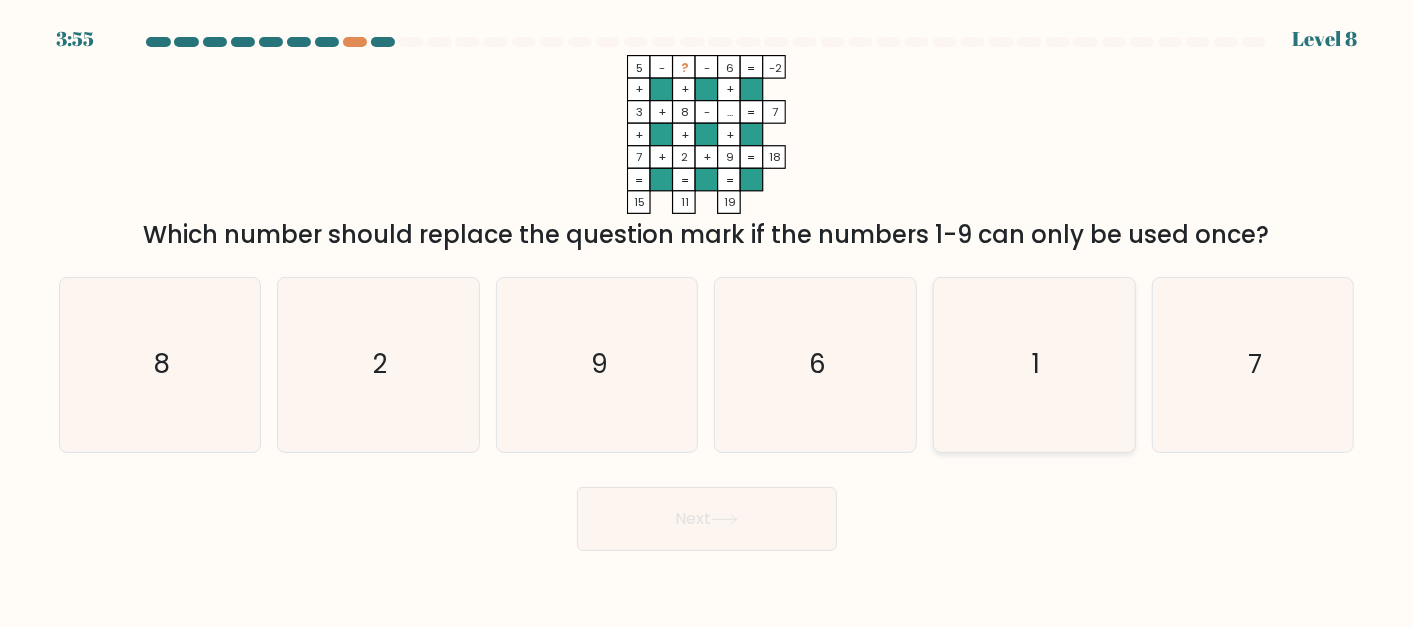click on "1" at bounding box center [1034, 364] 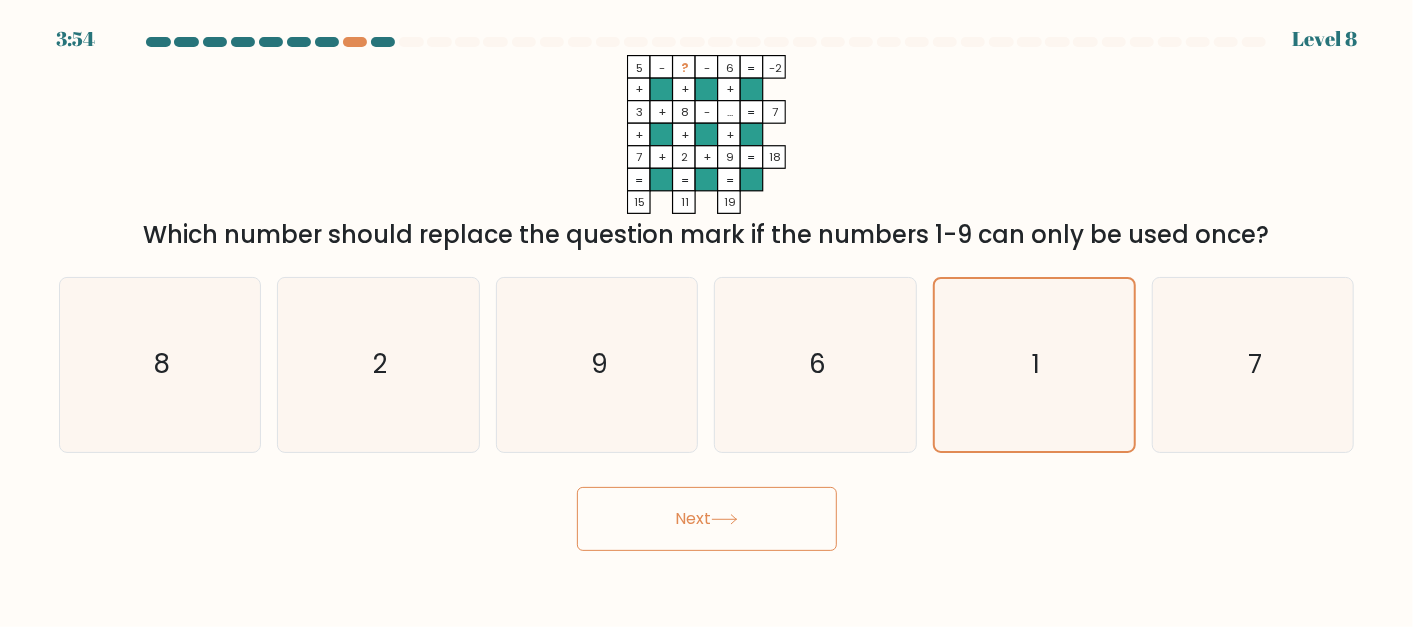 click on "Next" at bounding box center (707, 519) 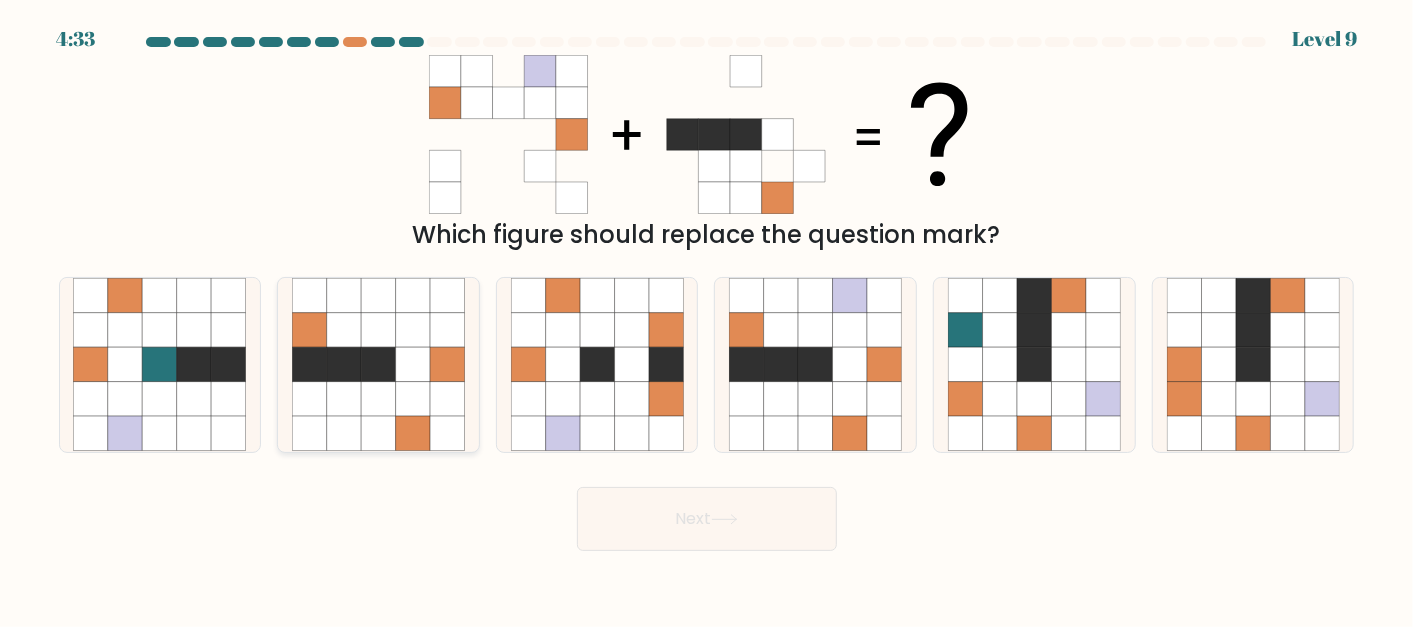 click at bounding box center [378, 399] 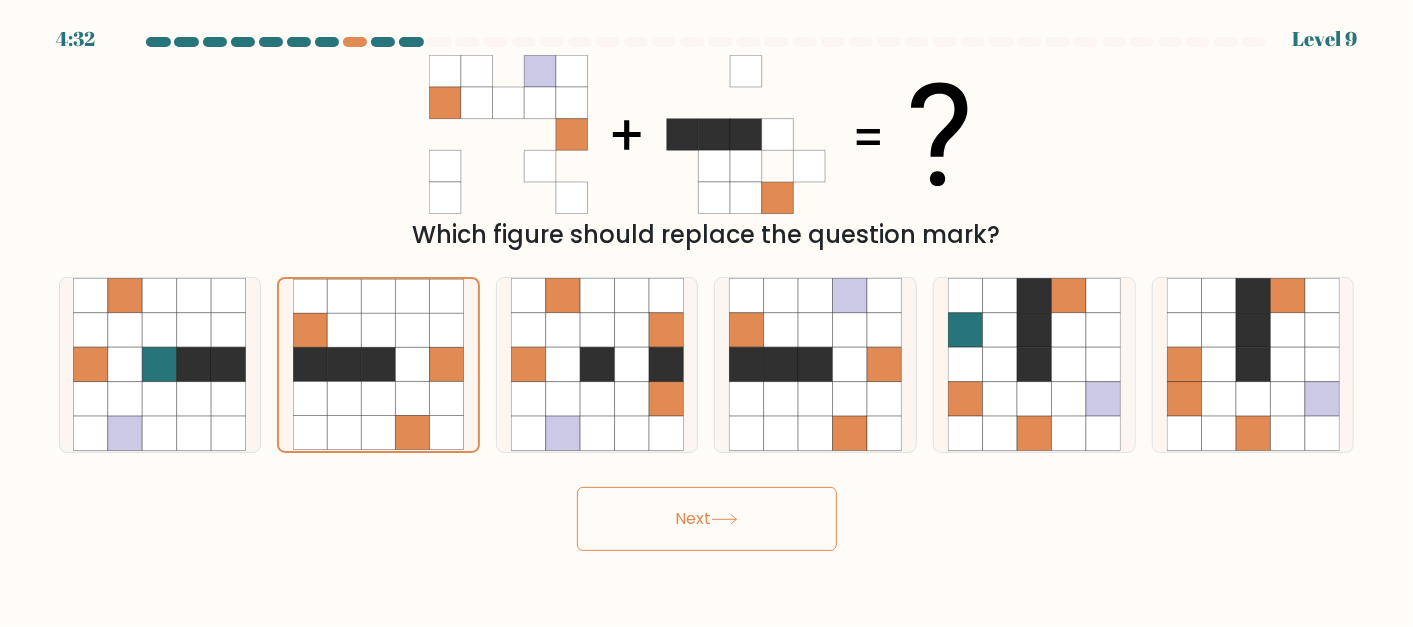 click on "Next" at bounding box center (707, 519) 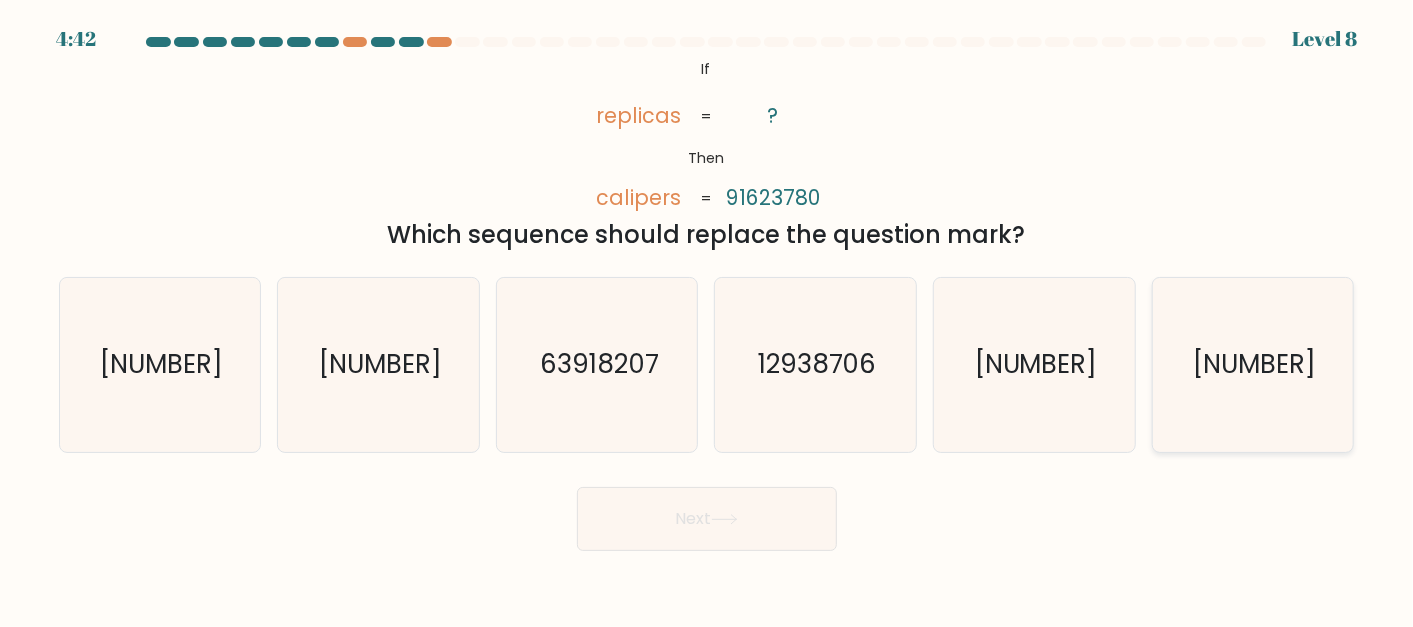 click on "87362910" at bounding box center [1254, 365] 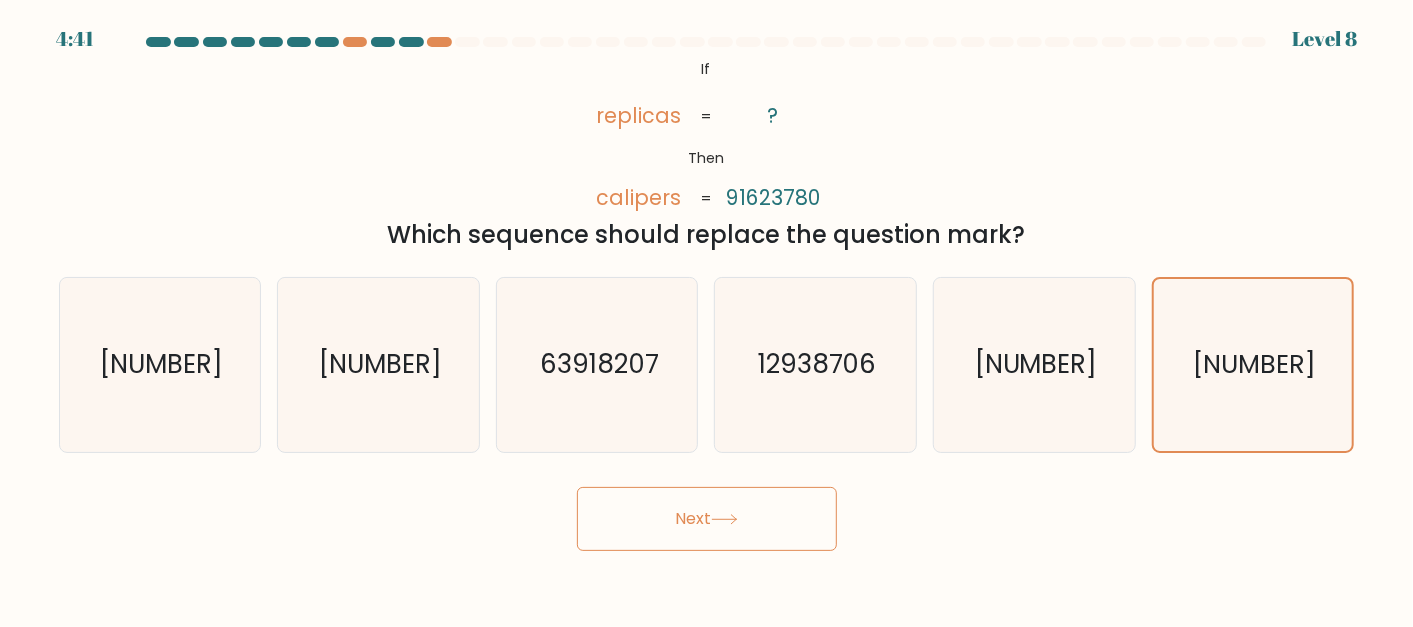 click on "Next" at bounding box center (707, 519) 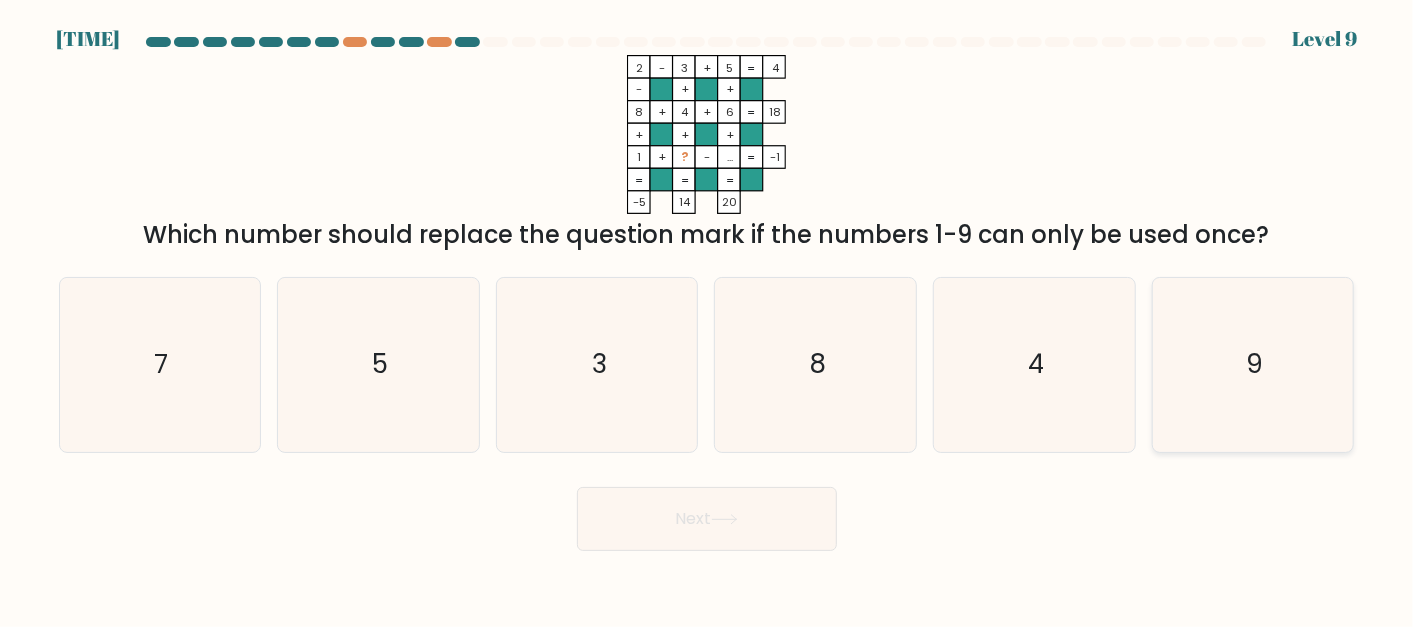 click on "9" at bounding box center [1253, 364] 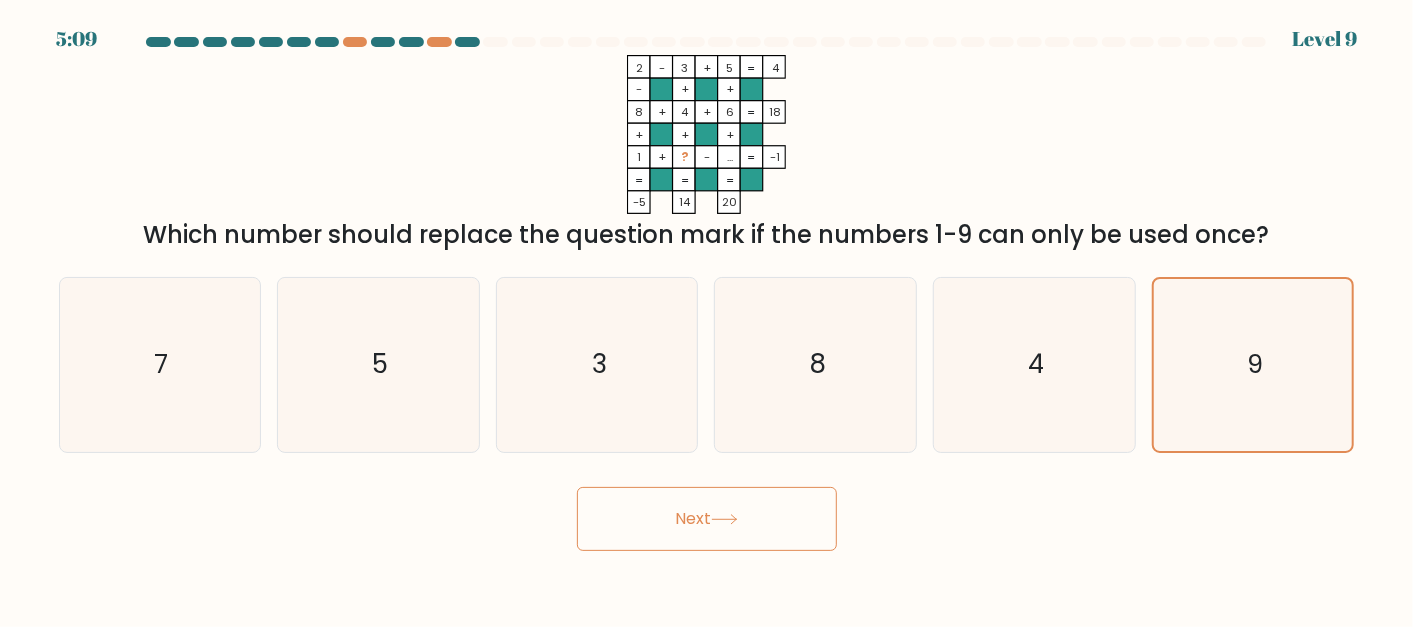 click on "Next" at bounding box center (707, 519) 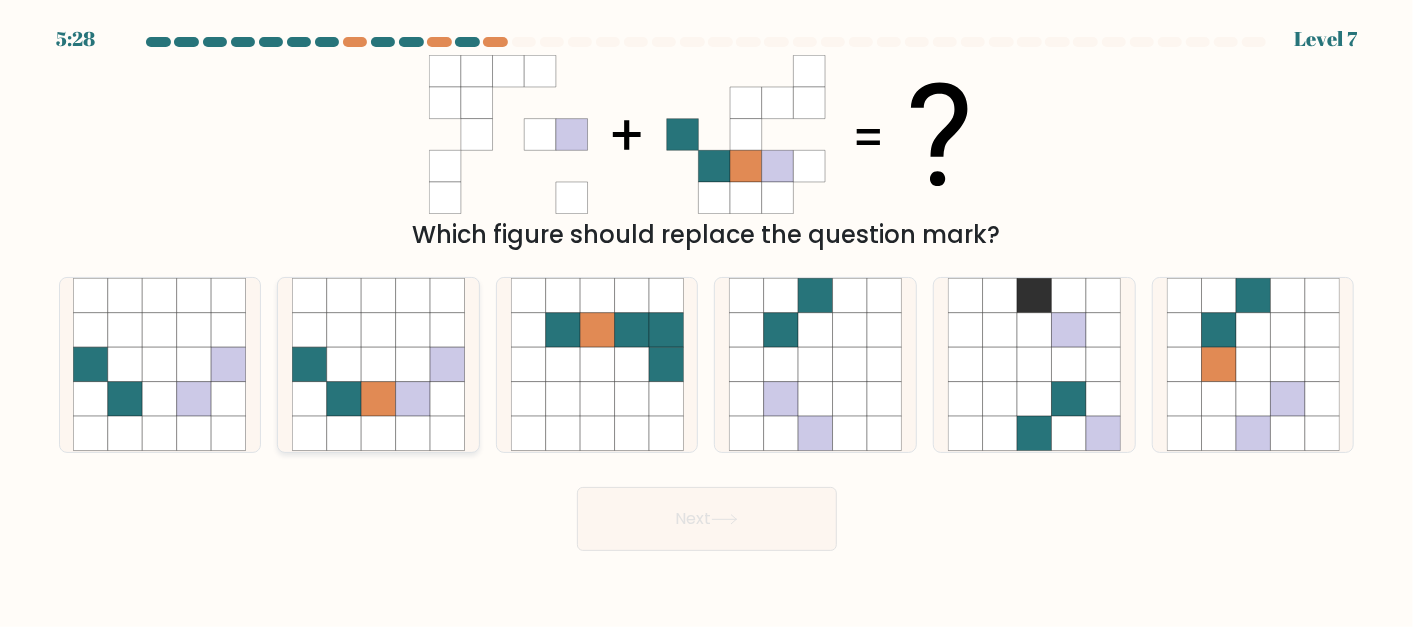 click at bounding box center [413, 399] 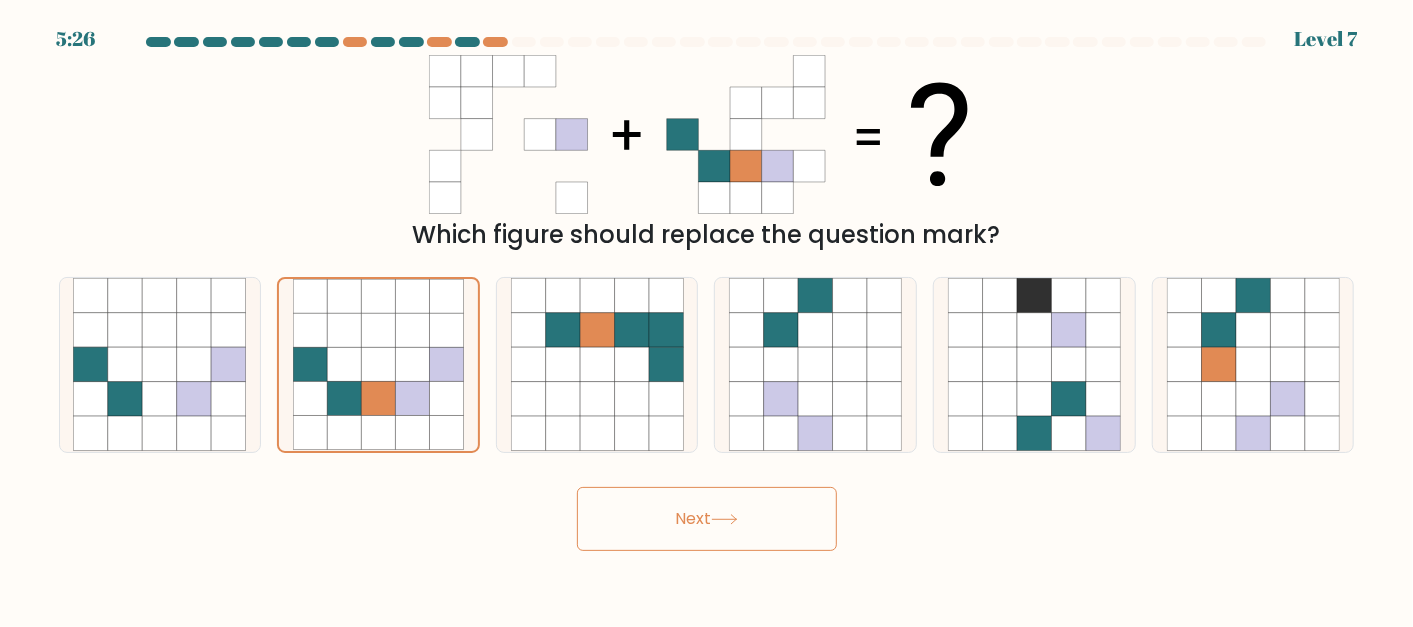 click on "Next" at bounding box center (707, 519) 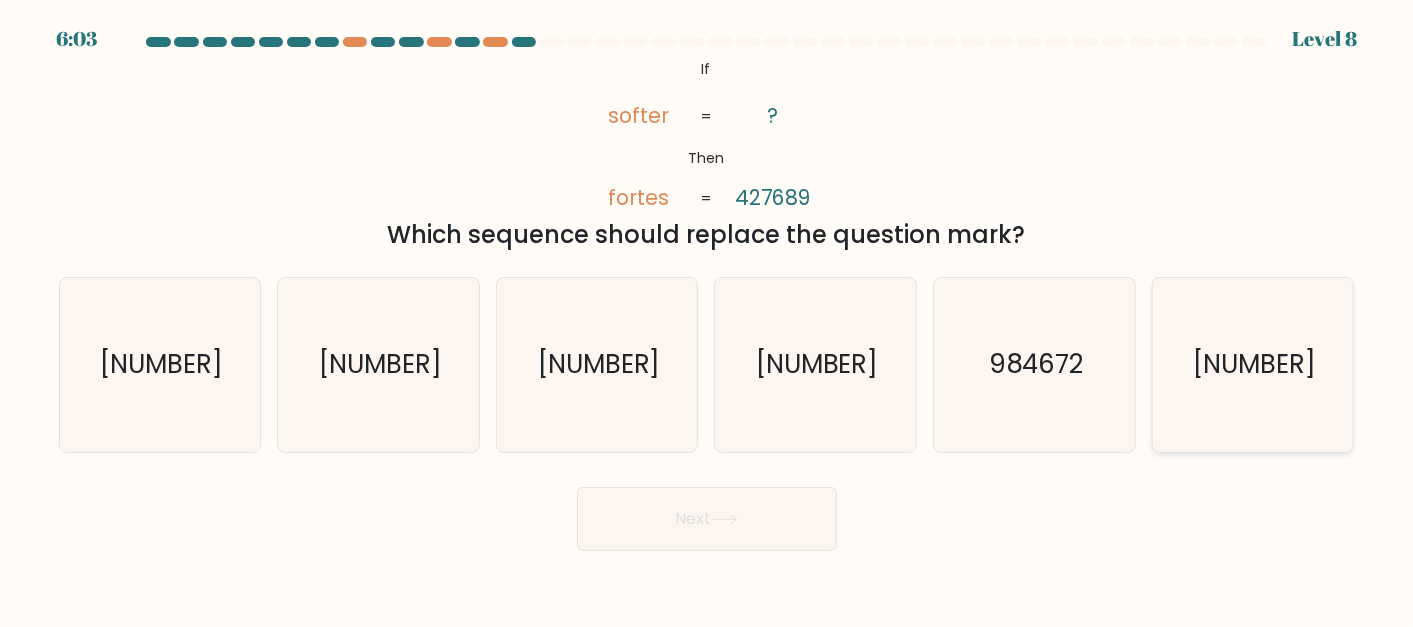 click on "924687" at bounding box center (1253, 364) 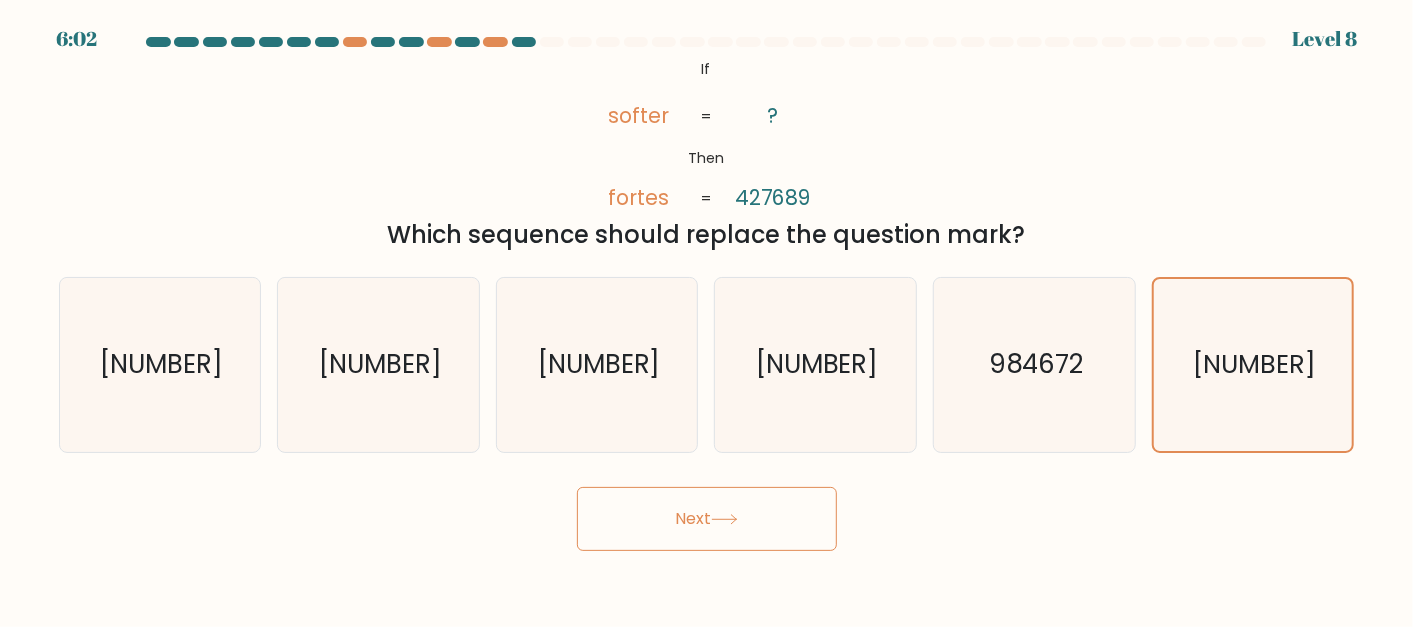 click on "Next" at bounding box center [707, 519] 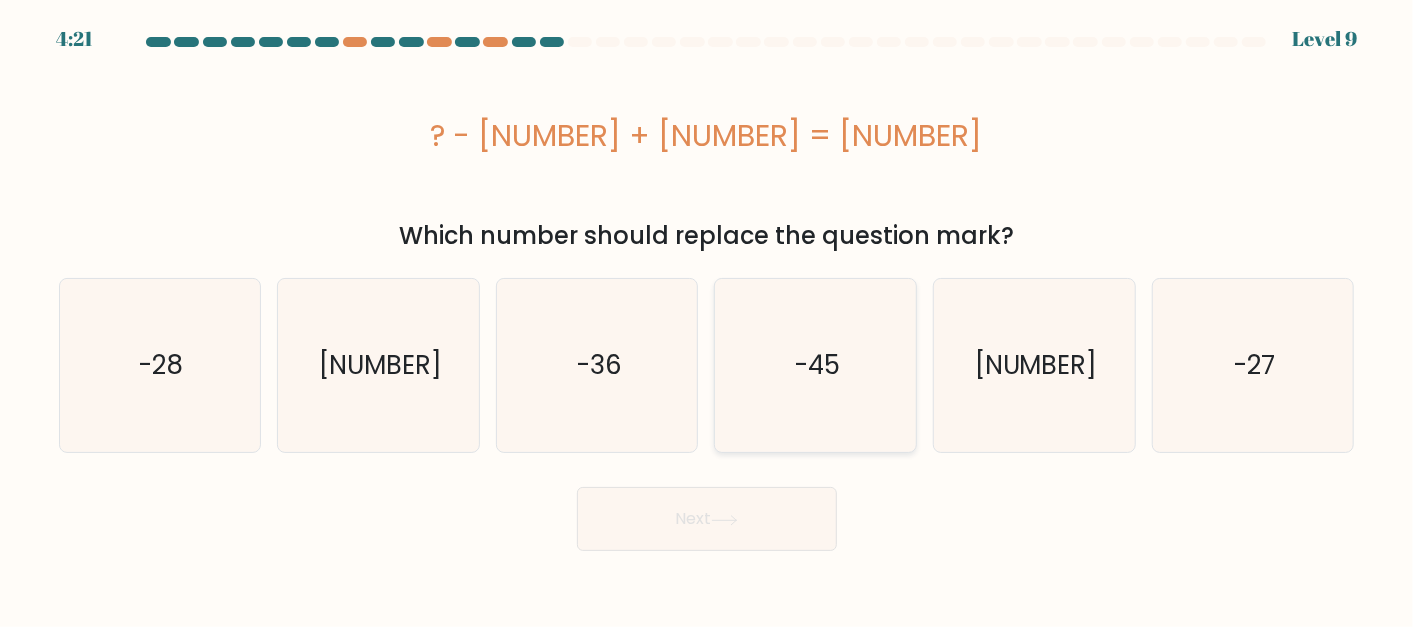 click on "-45" at bounding box center (815, 365) 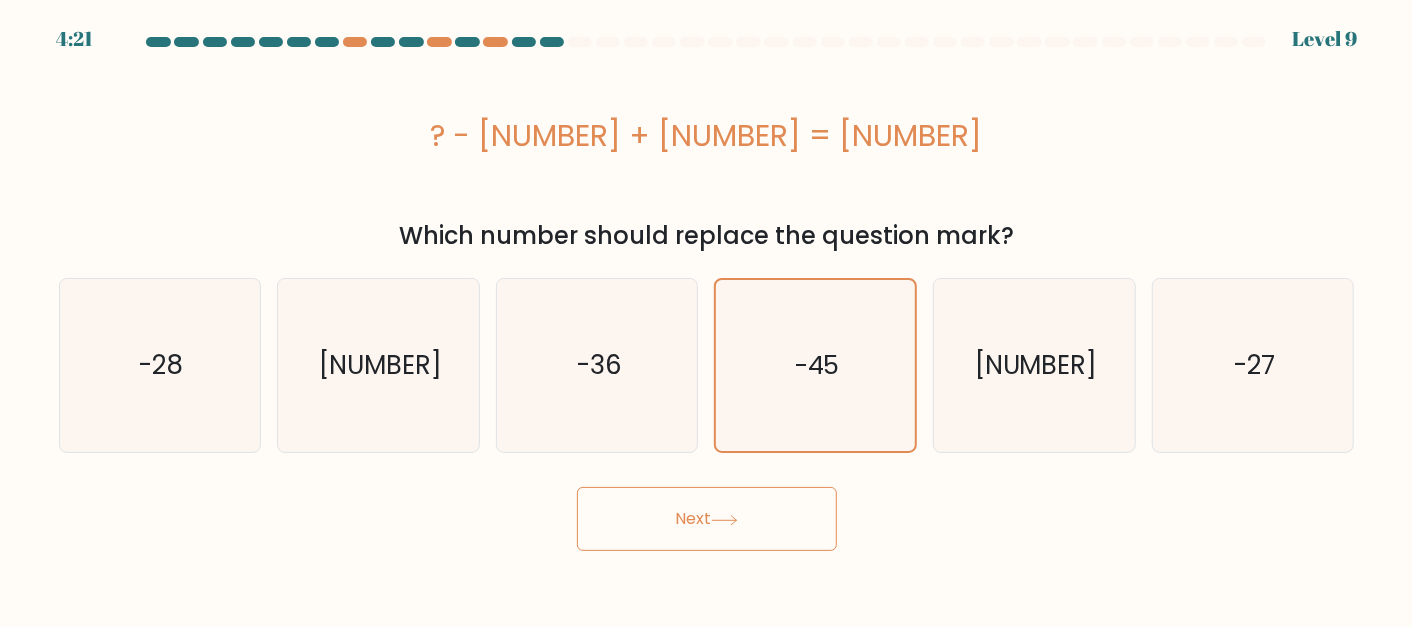 click on "Next" at bounding box center [707, 519] 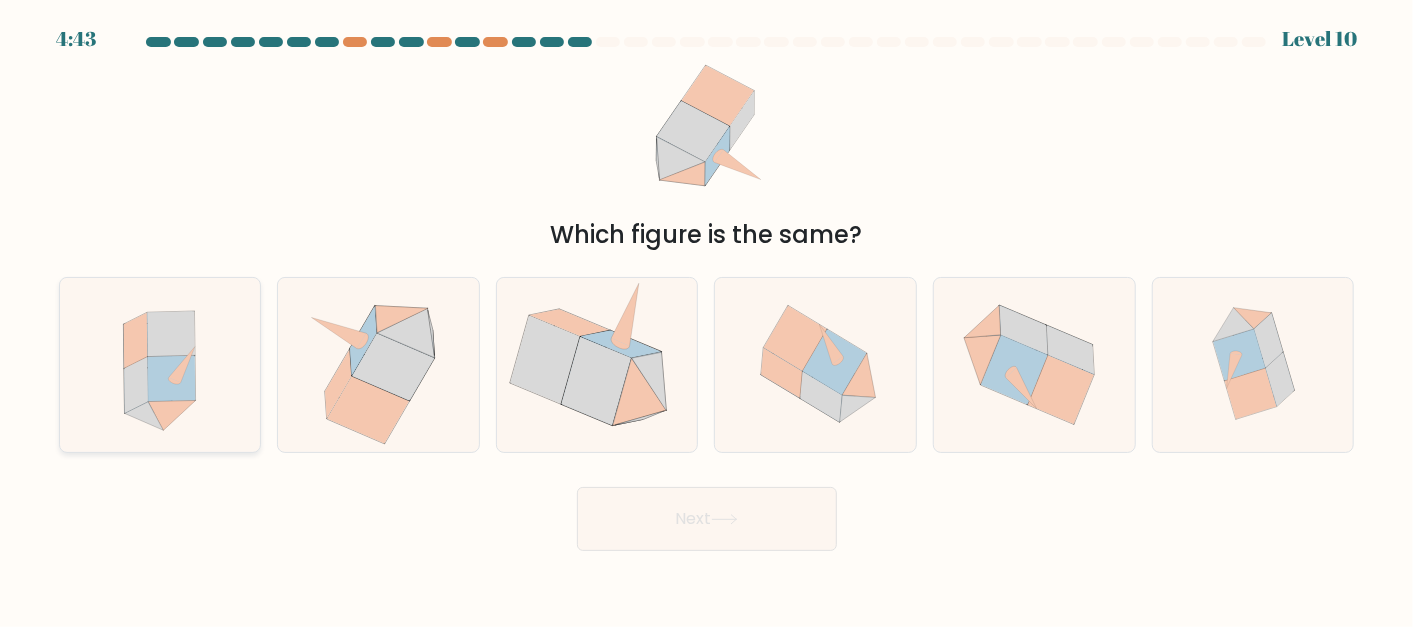 click at bounding box center (136, 386) 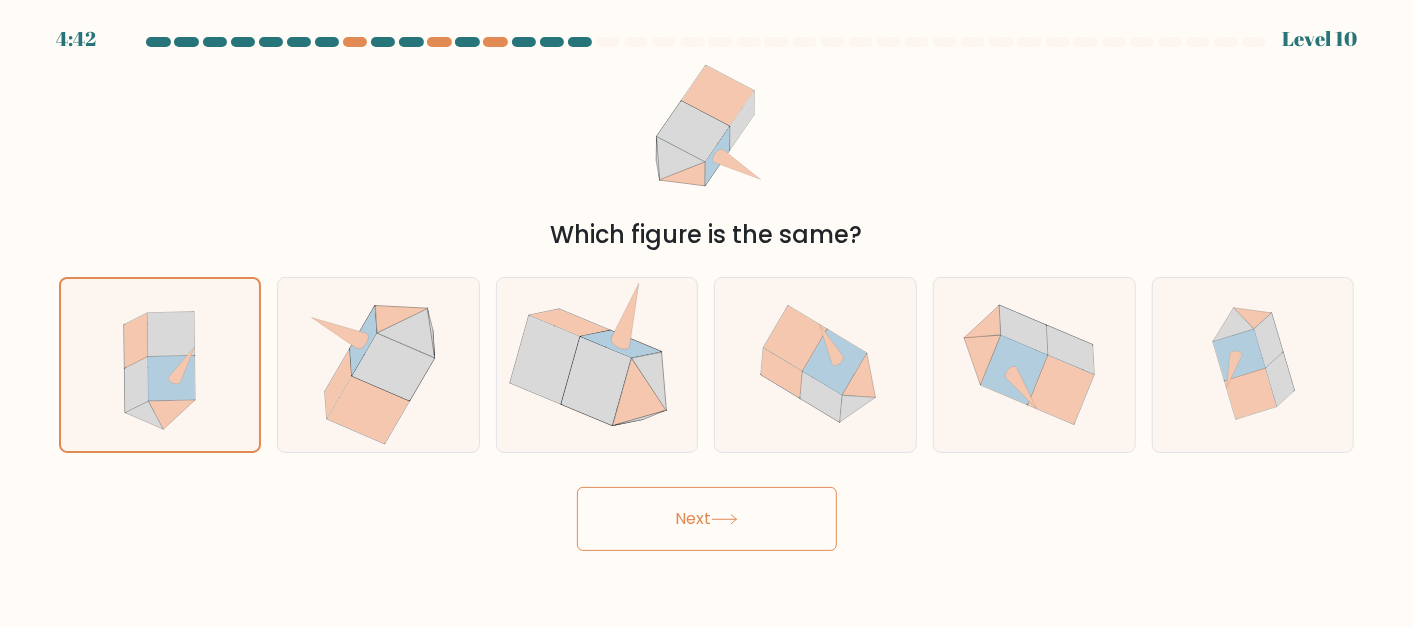 click on "Next" at bounding box center [707, 519] 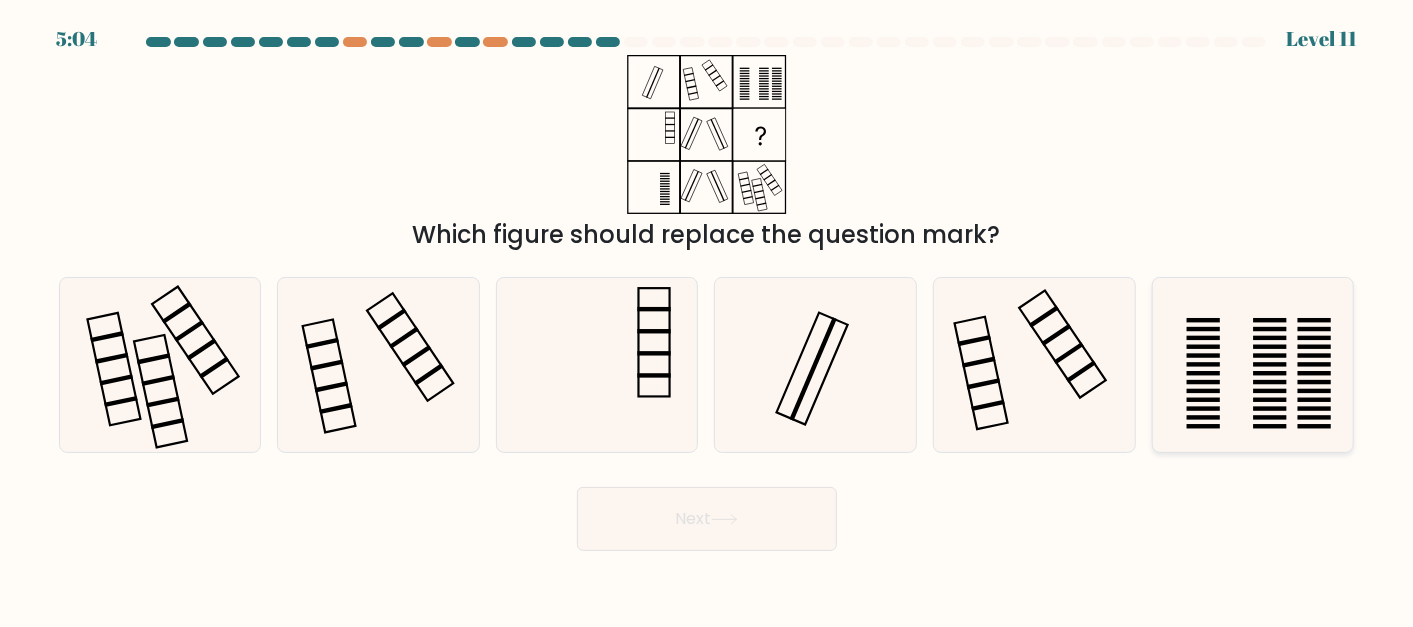 click at bounding box center (1253, 364) 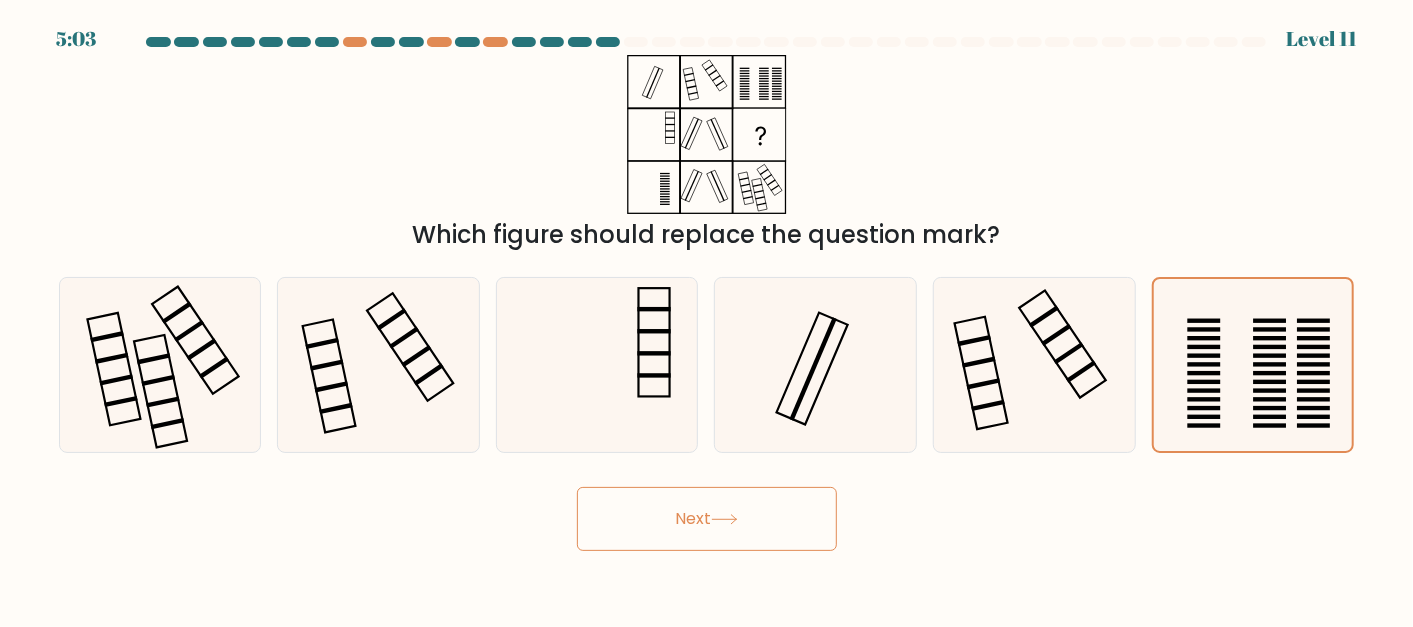 click on "Next" at bounding box center [707, 519] 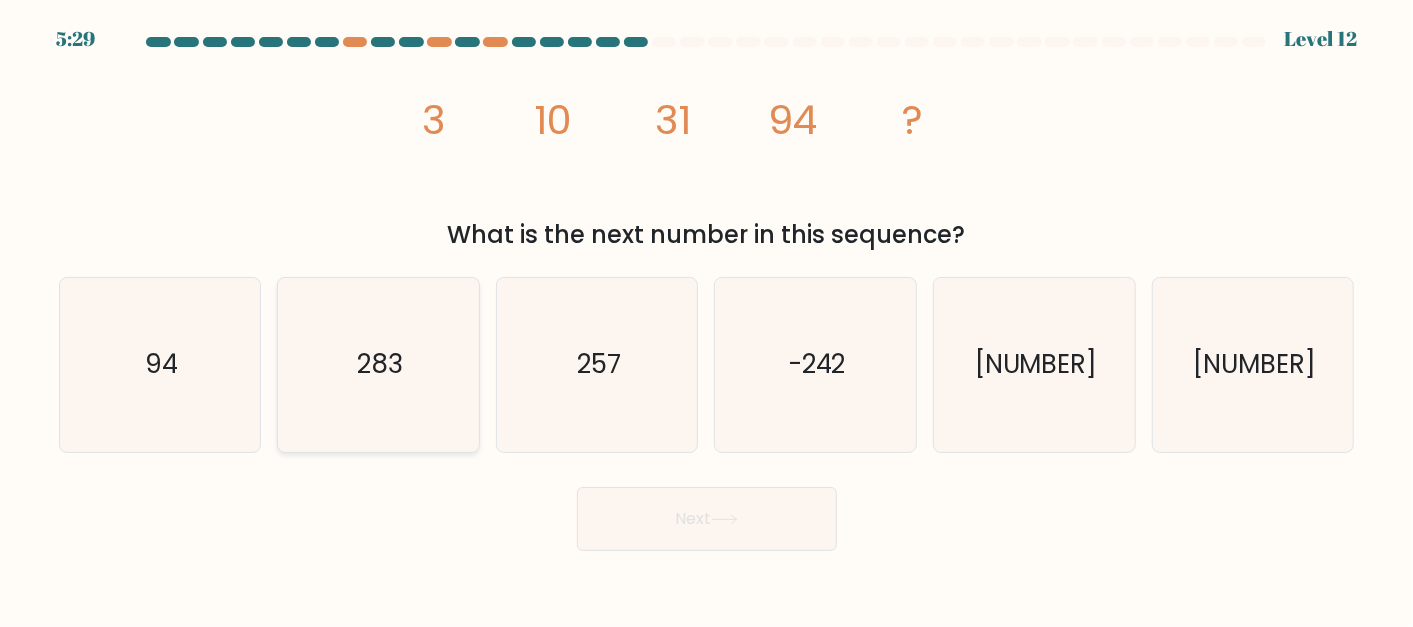 click on "283" at bounding box center (380, 365) 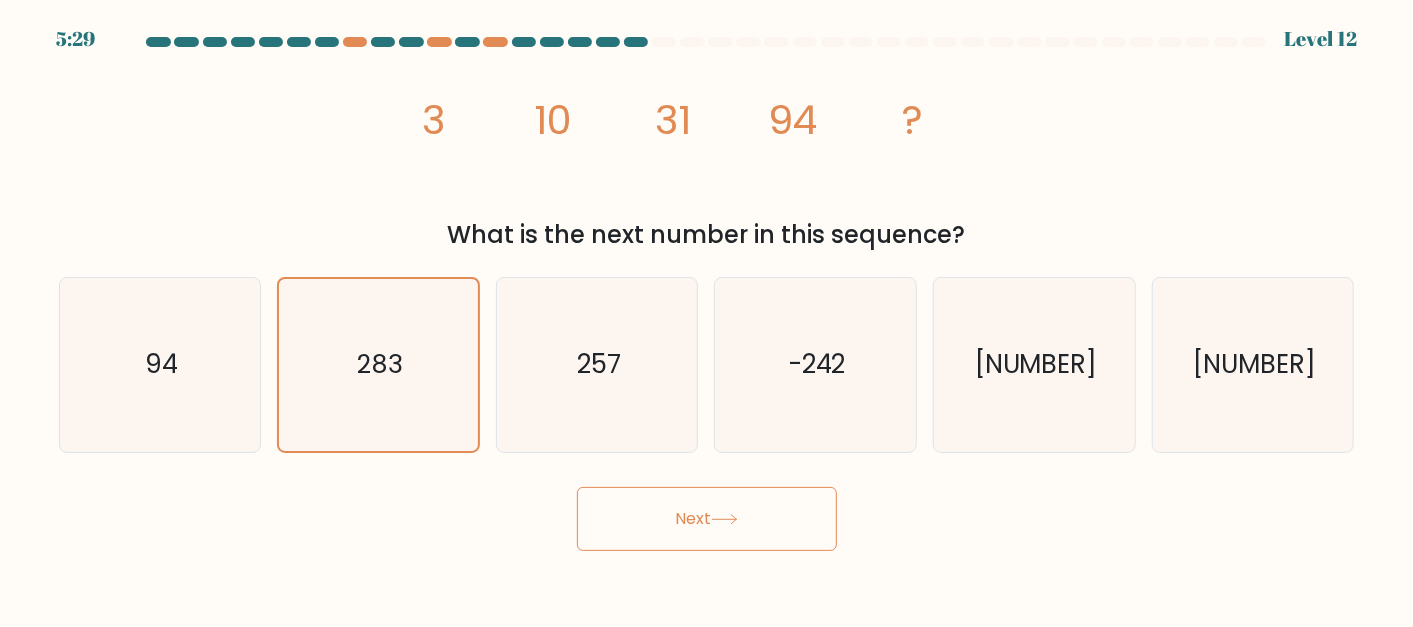 click on "Next" at bounding box center [707, 519] 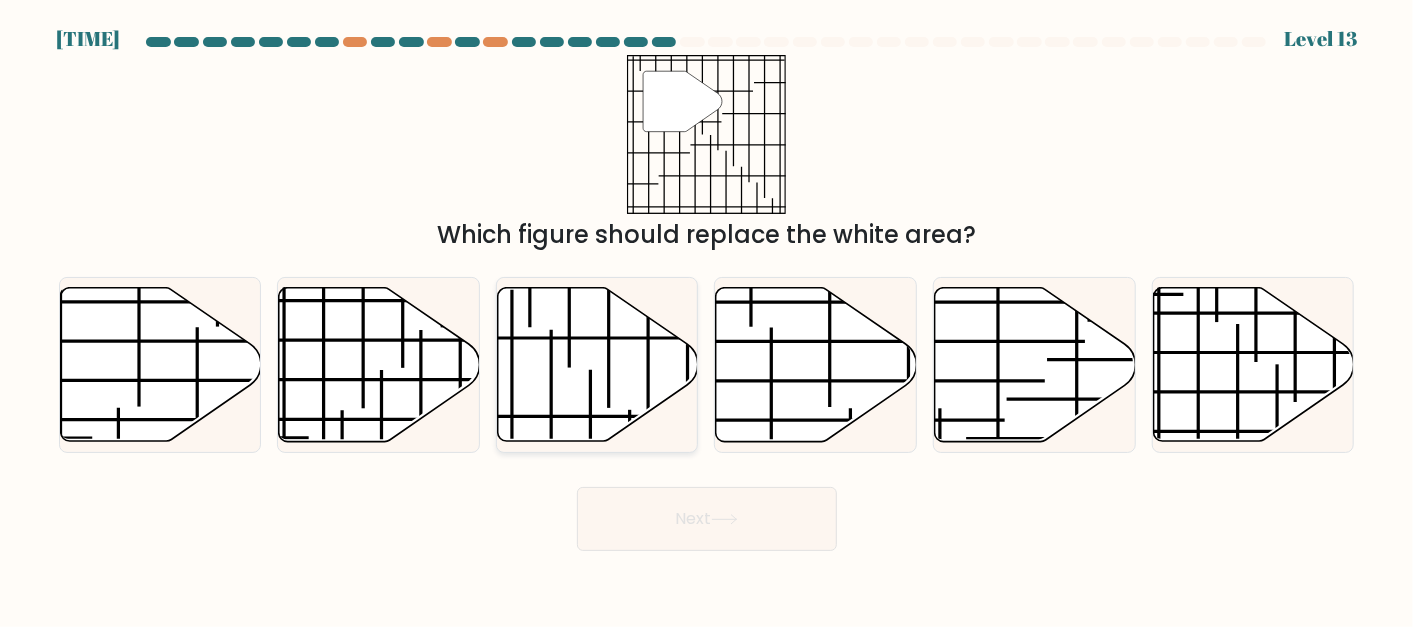 click at bounding box center [598, 364] 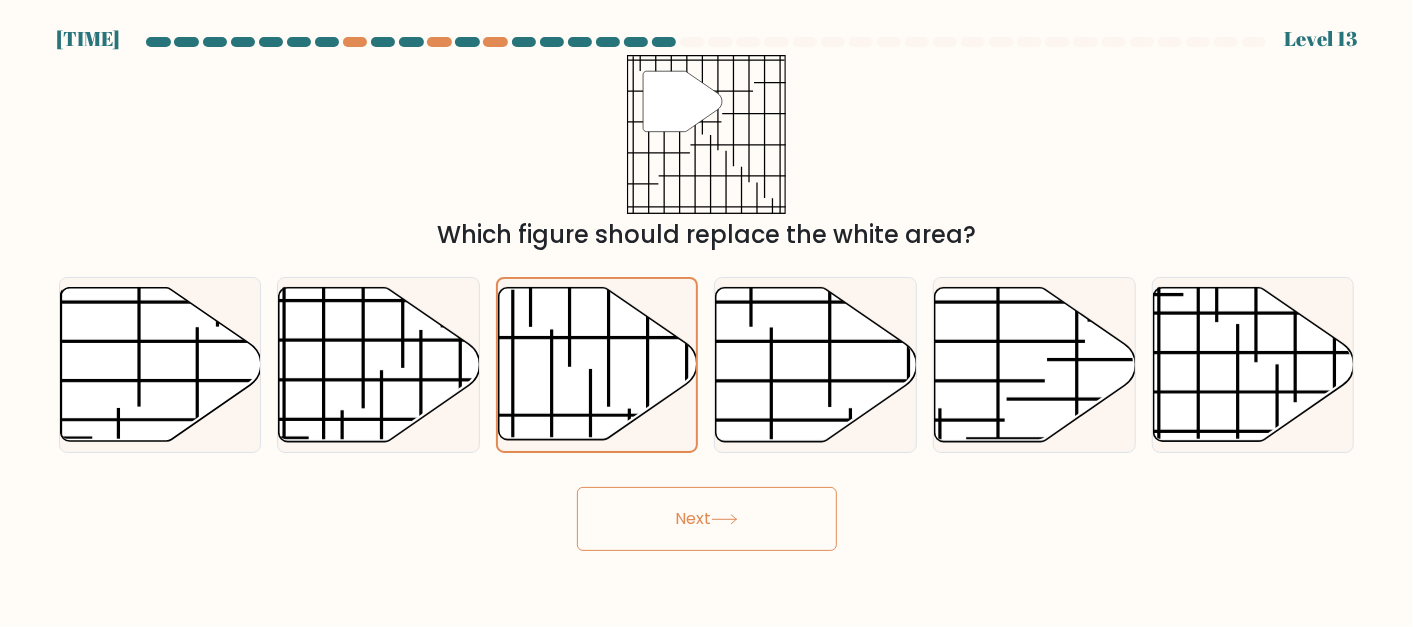 click on "Next" at bounding box center (707, 519) 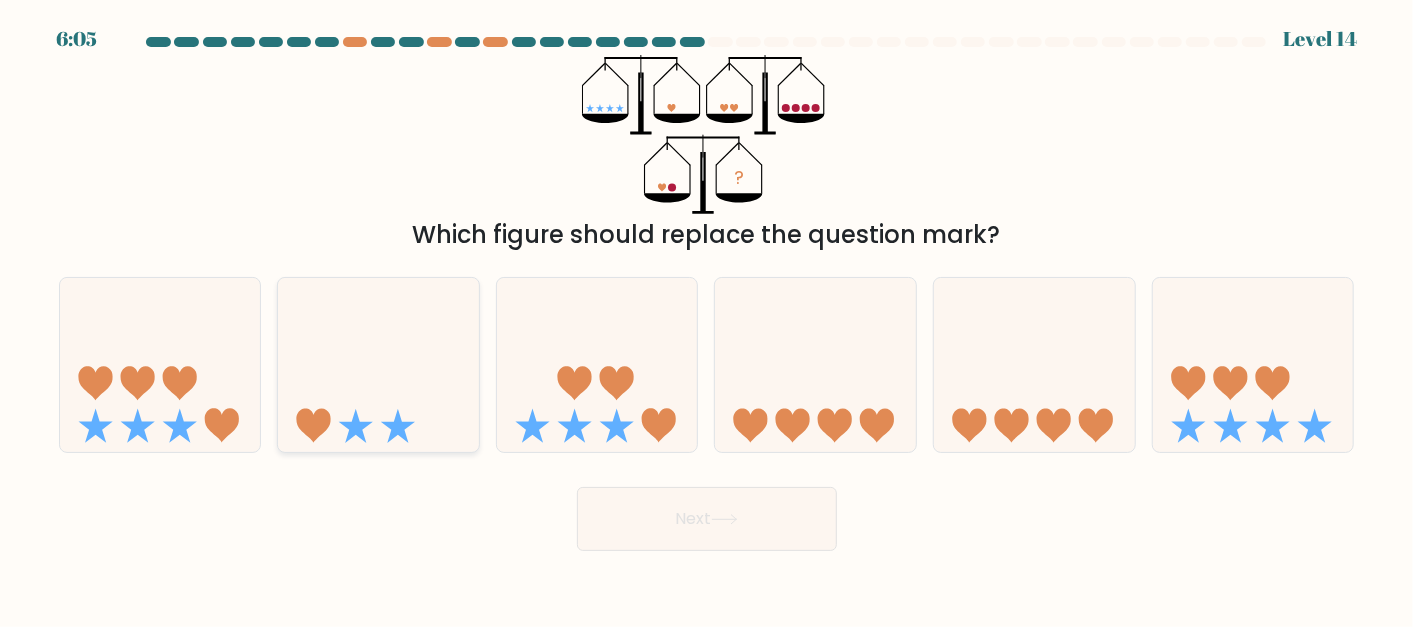 click at bounding box center (378, 365) 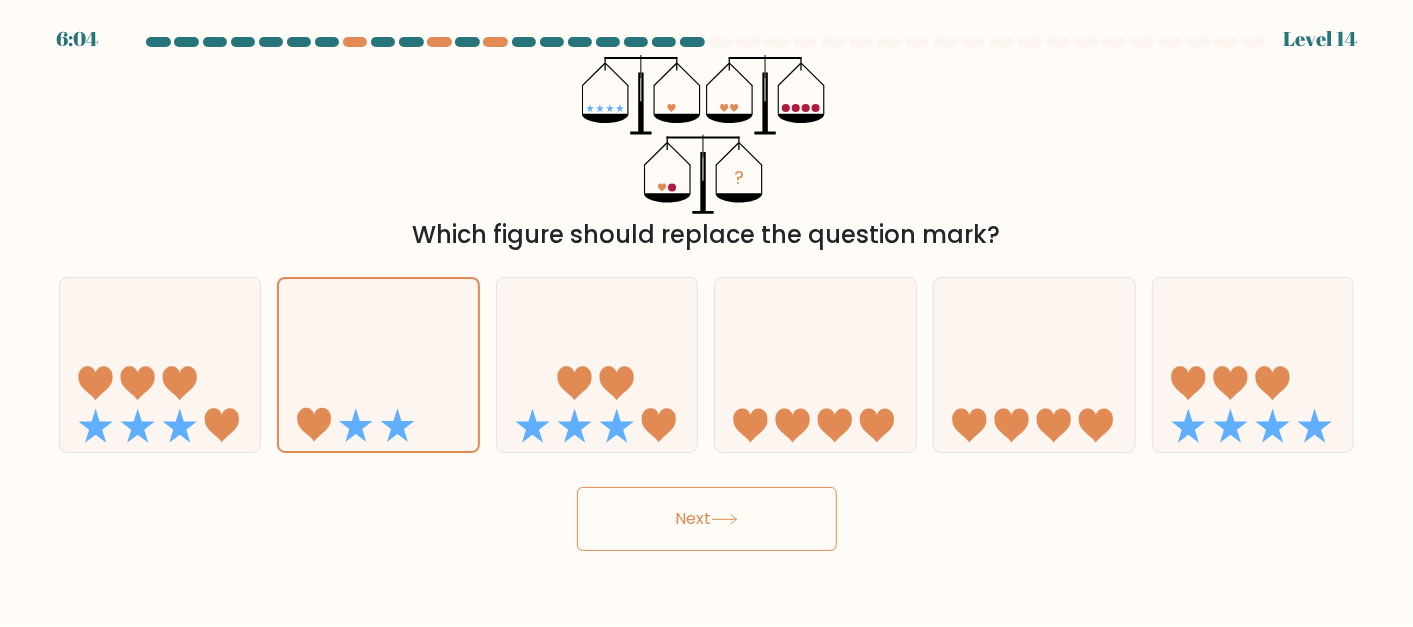 click on "Next" at bounding box center [707, 519] 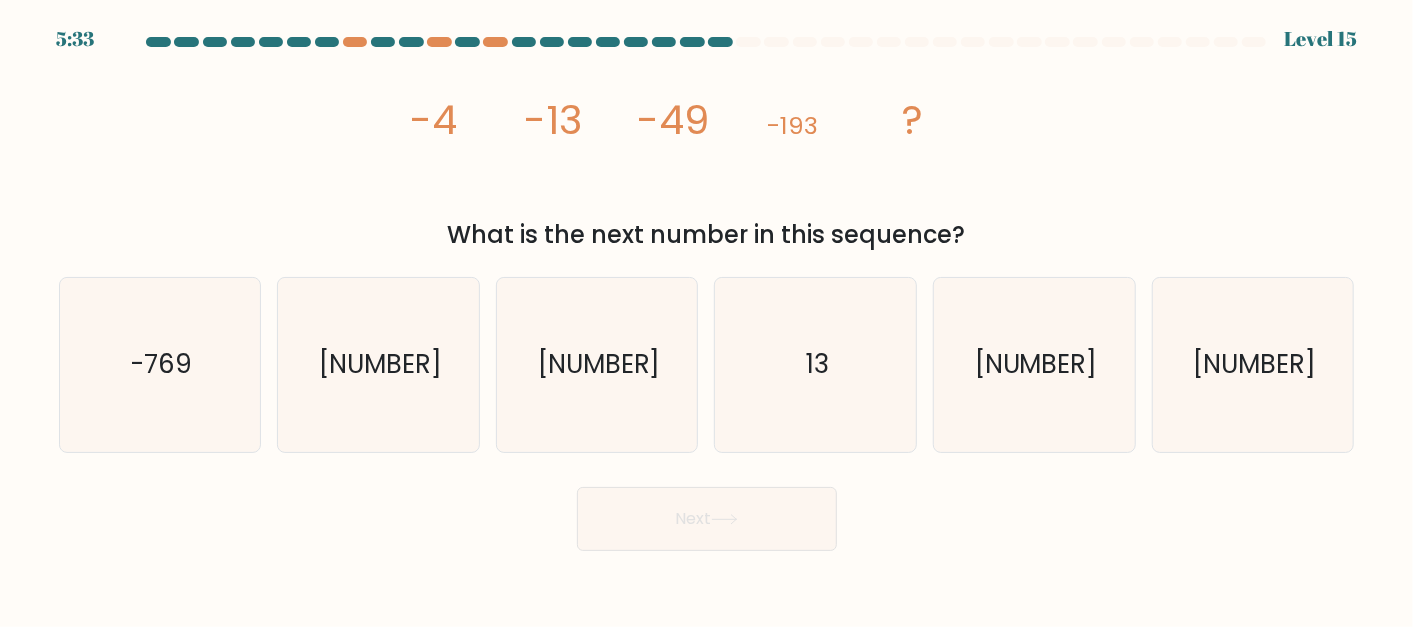 click on "image/svg+xml
-4
-13
-49
-193
?
What is the next number in this sequence?" at bounding box center (707, 154) 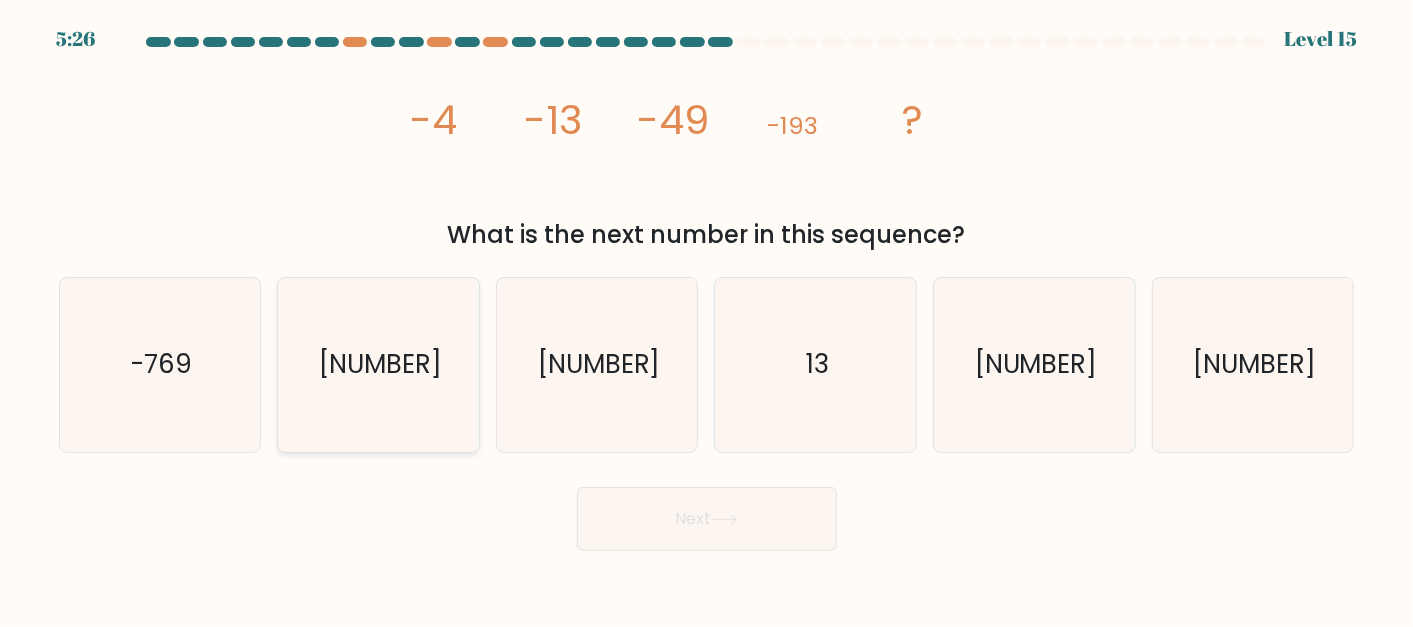 click on "-768" at bounding box center (380, 365) 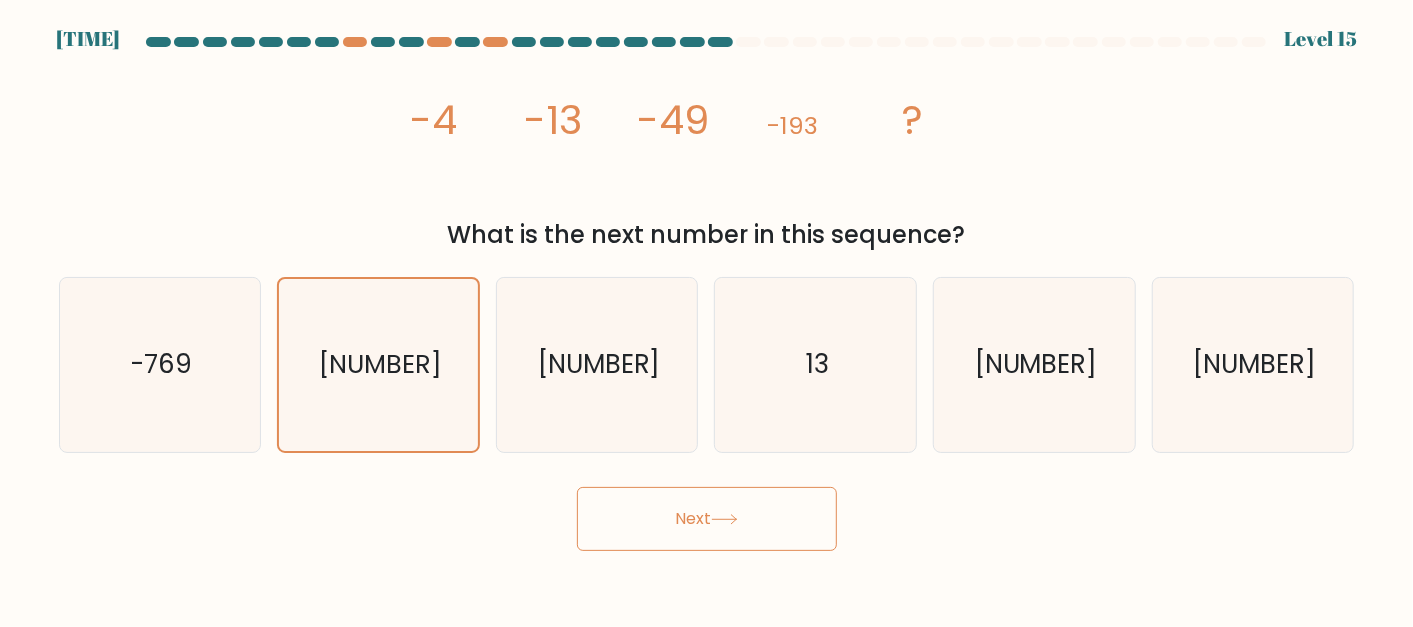 click on "Next" at bounding box center [707, 519] 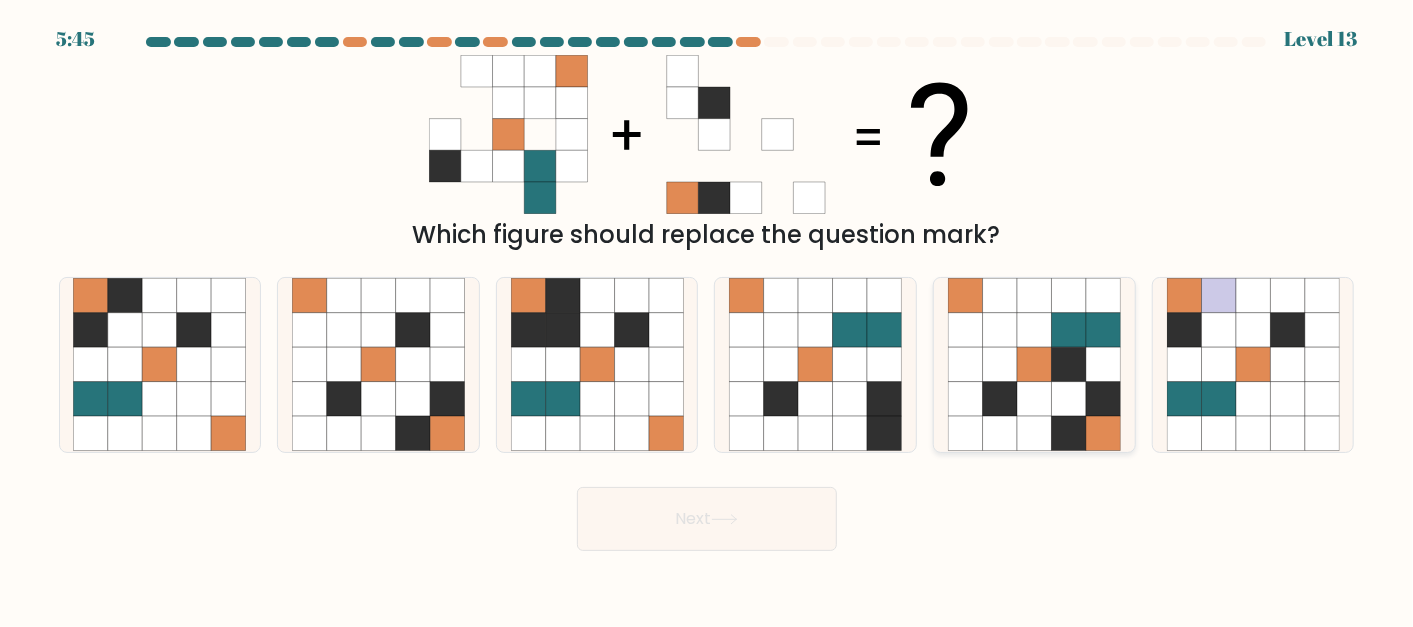 click at bounding box center (1000, 330) 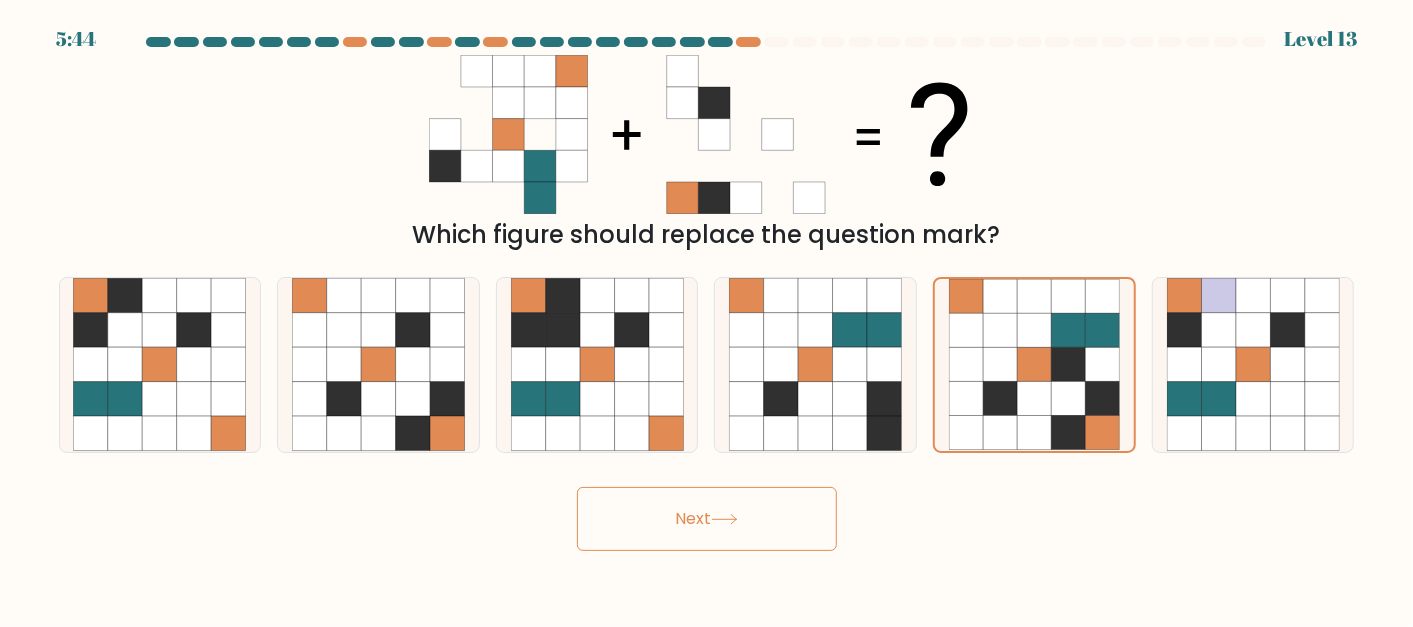 click on "Next" at bounding box center [707, 519] 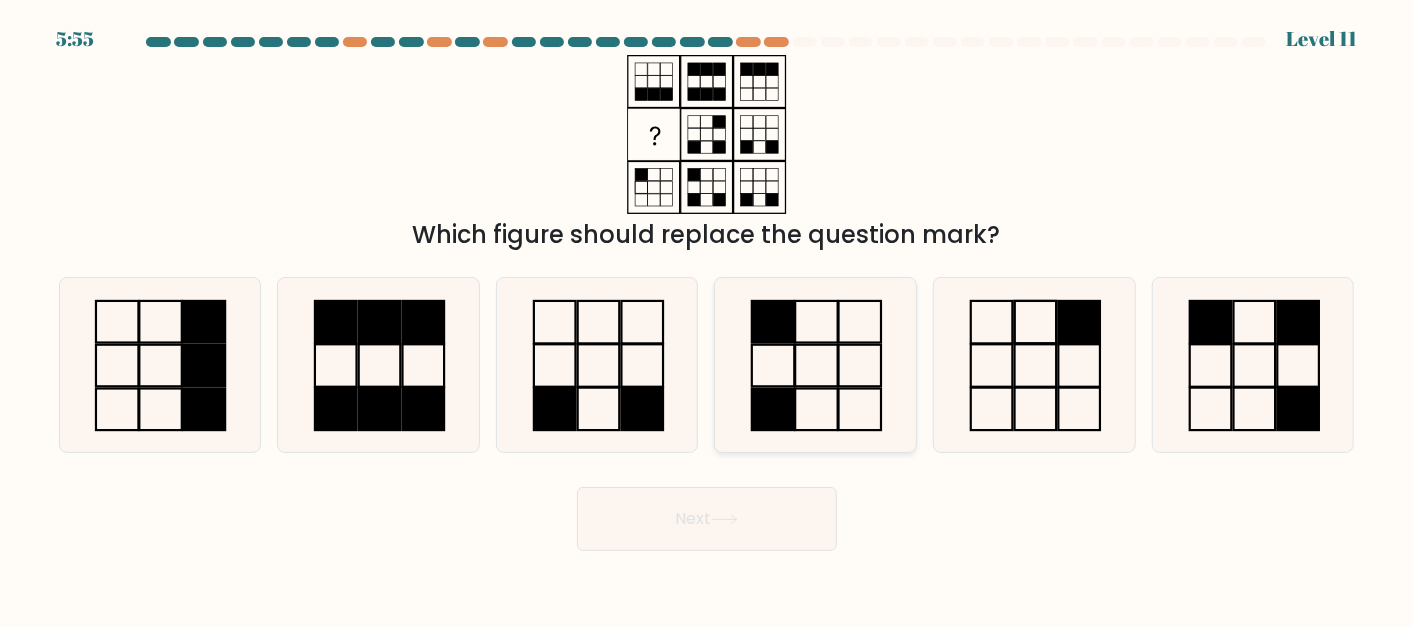 click at bounding box center (815, 364) 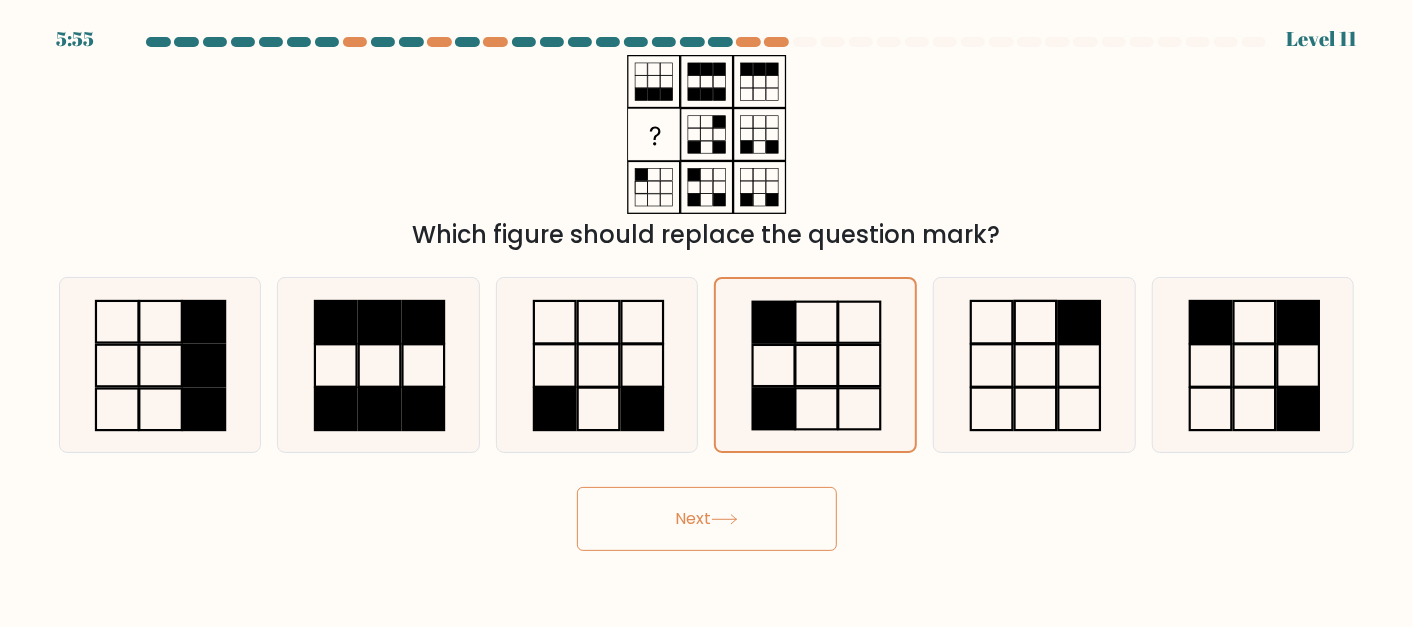 click on "Next" at bounding box center (707, 519) 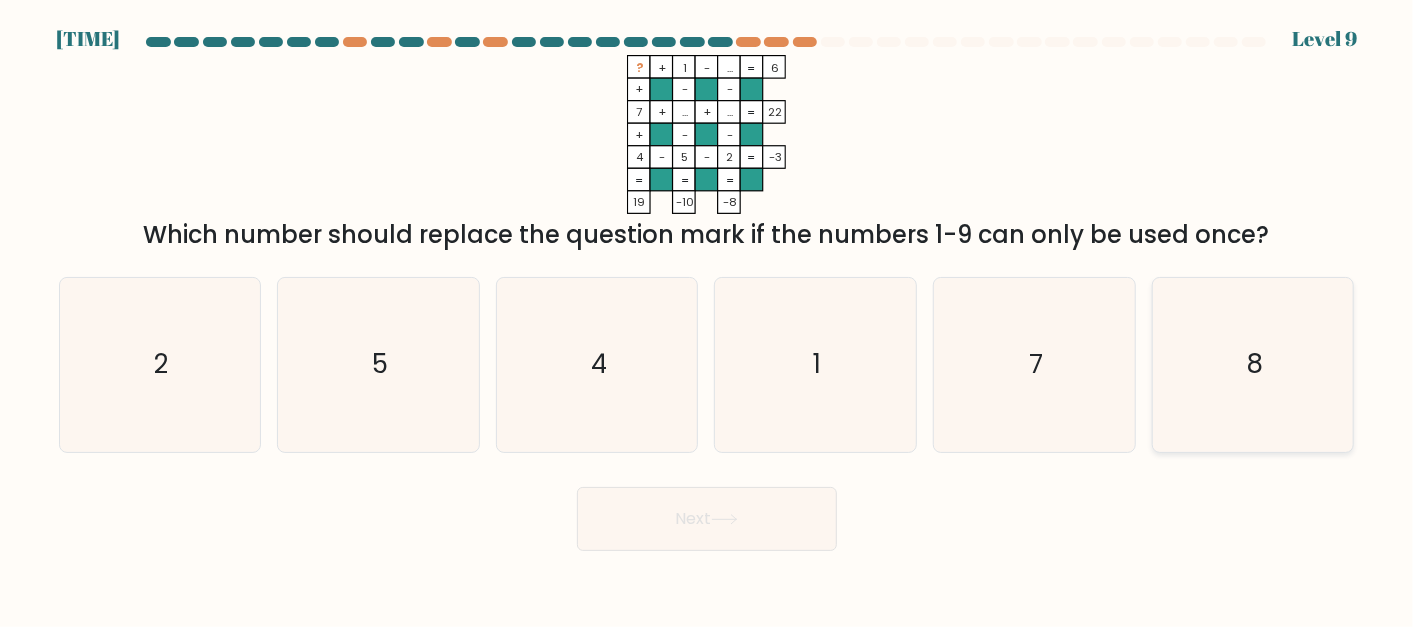 click on "8" at bounding box center [1253, 364] 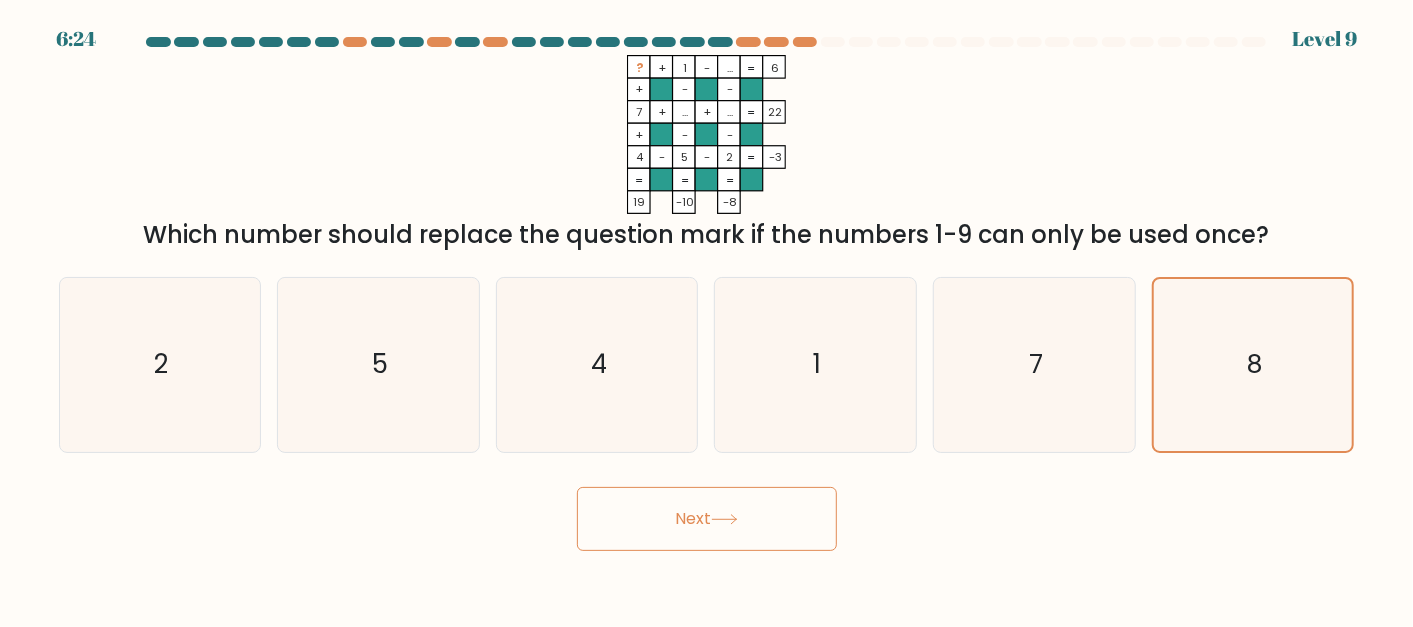 click at bounding box center (724, 519) 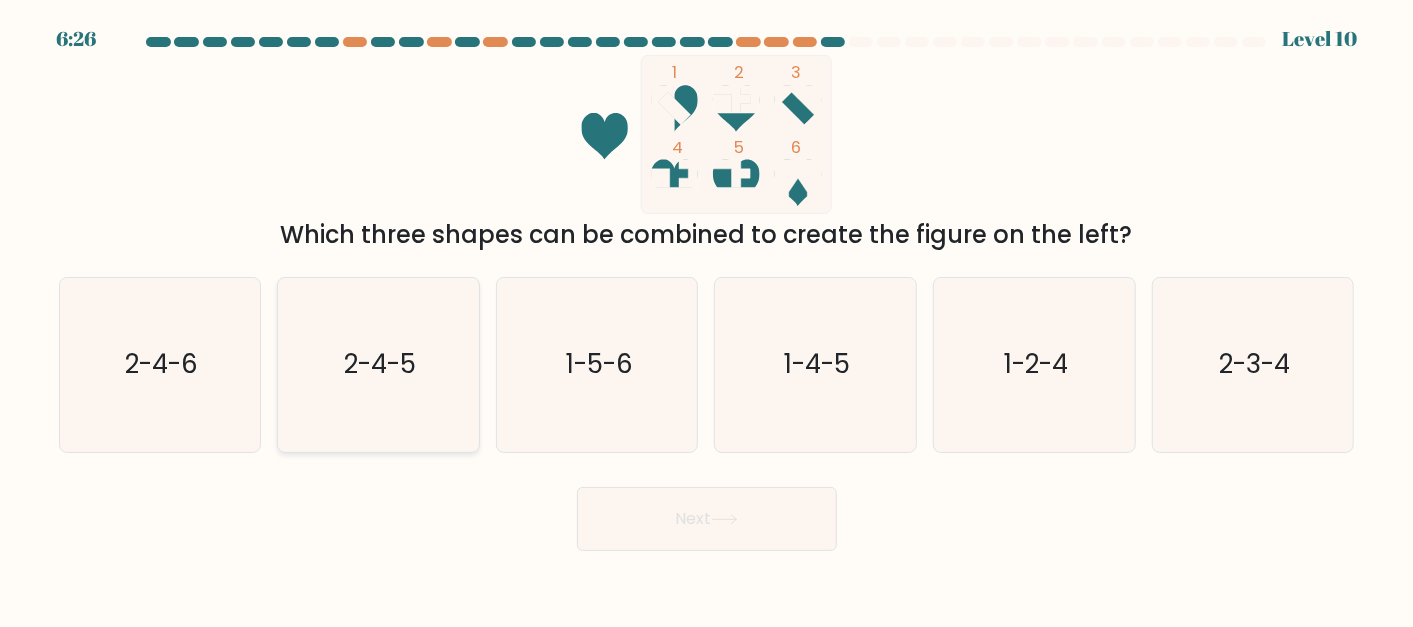 click on "2-4-5" at bounding box center (378, 364) 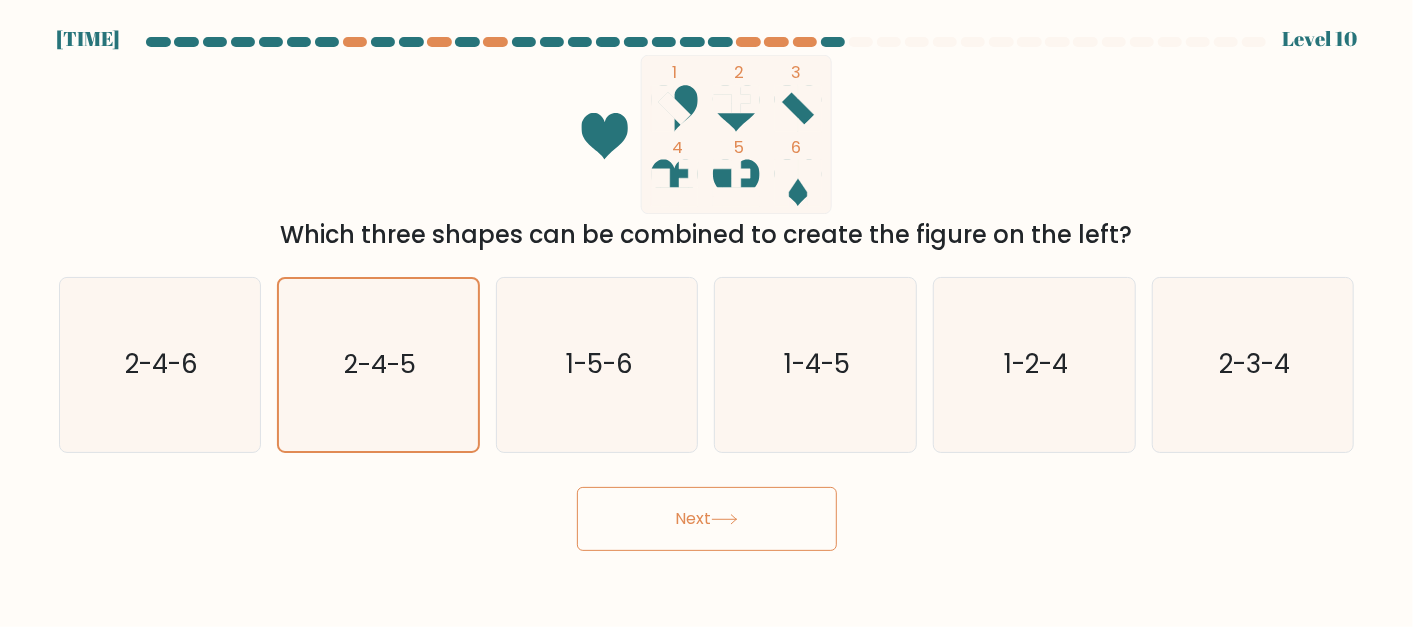 click on "Next" at bounding box center [707, 519] 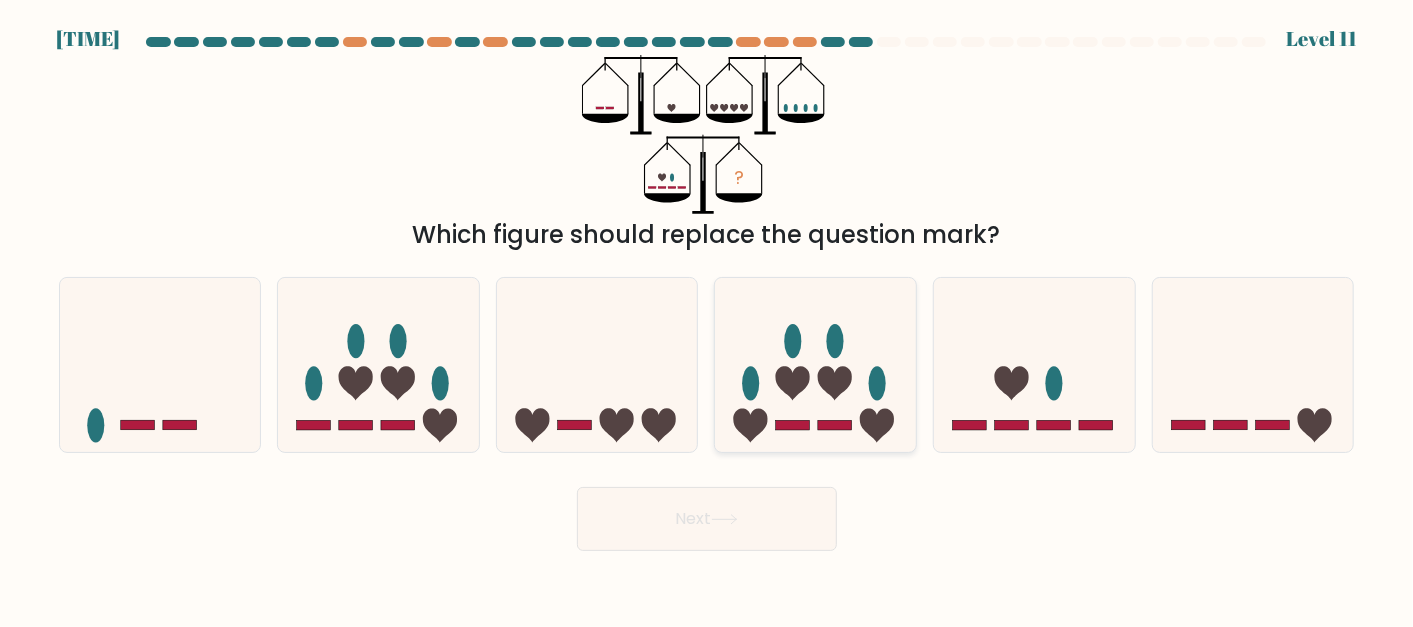 click at bounding box center [815, 365] 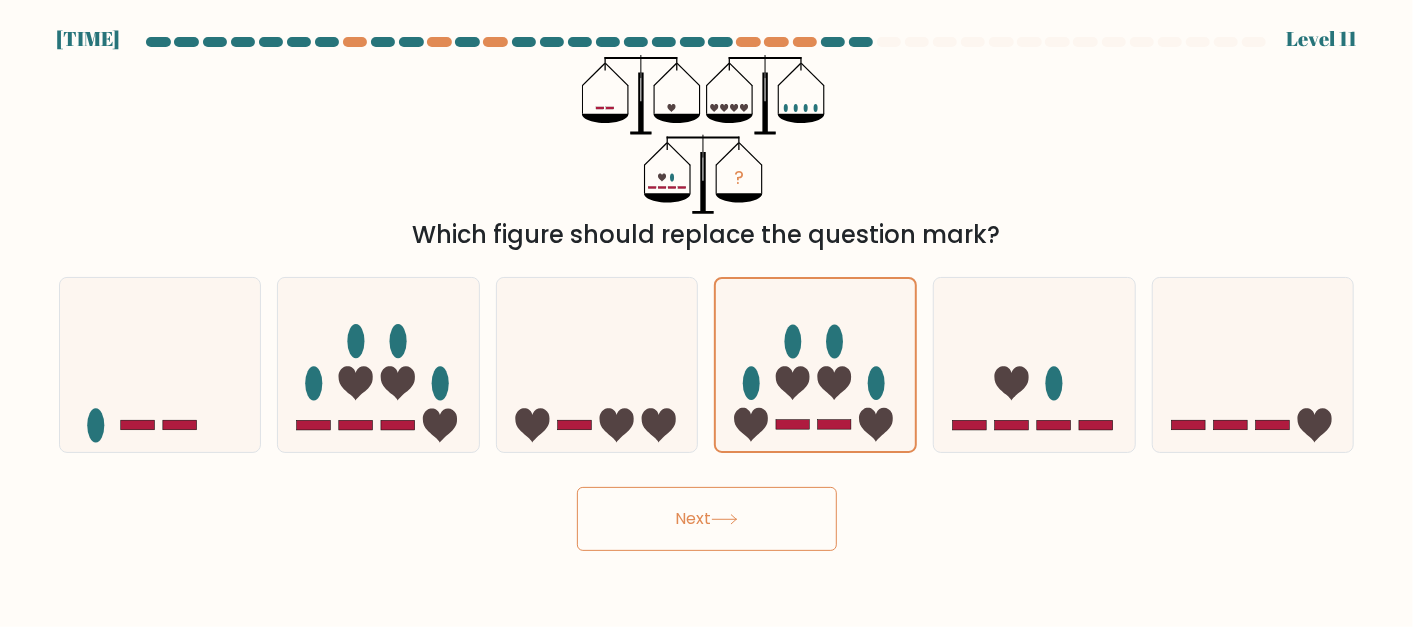 click on "Next" at bounding box center (707, 519) 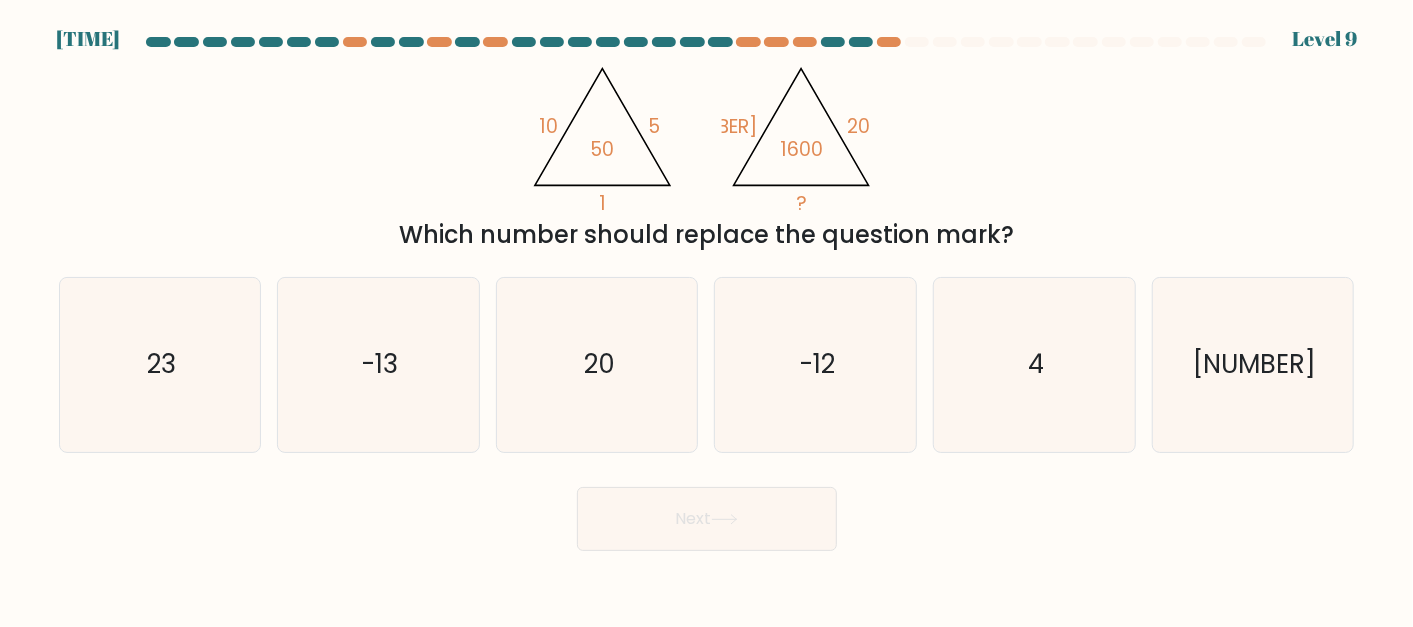 click on "@import url('https://fonts.googleapis.com/css?family=Abril+Fatface:400,100,100italic,300,300italic,400italic,500,500italic,700,700italic,900,900italic');                        10       5       1       50                                       @import url('https://fonts.googleapis.com/css?family=Abril+Fatface:400,100,100italic,300,300italic,400italic,500,500italic,700,700italic,900,900italic');                        320       20       ?       1600
Which number should replace the question mark?" at bounding box center [707, 154] 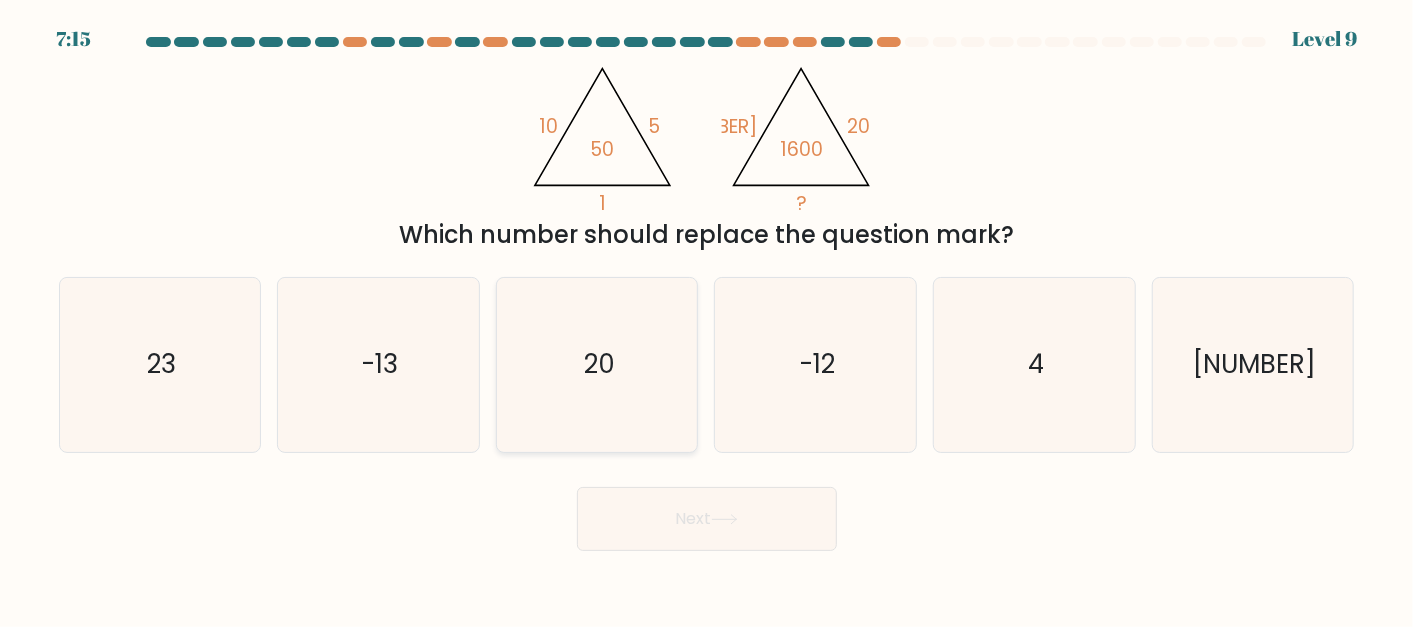 click on "20" at bounding box center [597, 364] 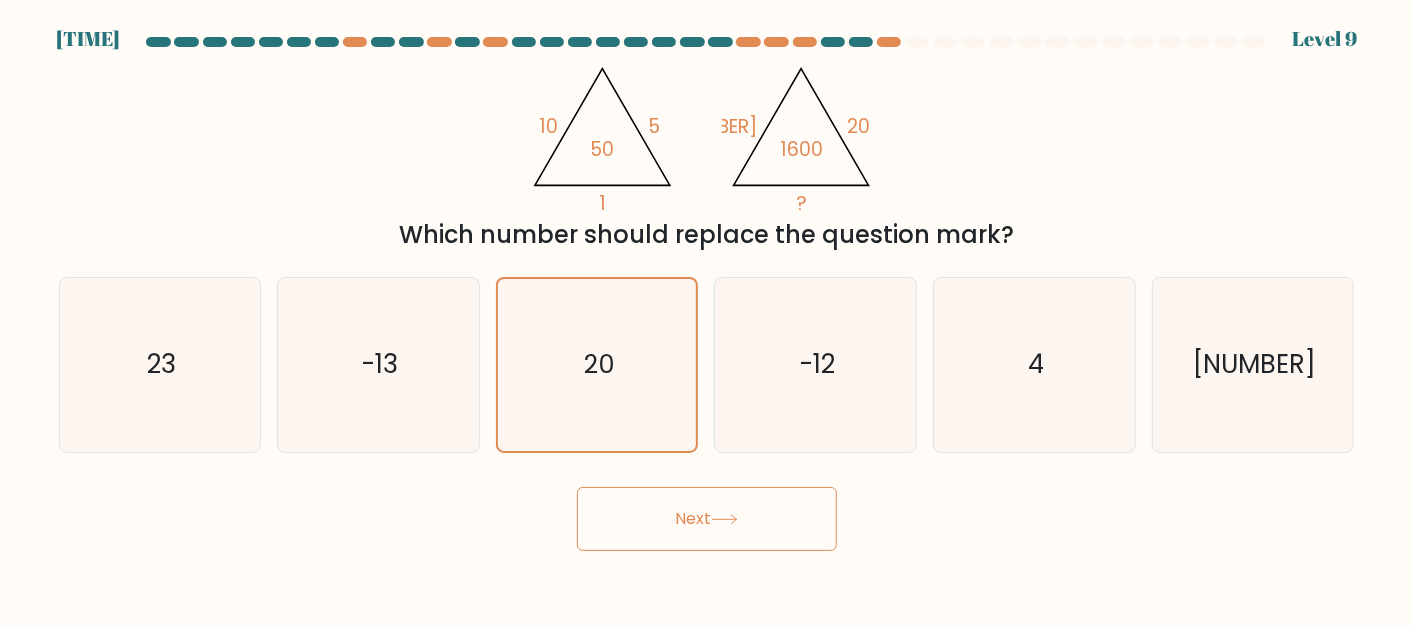 click on "Next" at bounding box center (707, 519) 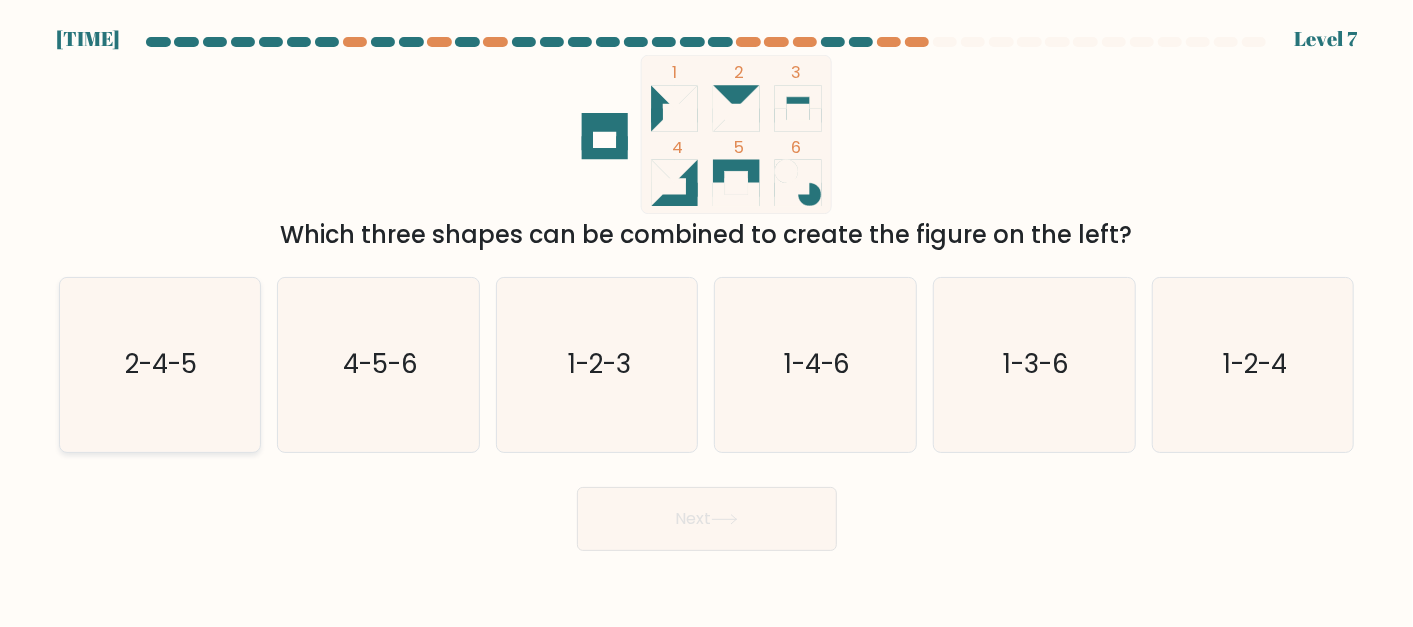 click on "2-4-5" at bounding box center (159, 364) 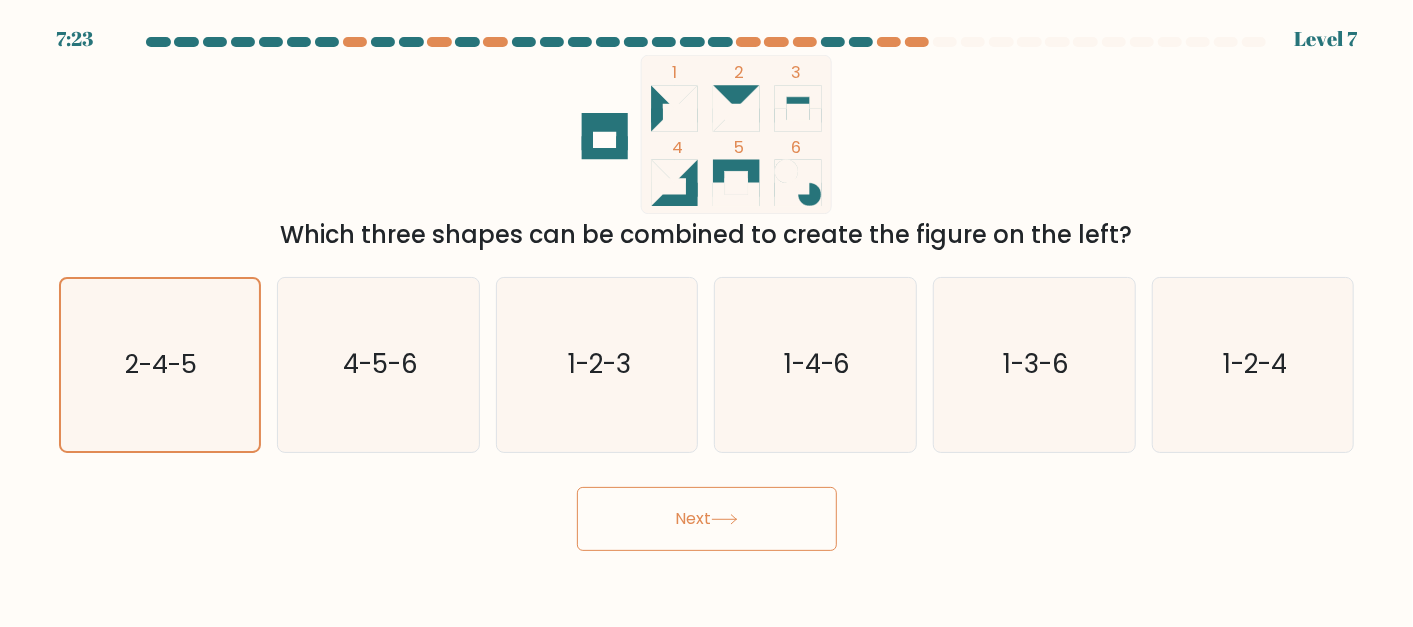 click at bounding box center [724, 519] 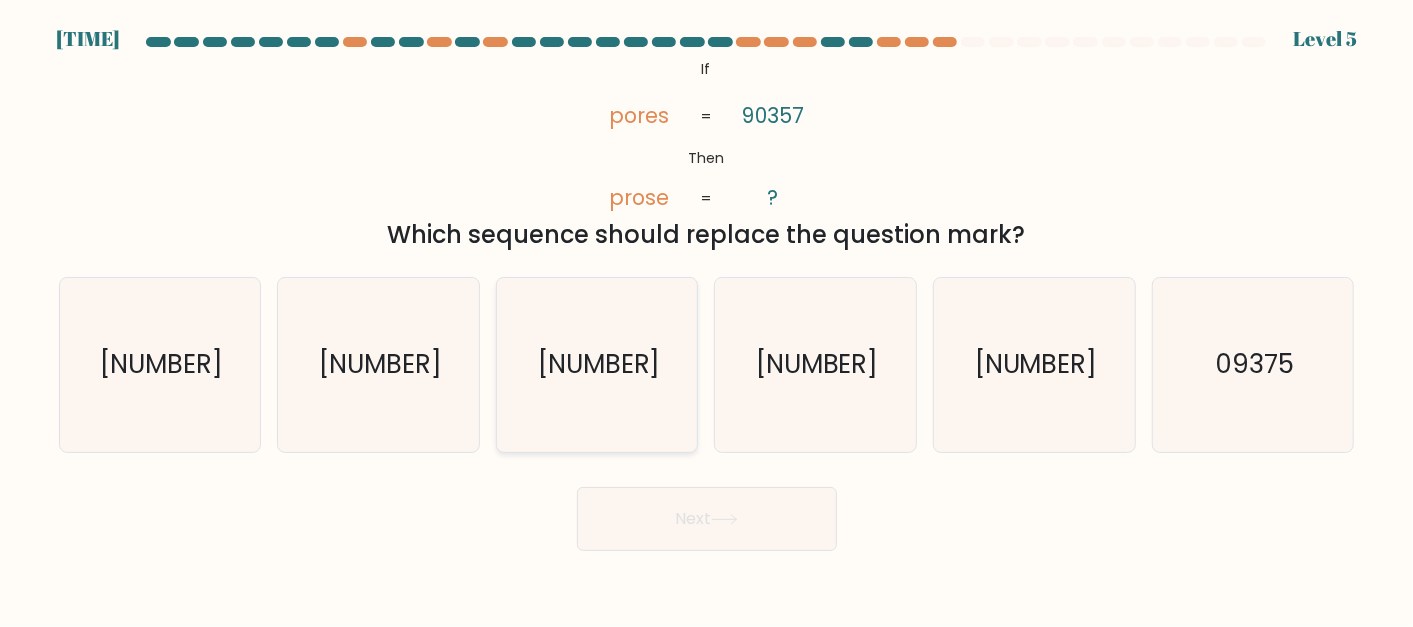 click on "93075" at bounding box center (597, 364) 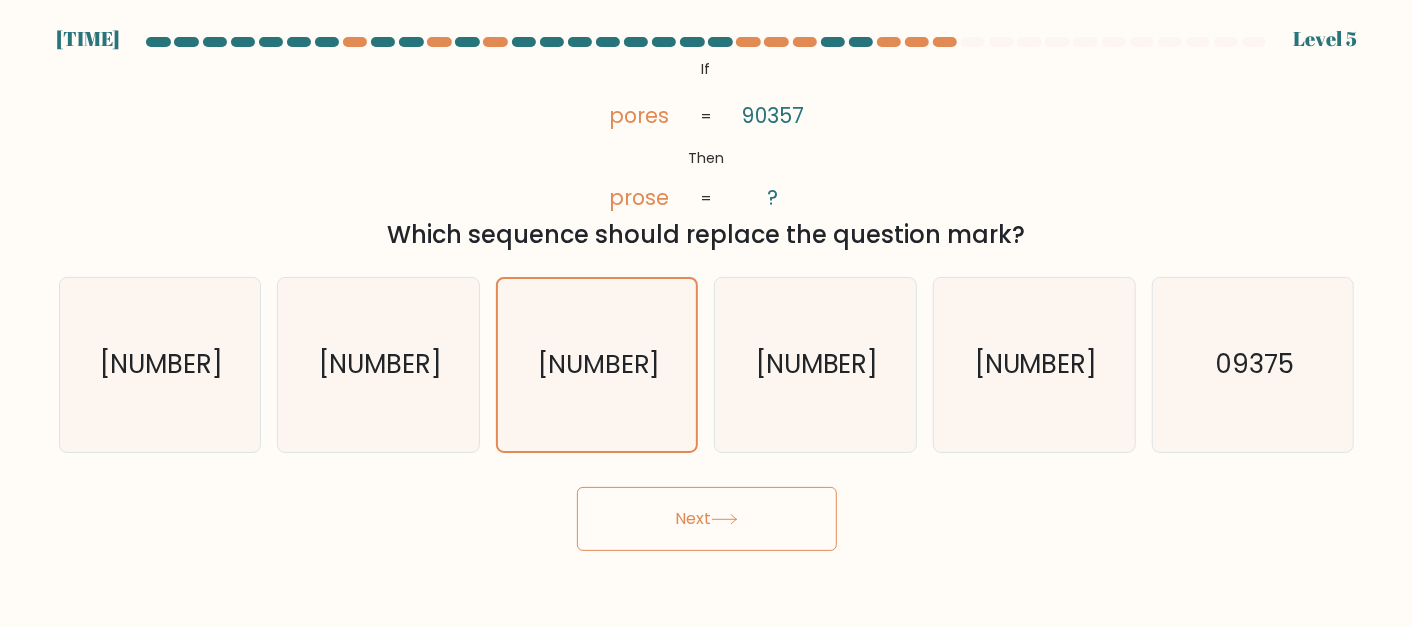 click on "Next" at bounding box center [707, 519] 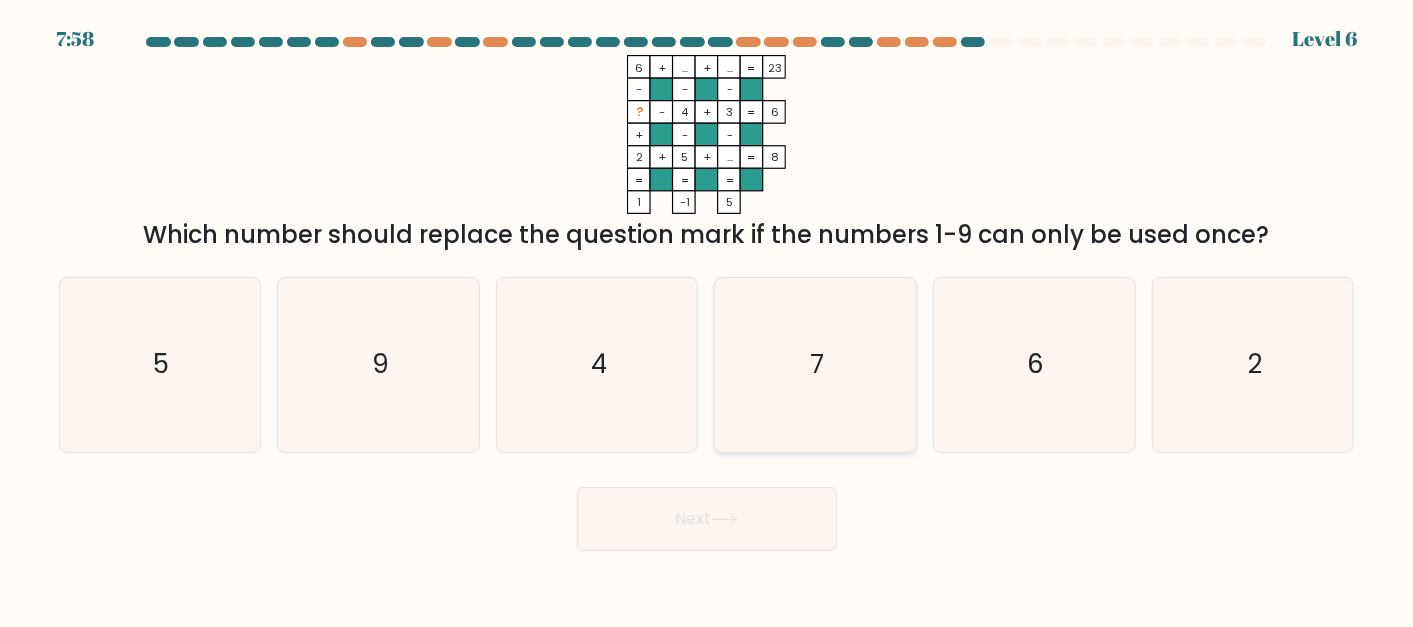 click on "7" at bounding box center [815, 364] 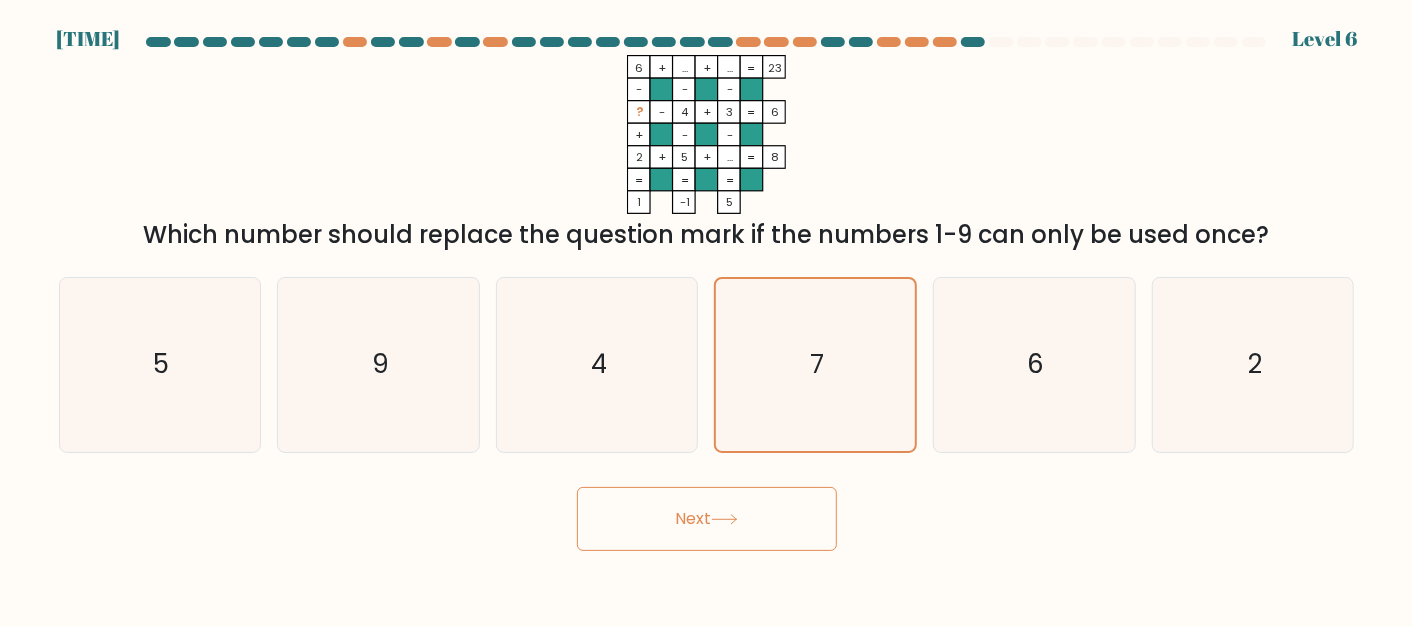 click on "Next" at bounding box center [707, 519] 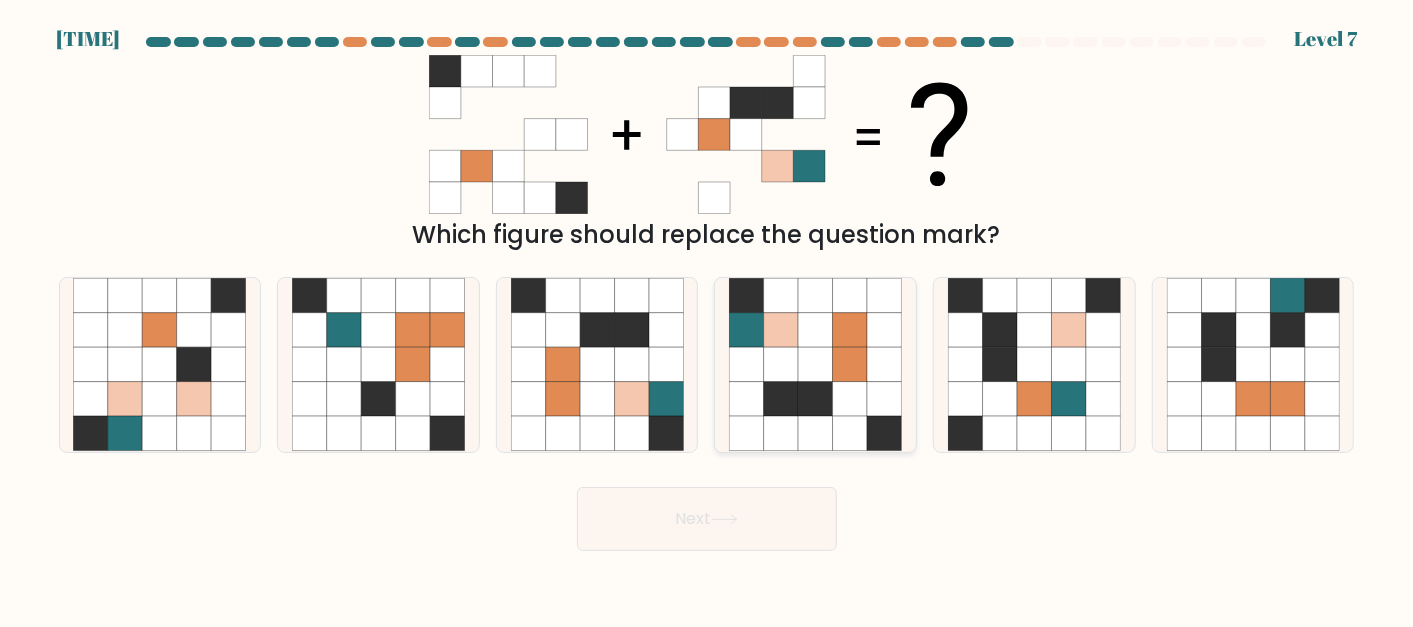 click at bounding box center [816, 399] 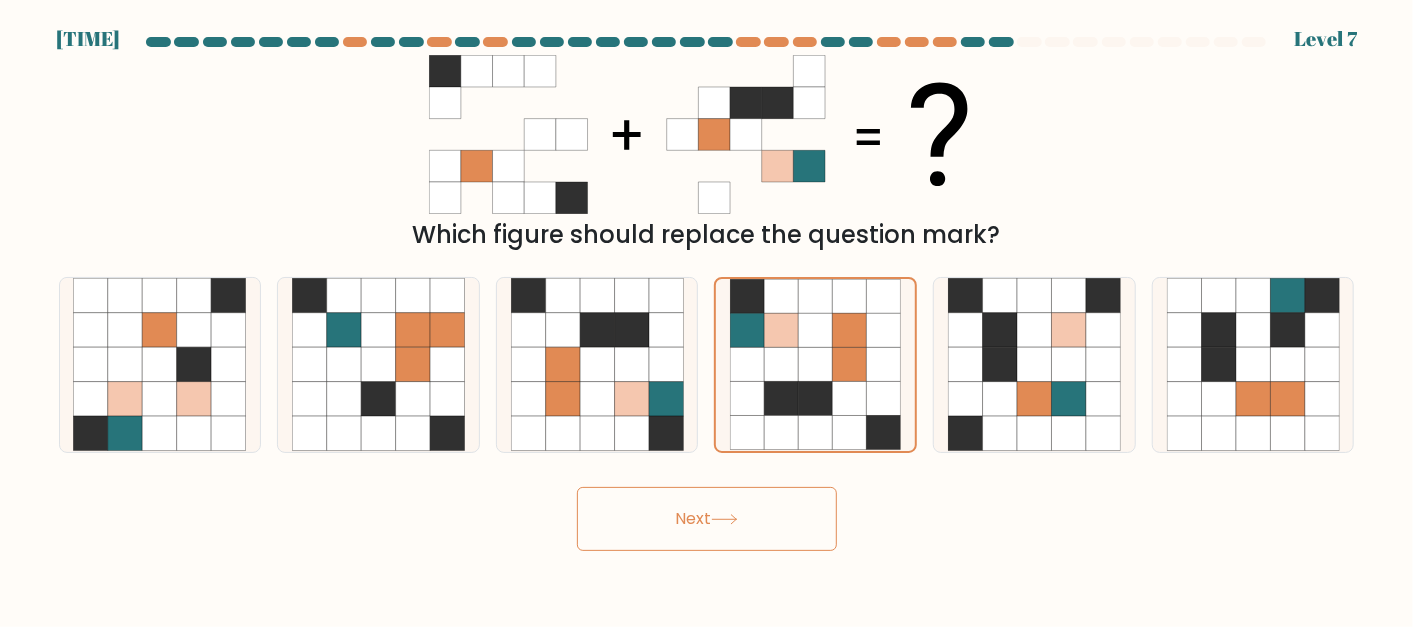 click on "Next" at bounding box center (707, 519) 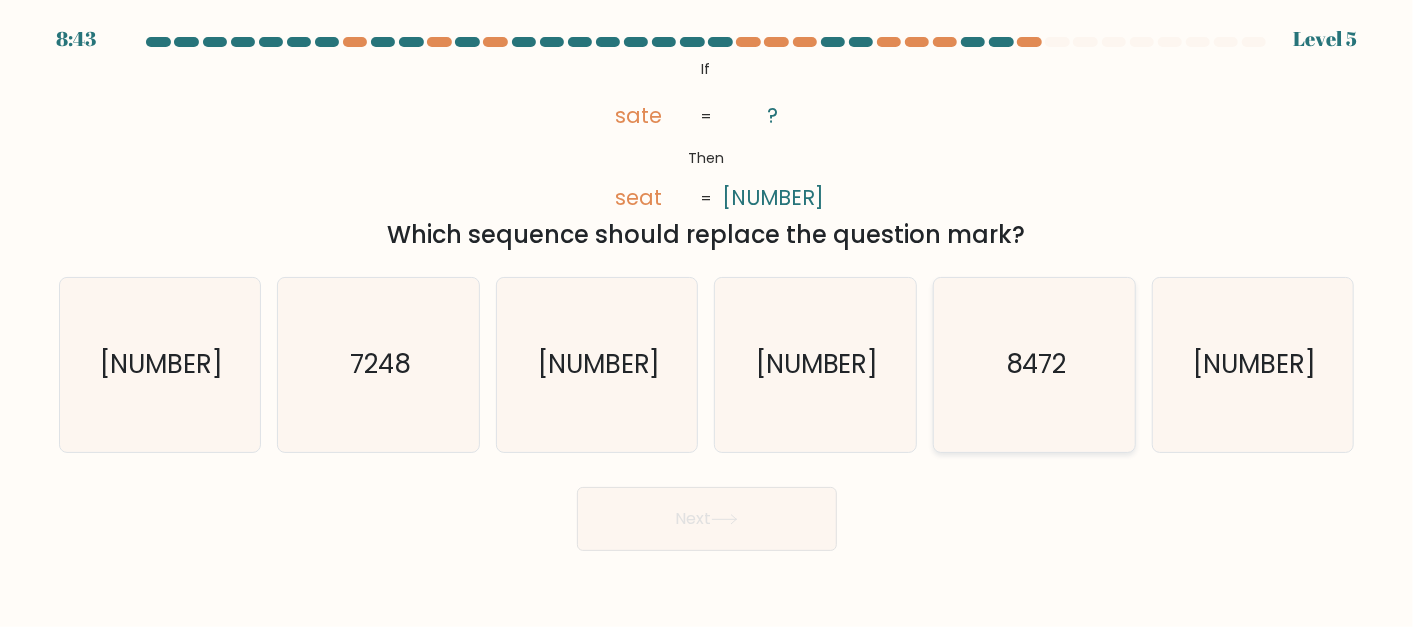 click on "8472" at bounding box center (1036, 365) 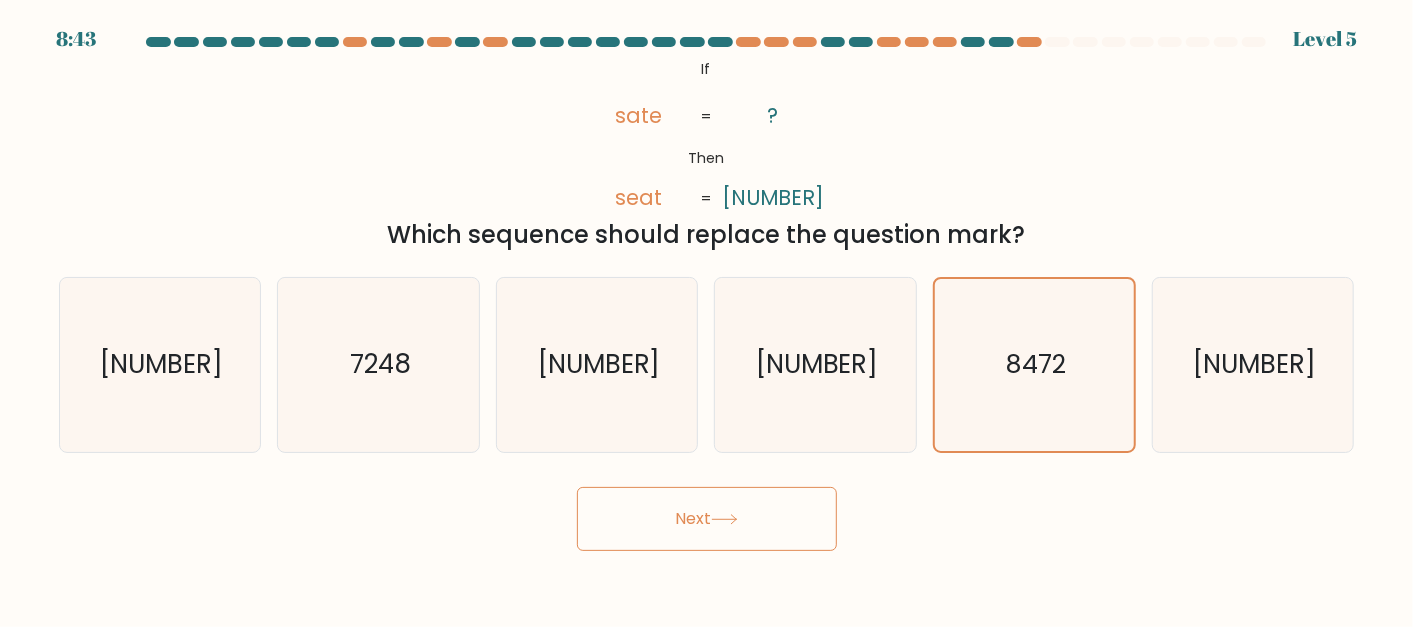 click on "Next" at bounding box center (707, 519) 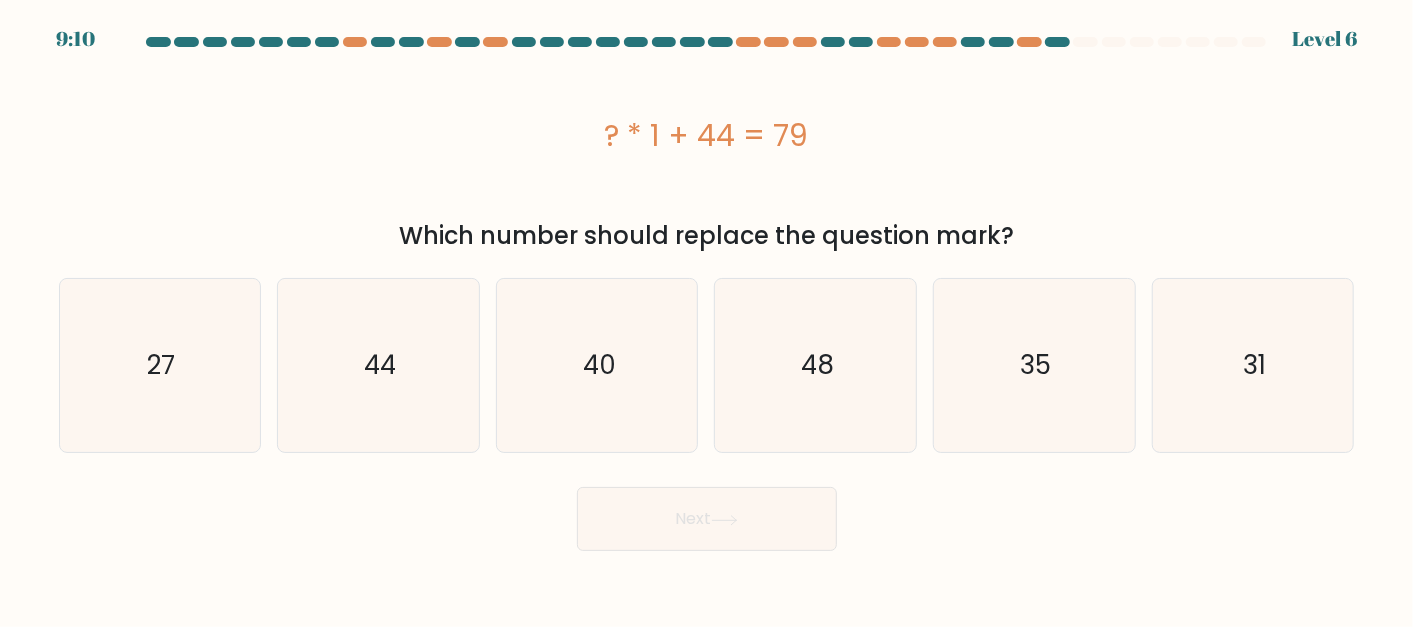 click on "? * 1 + 44 = 79" at bounding box center (707, 135) 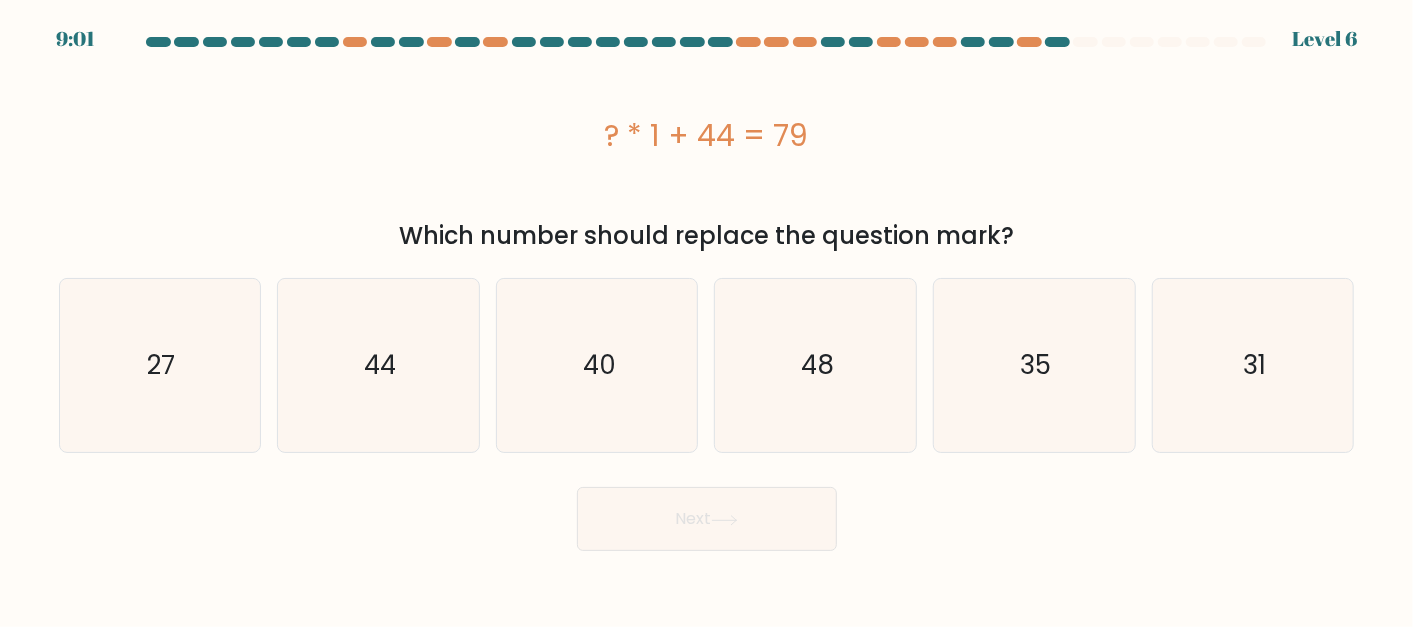 click on "Next" at bounding box center (707, 519) 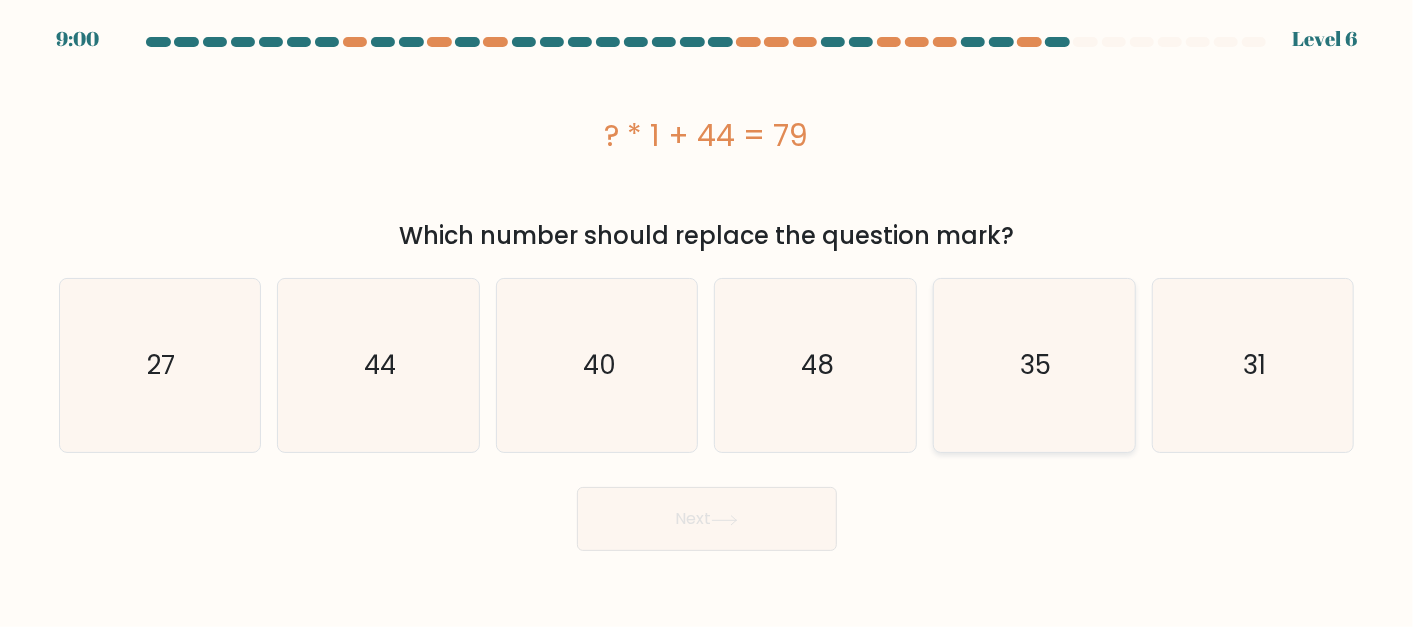 click on "35" at bounding box center (1034, 365) 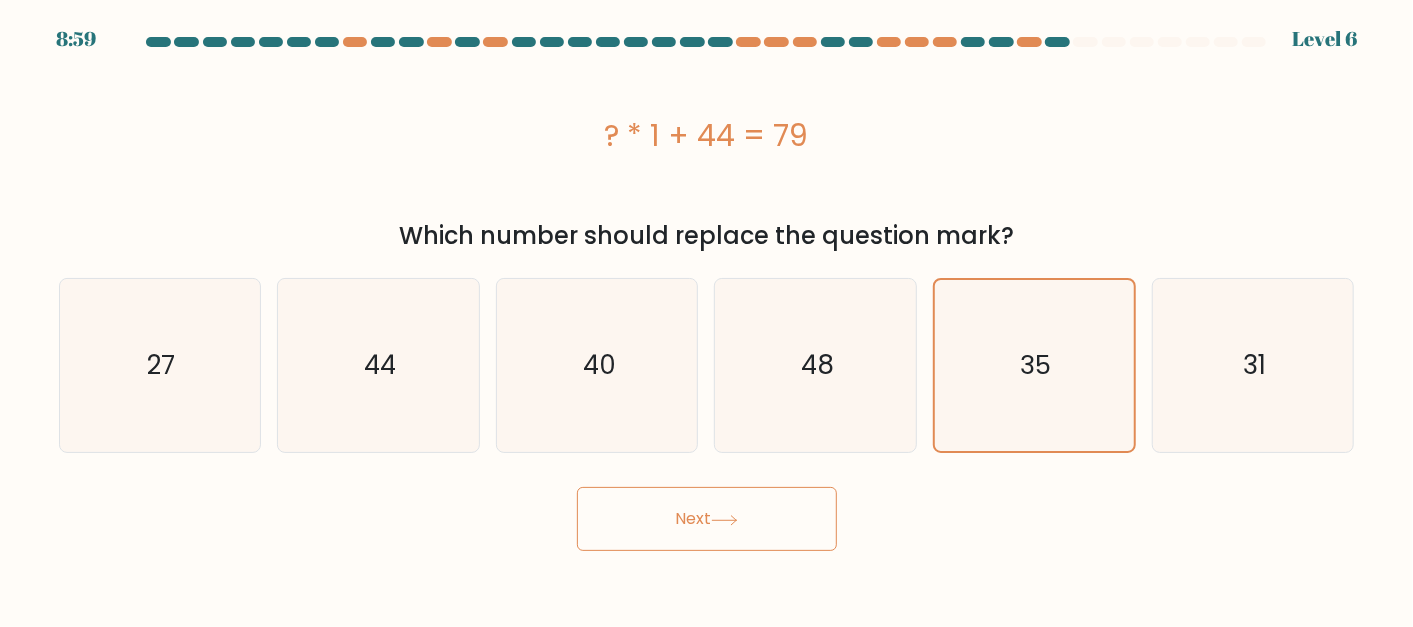 click on "Next" at bounding box center (707, 519) 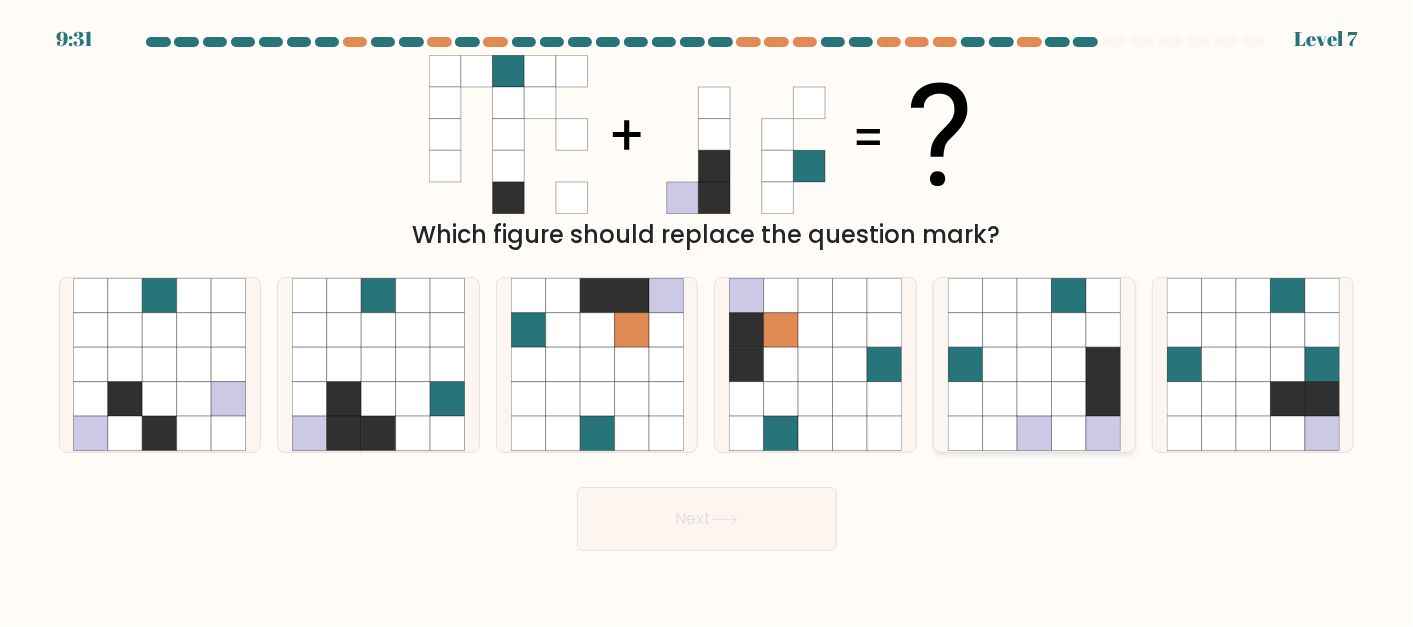 click at bounding box center (1034, 399) 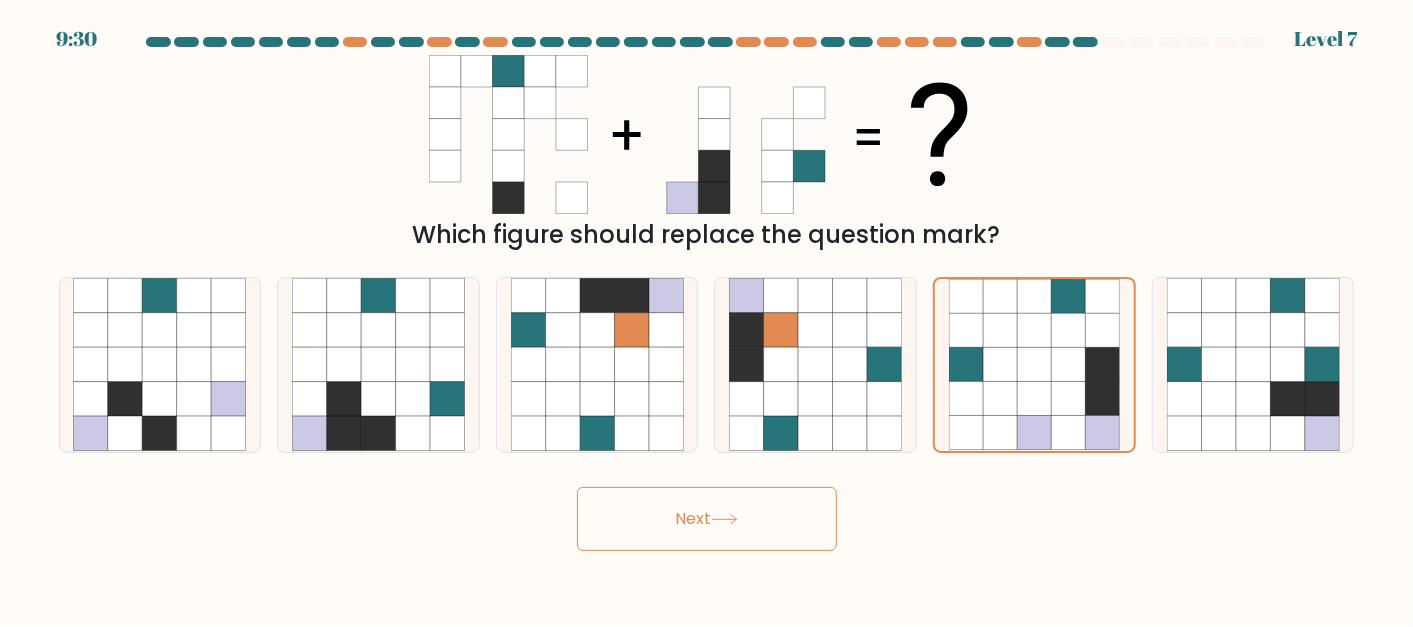 click at bounding box center (724, 519) 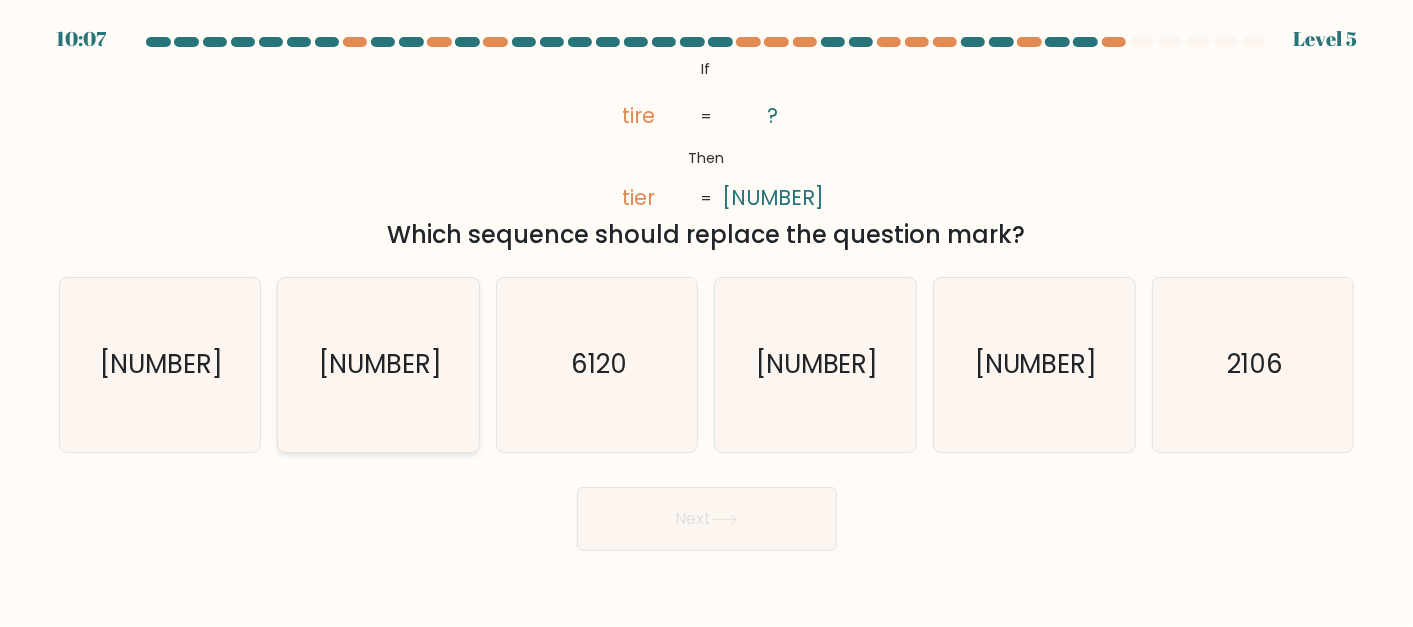 click on "6012" at bounding box center (378, 364) 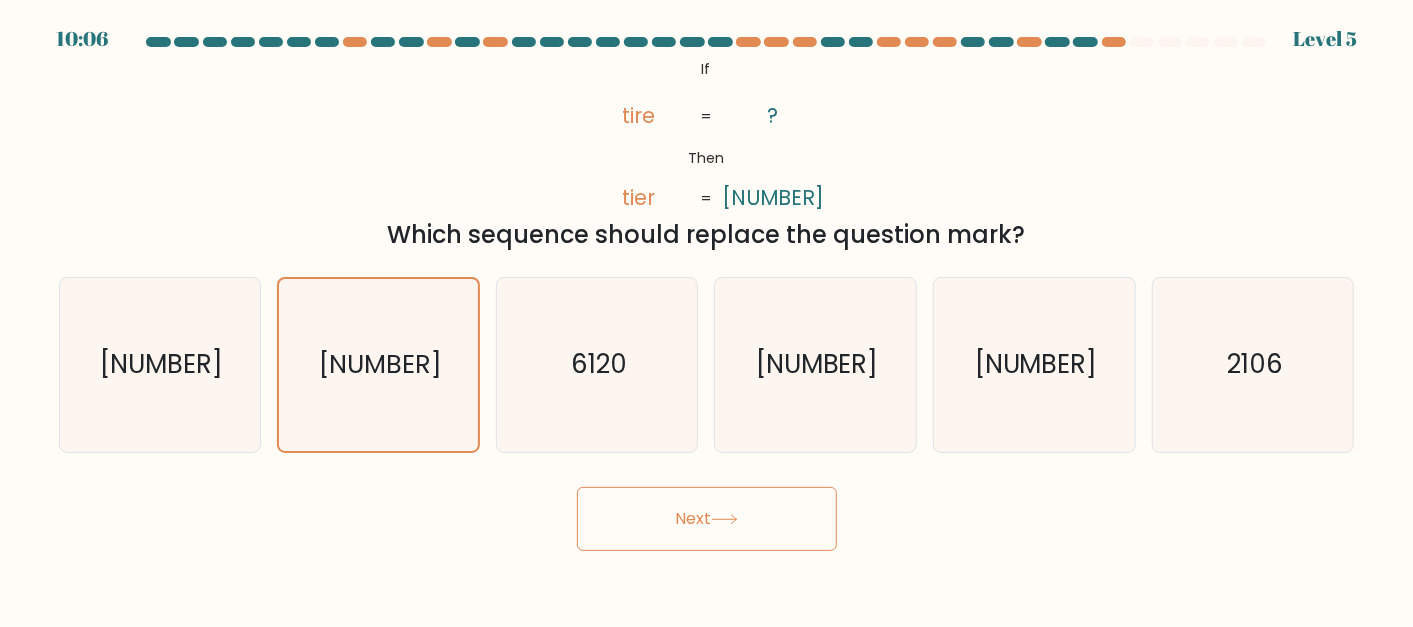 click on "Next" at bounding box center (707, 519) 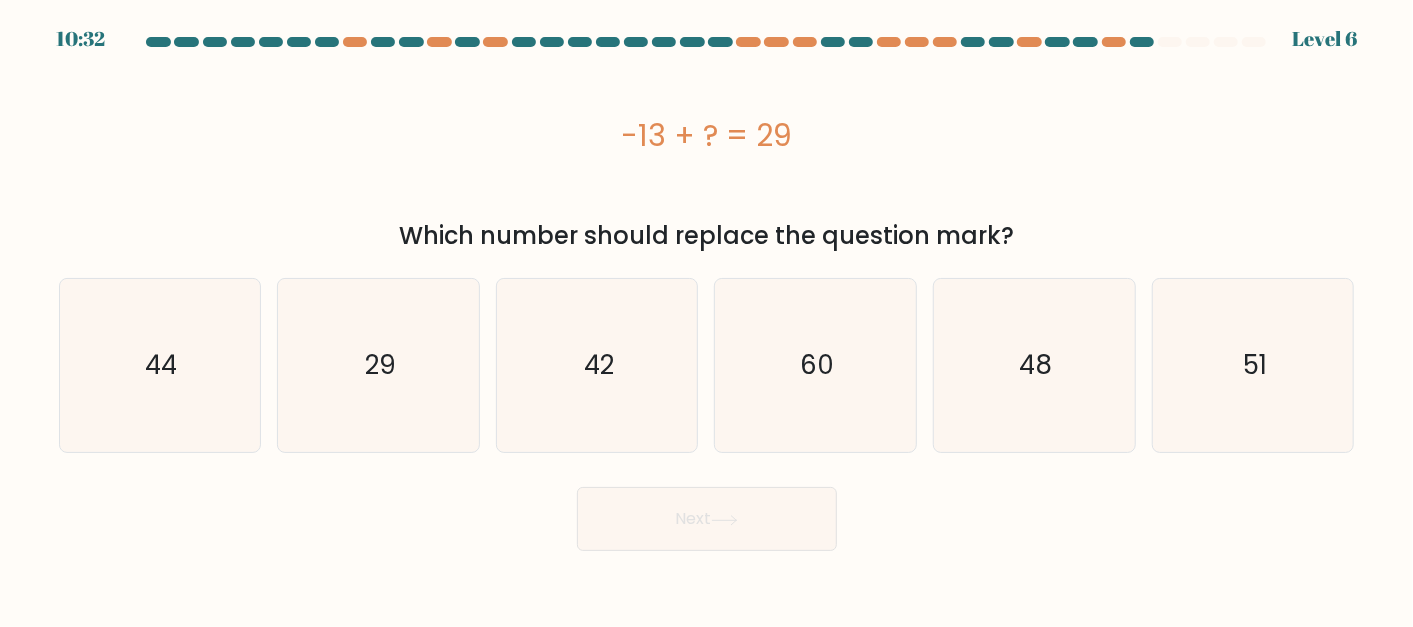 click on "Next" at bounding box center (707, 519) 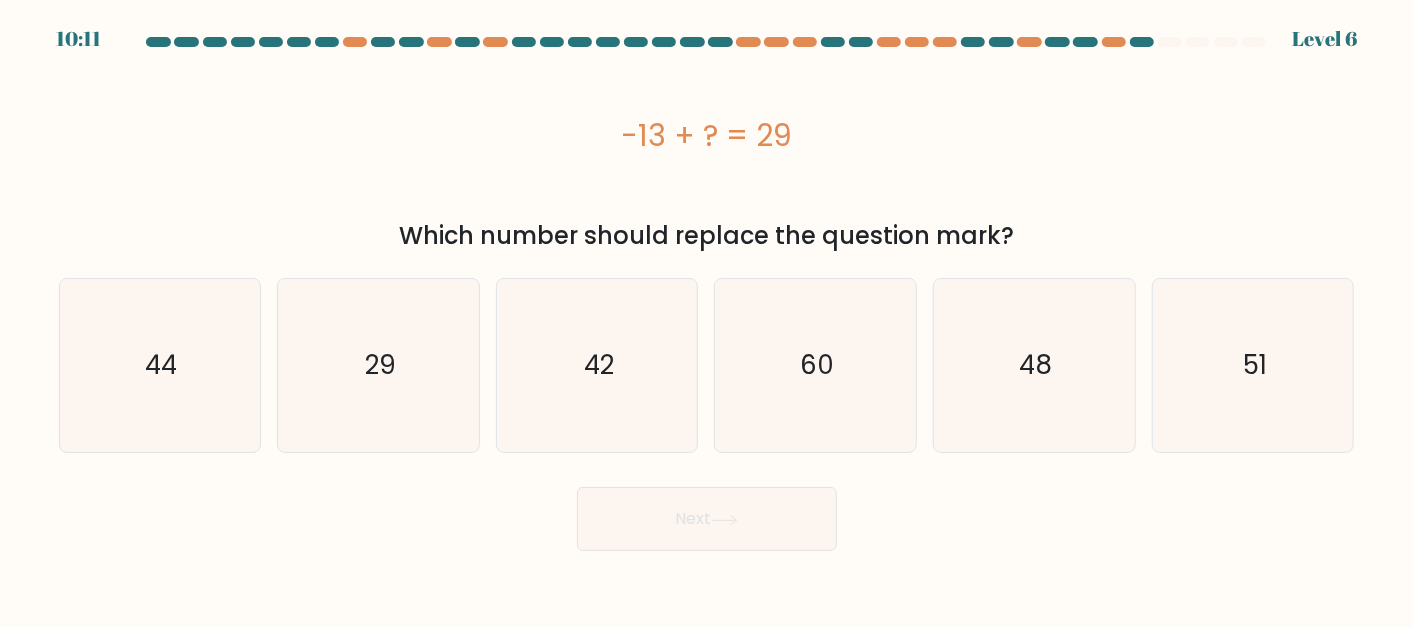 click on "Next" at bounding box center (707, 514) 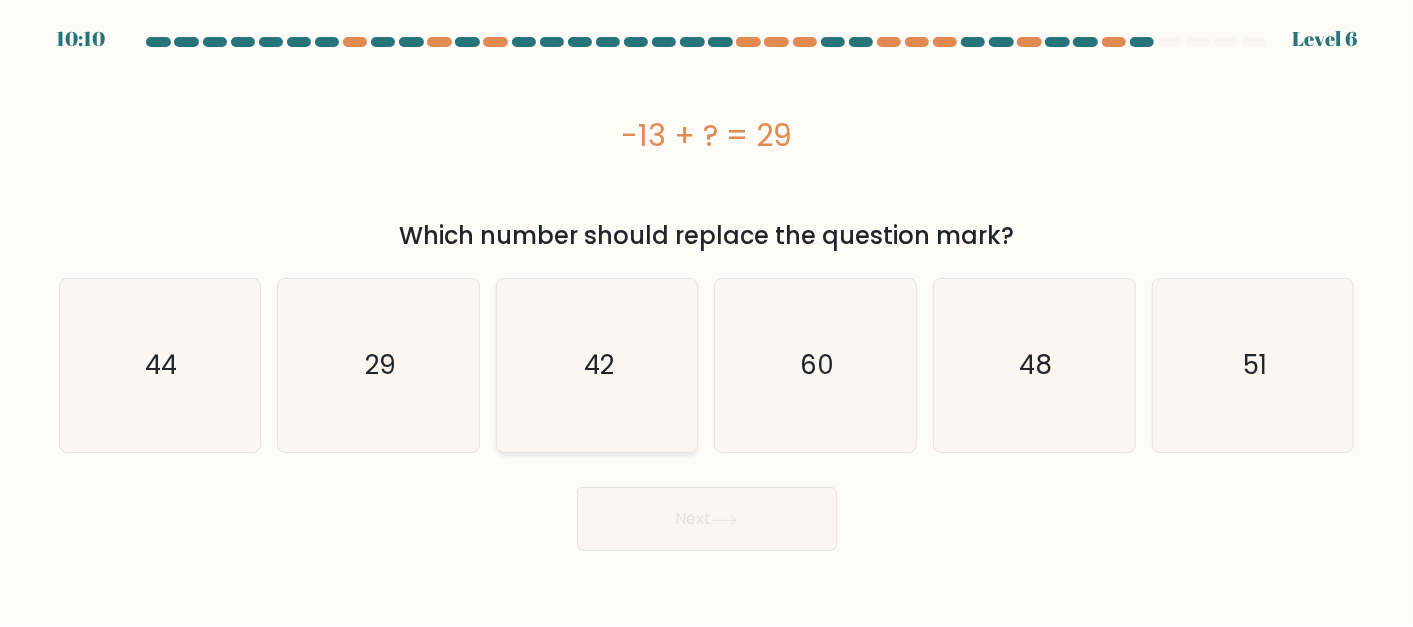 click on "42" at bounding box center (597, 365) 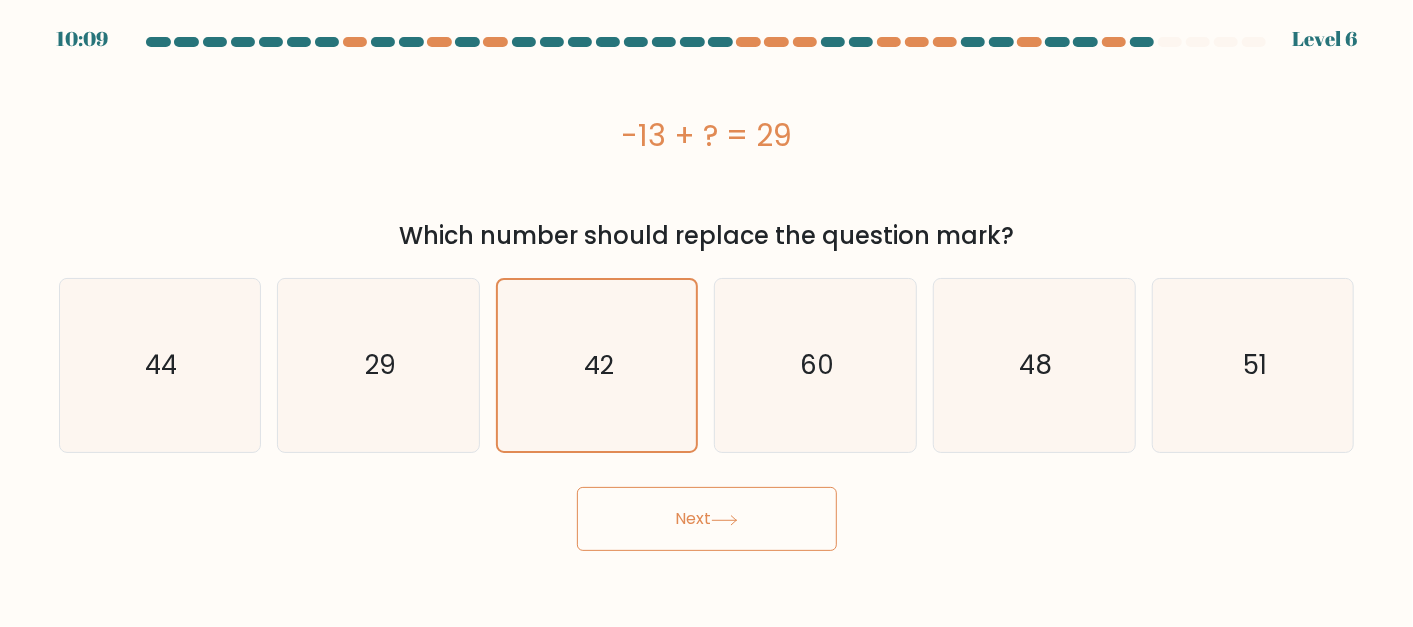 click on "Next" at bounding box center (707, 519) 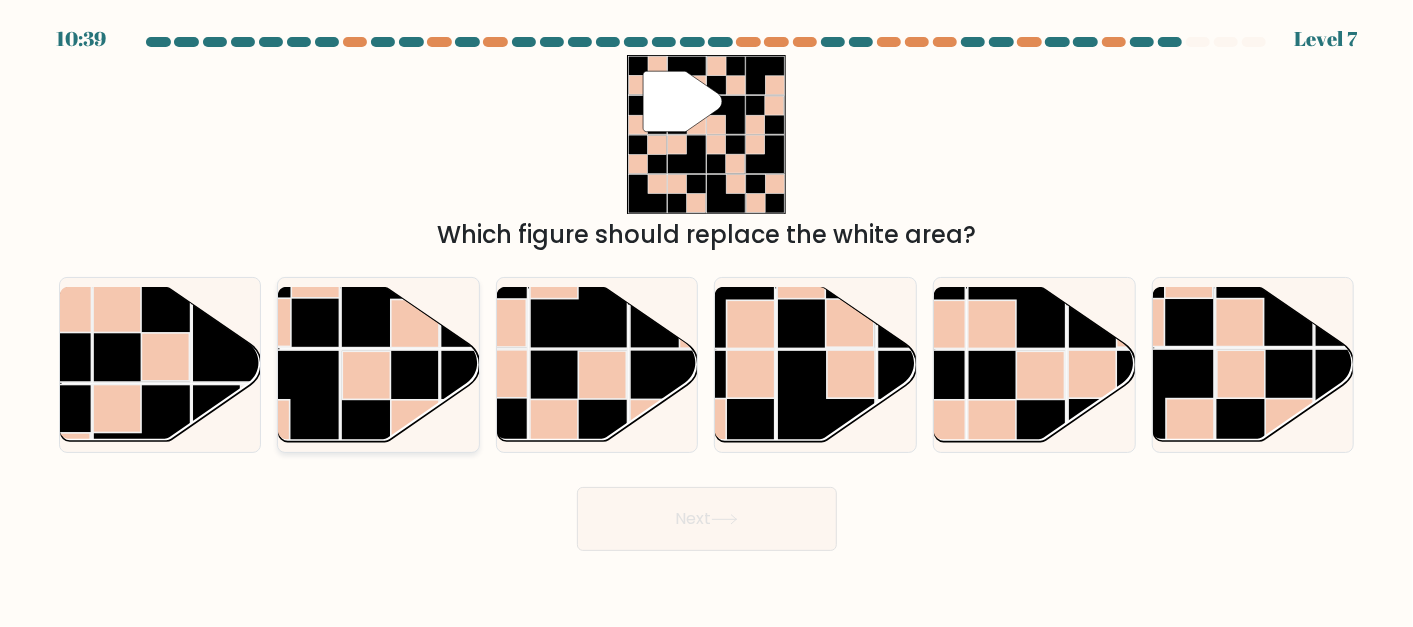 click at bounding box center (366, 375) 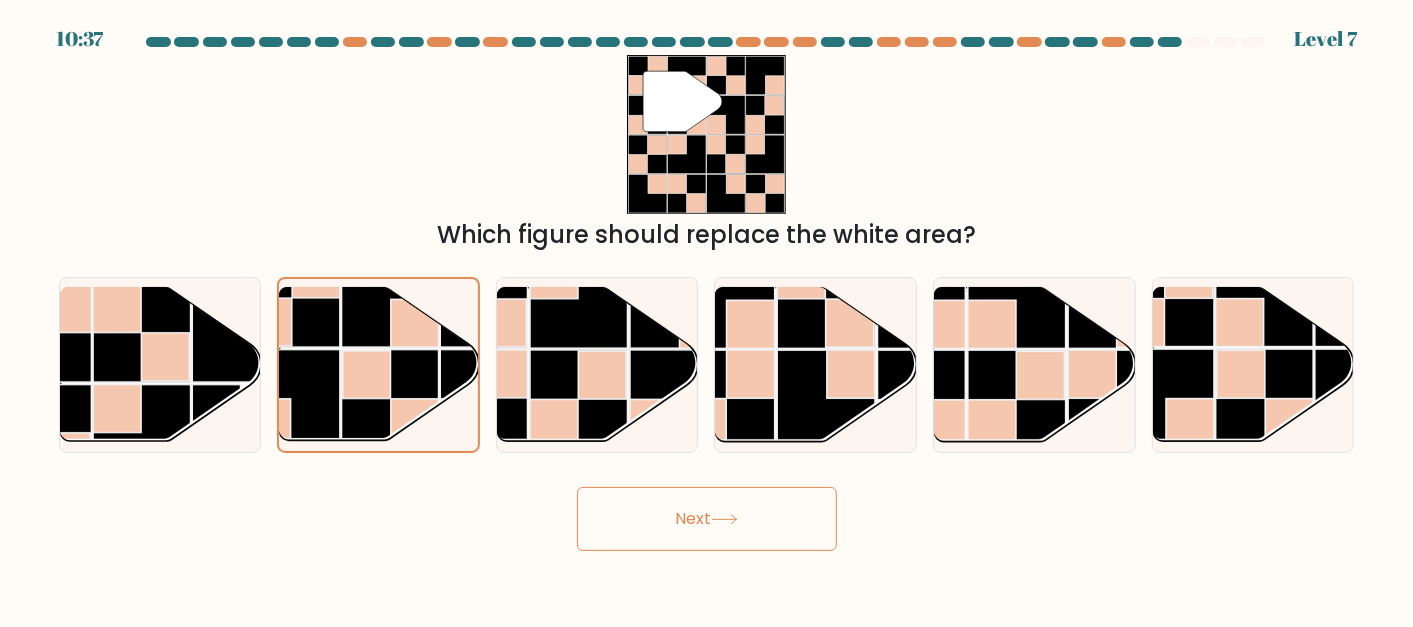 click on "Next" at bounding box center (707, 519) 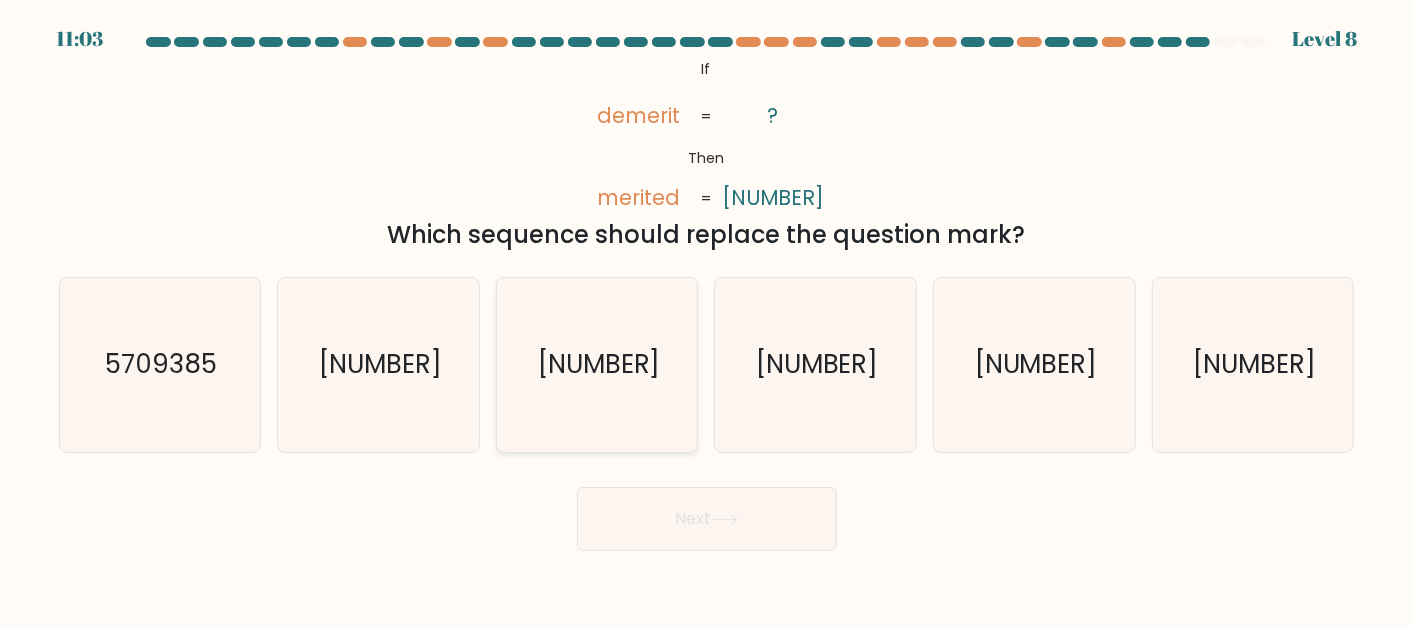 click on "3505798" at bounding box center [598, 365] 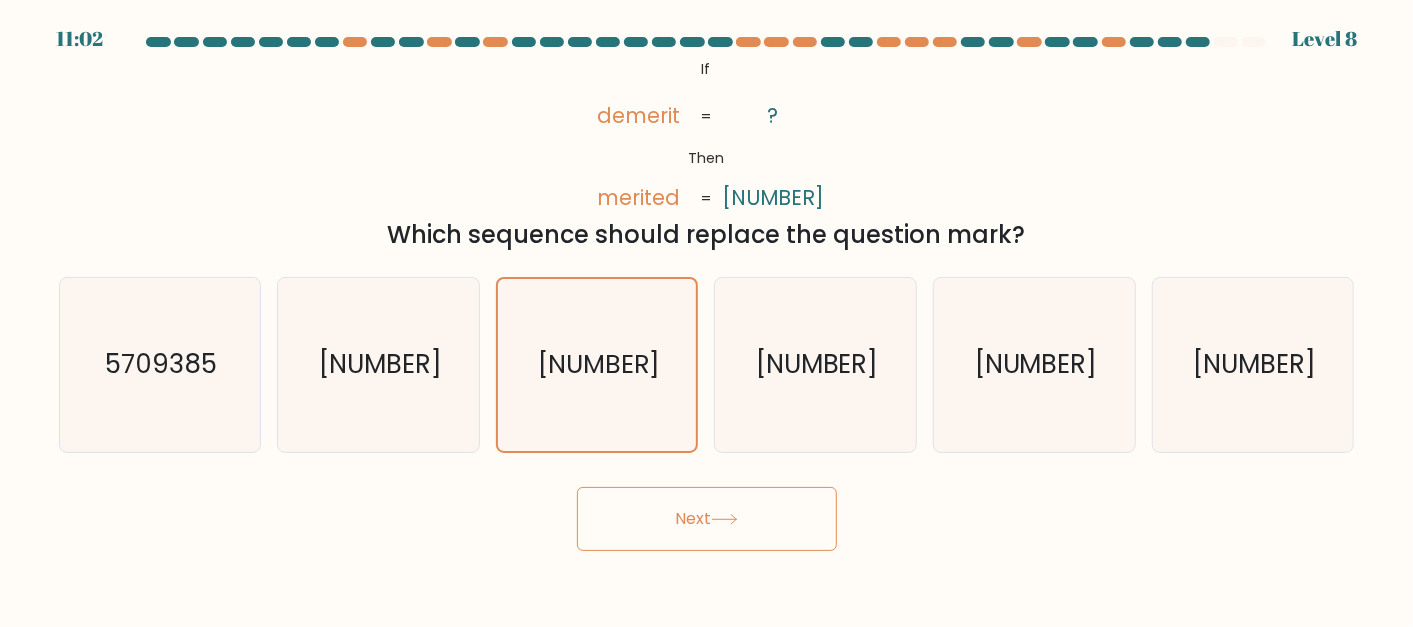 click on "Next" at bounding box center [707, 519] 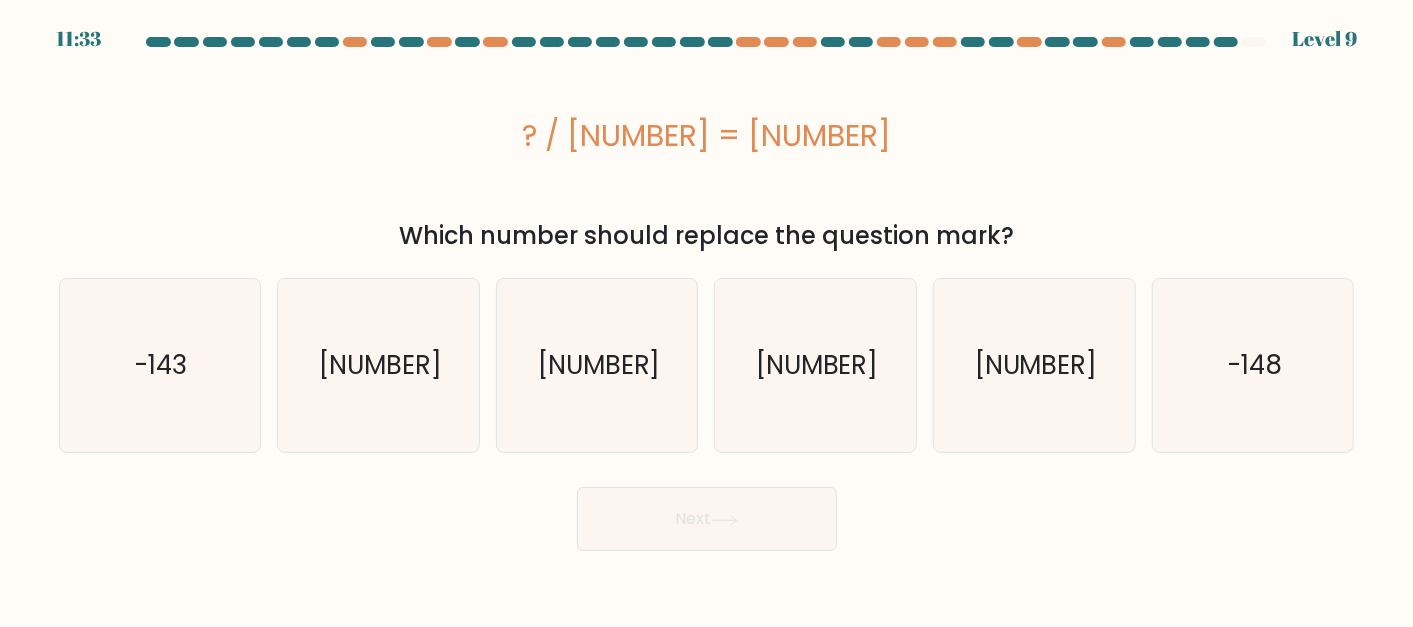 click on "Next" at bounding box center (707, 519) 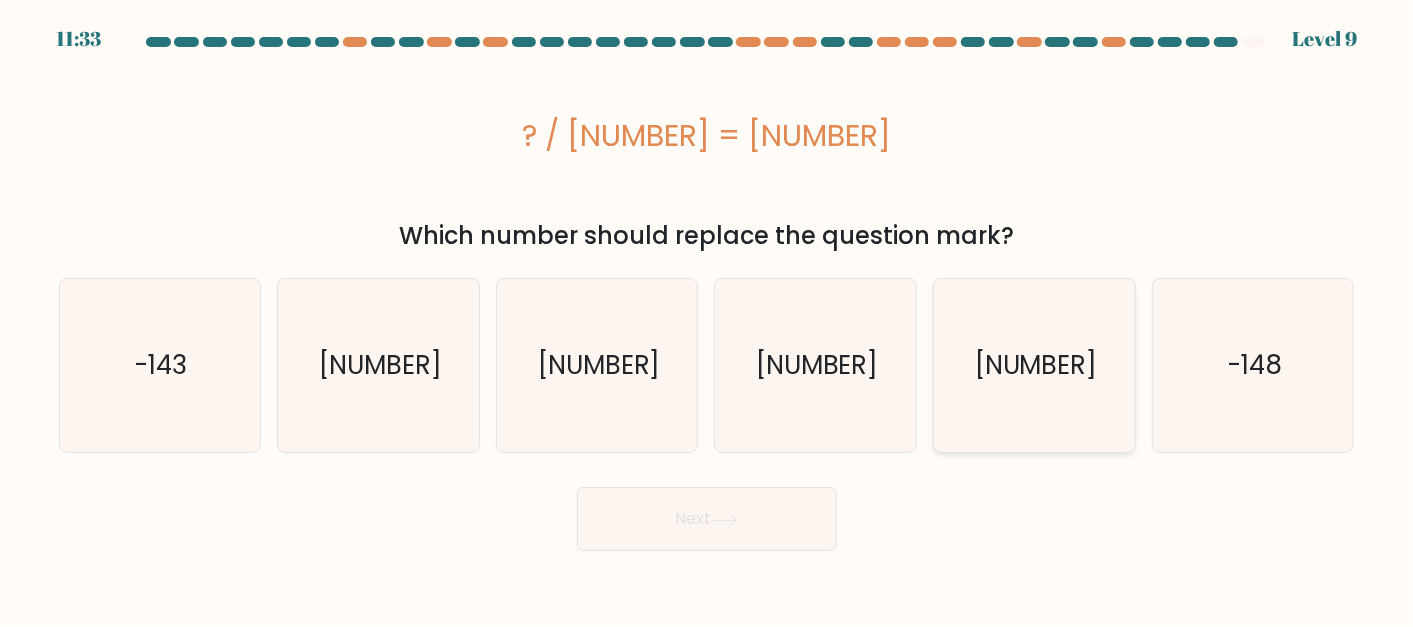click on "-135" at bounding box center (1034, 365) 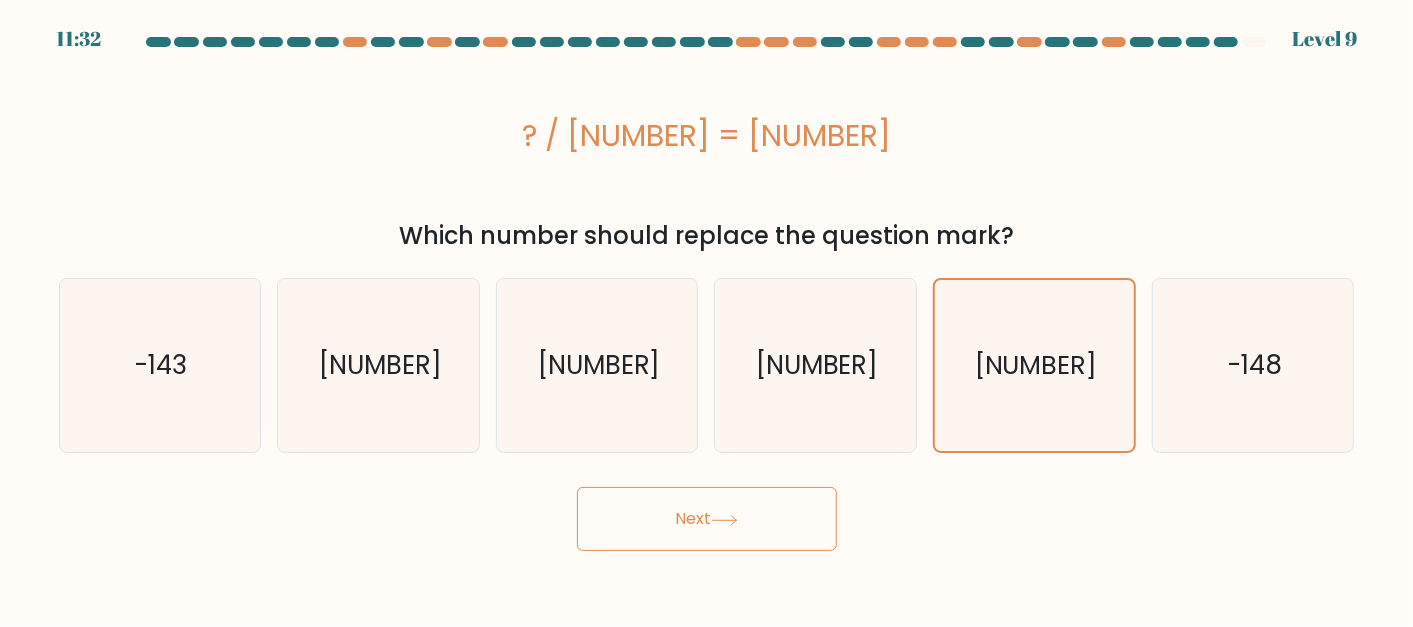 click on "Next" at bounding box center [707, 519] 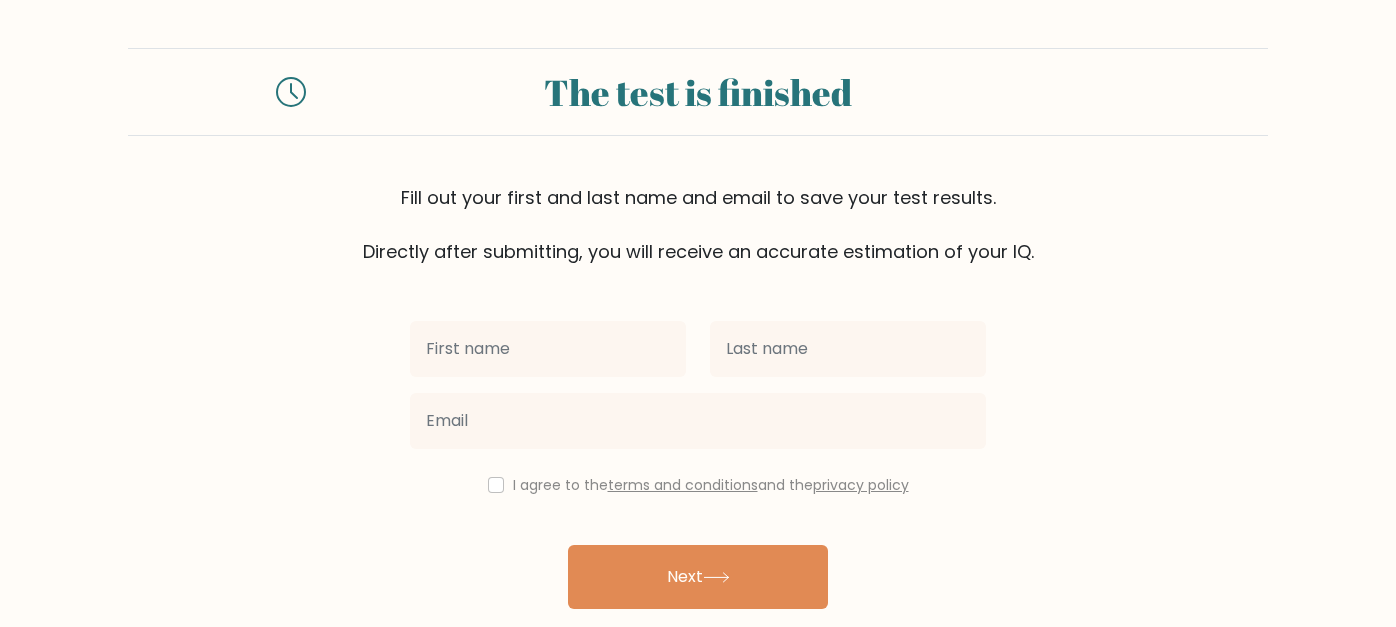 scroll, scrollTop: 0, scrollLeft: 0, axis: both 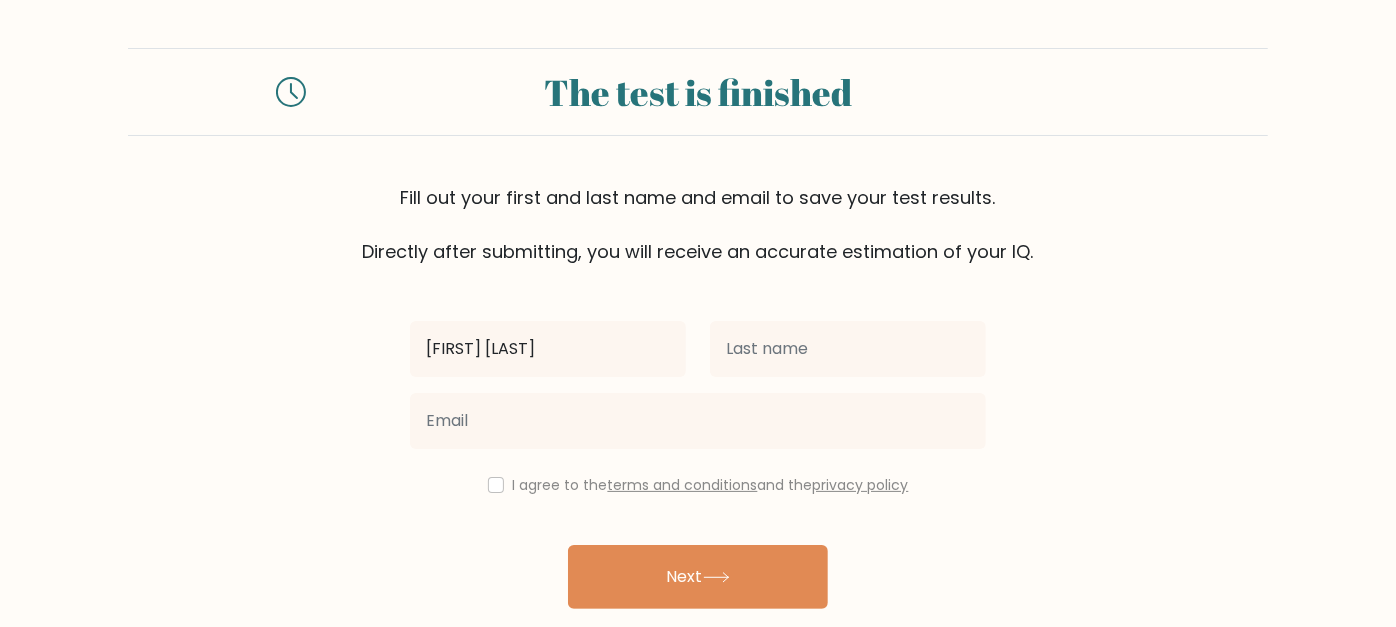 type on "[FIRST] [LAST]" 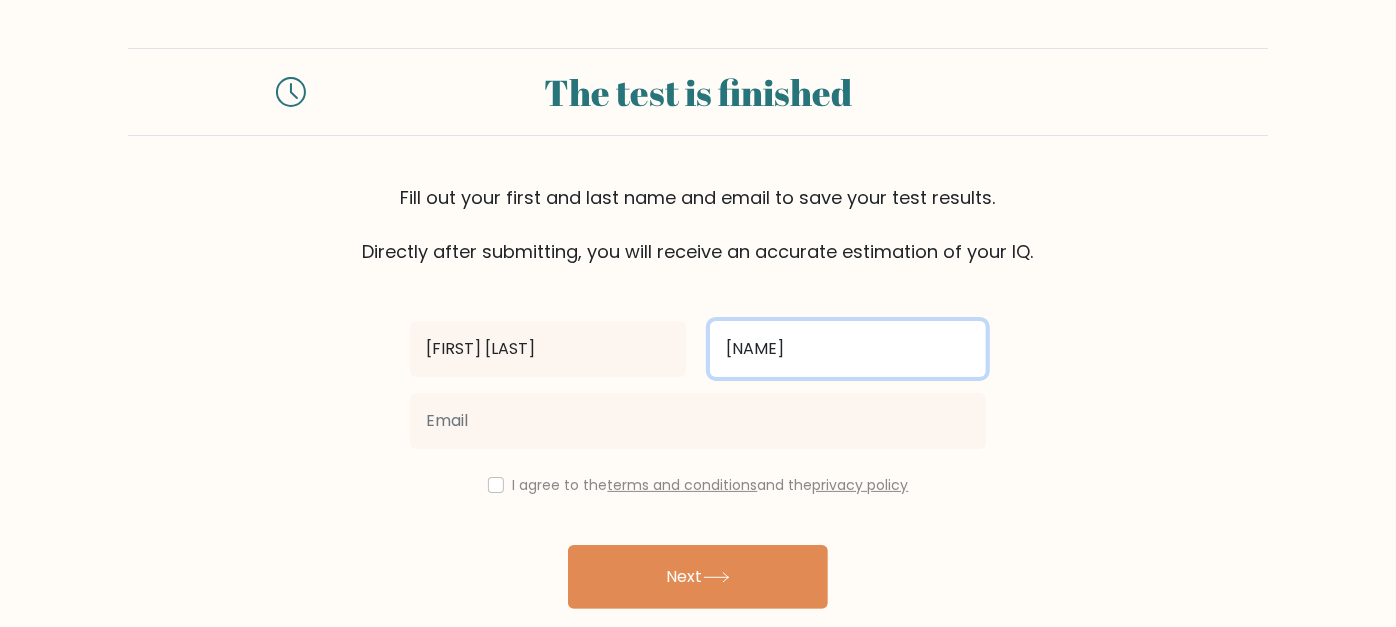 type on "[NAME]" 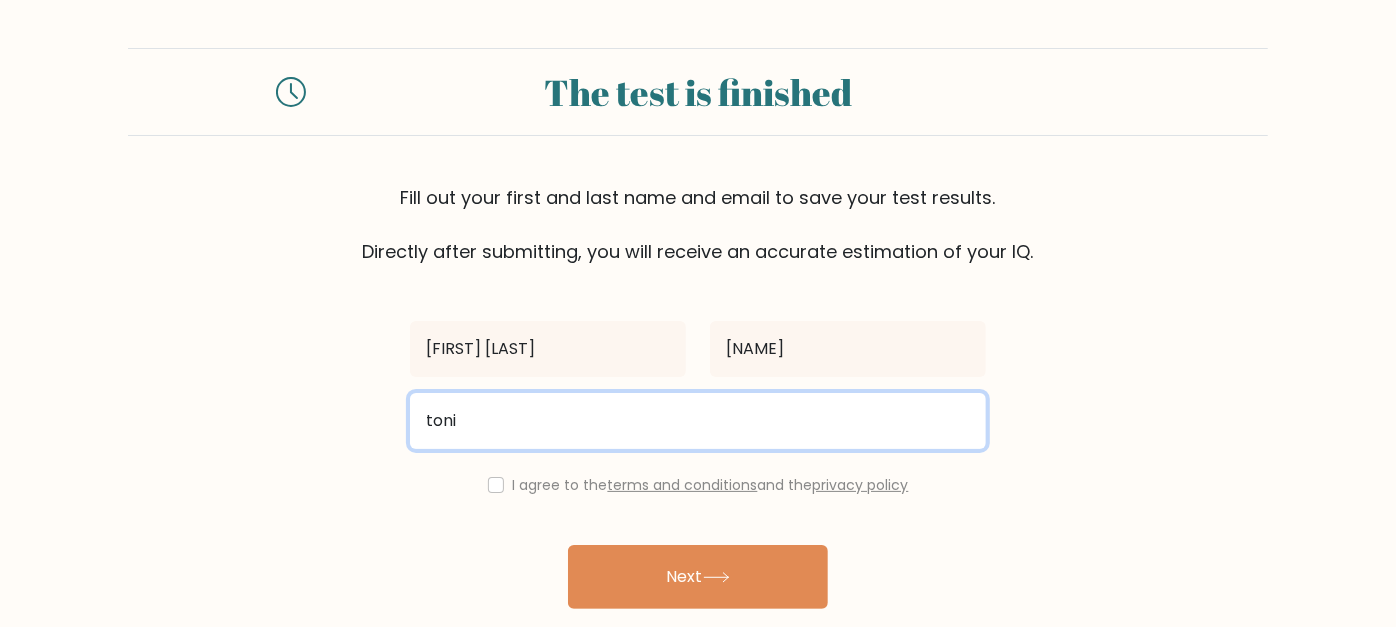 type on "[EMAIL]" 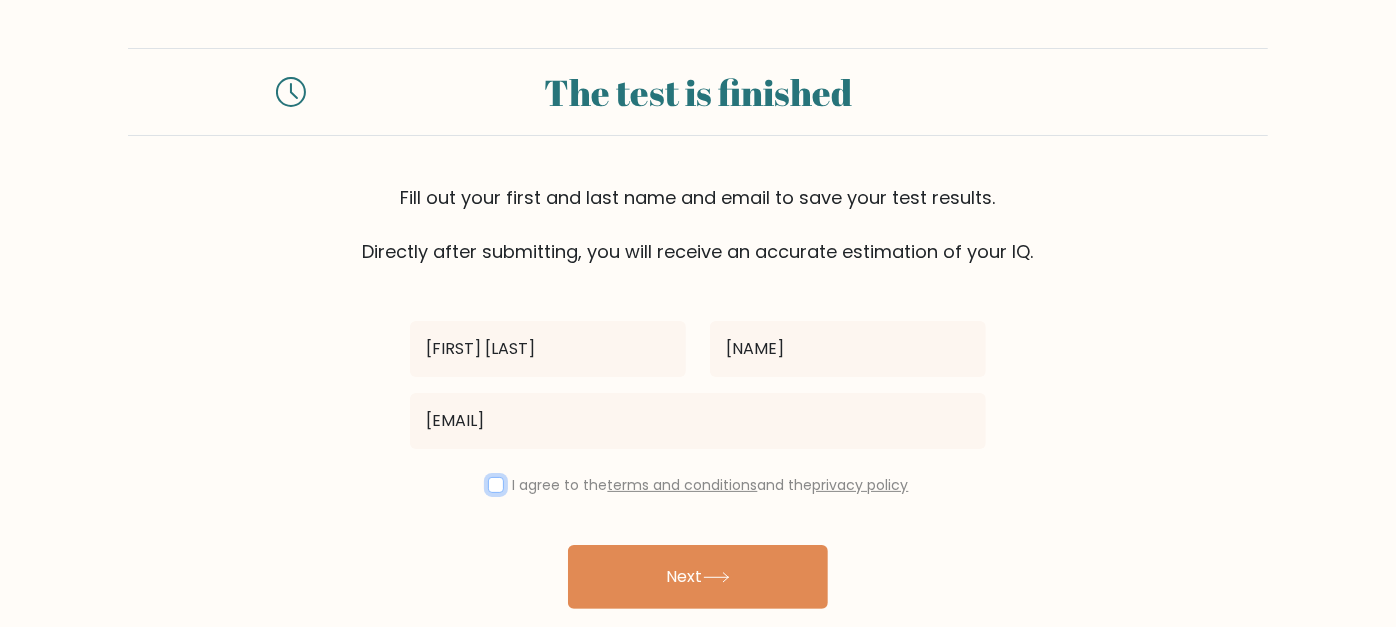 click at bounding box center (496, 485) 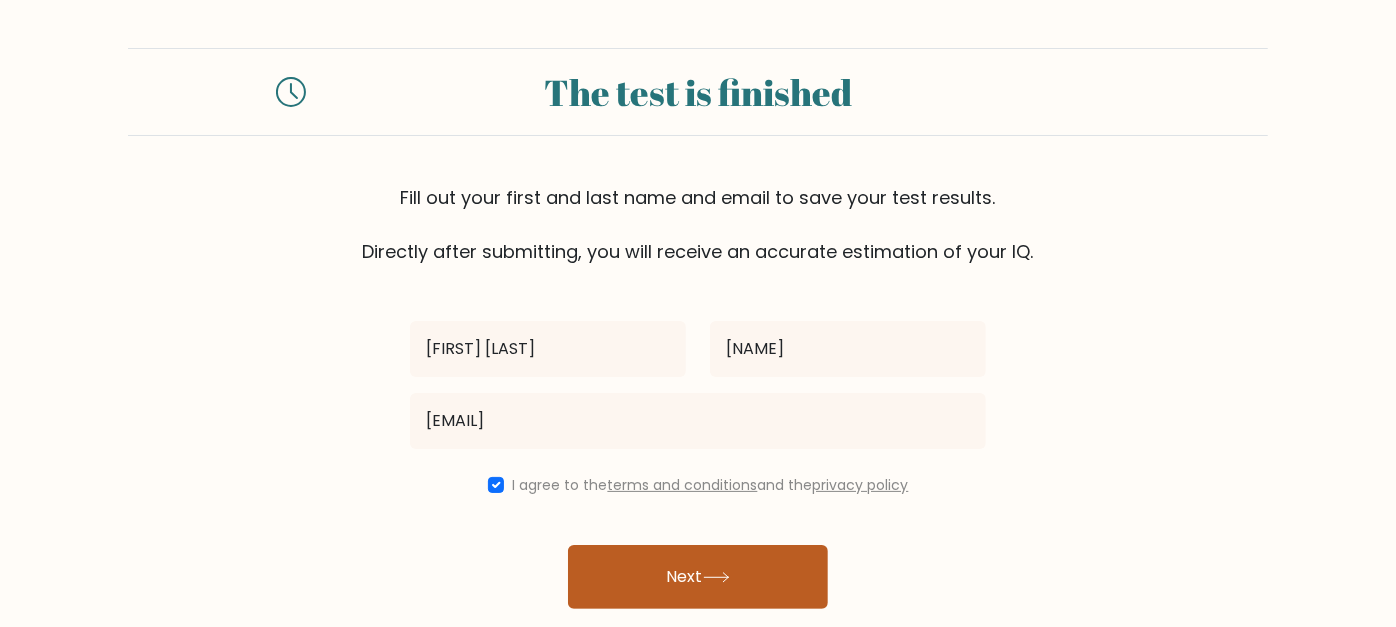 click on "Next" at bounding box center [698, 577] 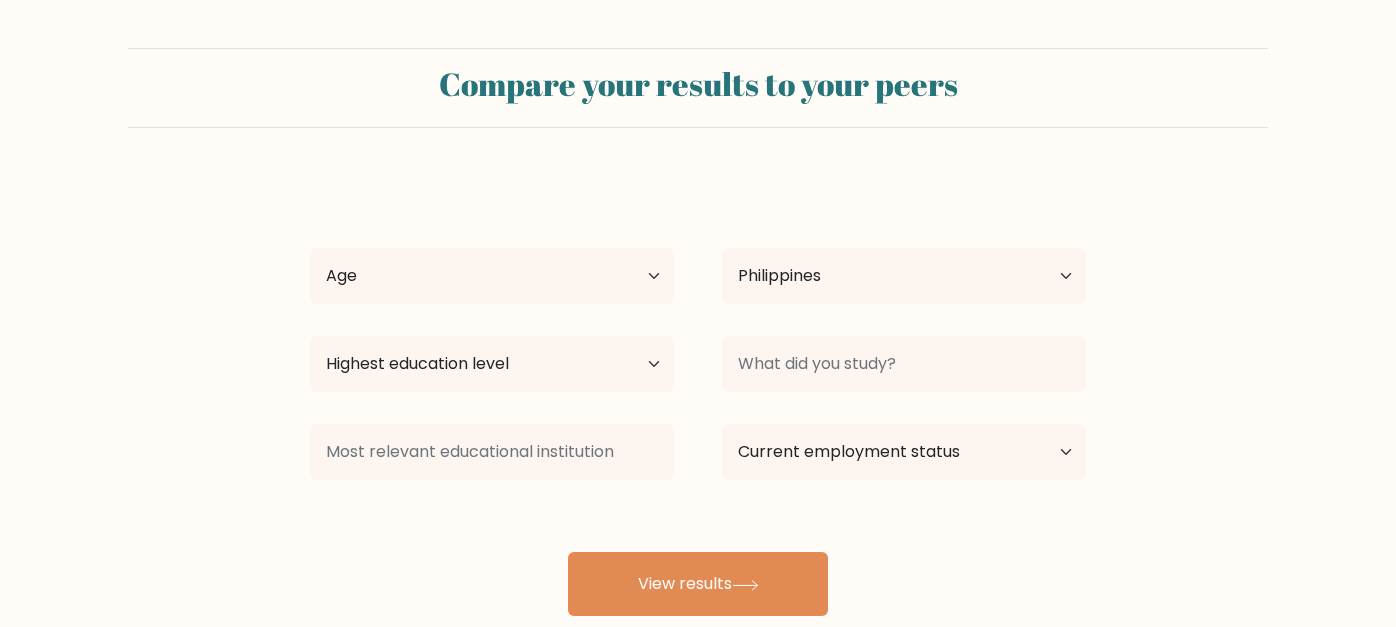 scroll, scrollTop: 0, scrollLeft: 0, axis: both 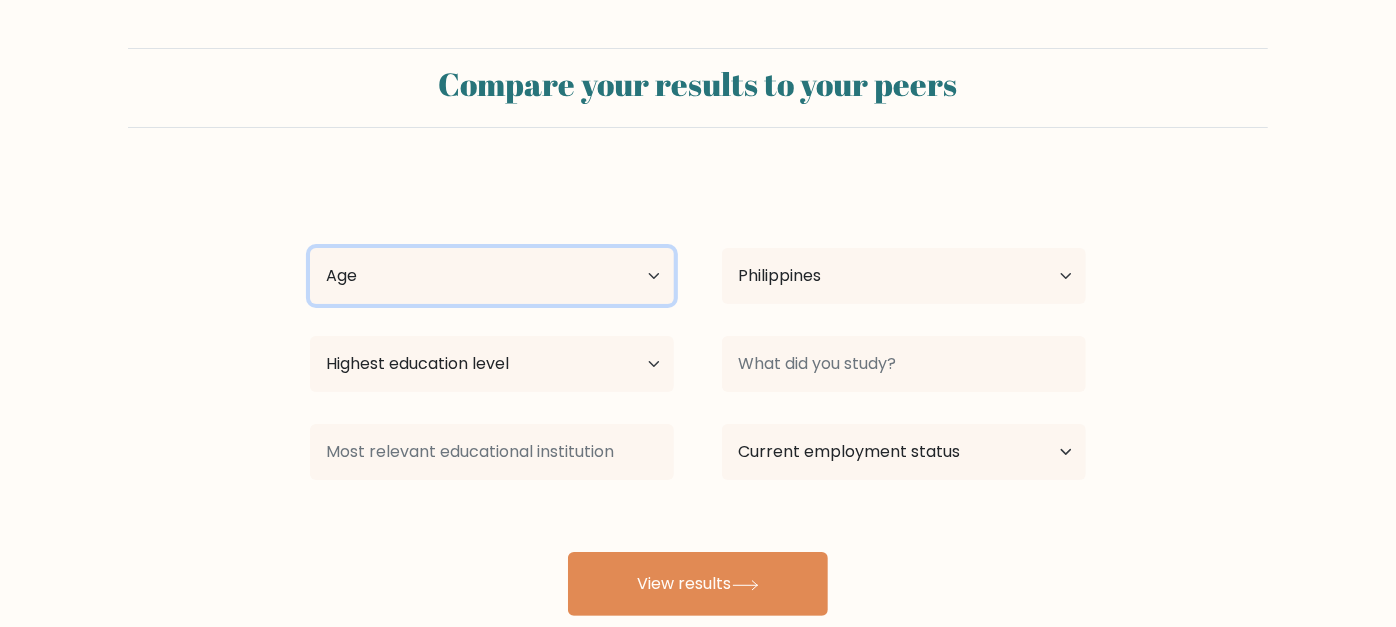 click on "Age
Under 18 years old
18-24 years old
25-34 years old
35-44 years old
45-54 years old
55-64 years old
65 years old and above" at bounding box center (492, 276) 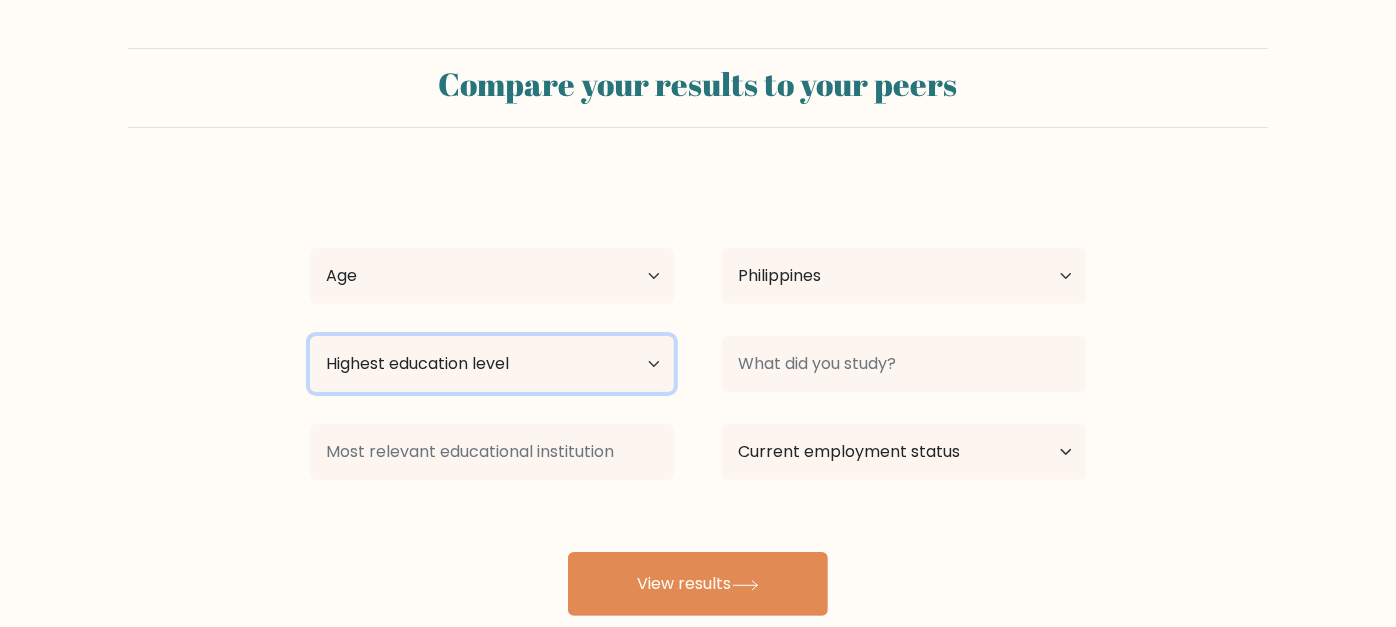 click on "Highest education level
No schooling
Primary
Lower Secondary
Upper Secondary
Occupation Specific
Bachelor's degree
Master's degree
Doctoral degree" at bounding box center (492, 364) 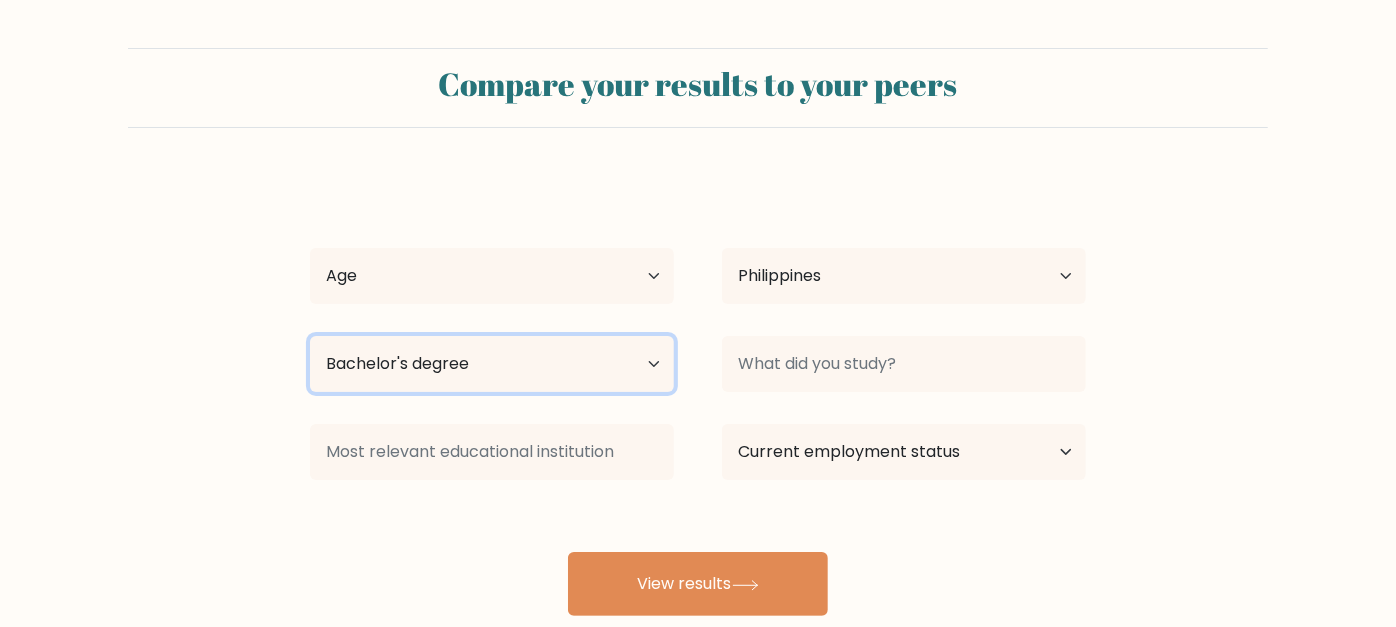 click on "Highest education level
No schooling
Primary
Lower Secondary
Upper Secondary
Occupation Specific
Bachelor's degree
Master's degree
Doctoral degree" at bounding box center [492, 364] 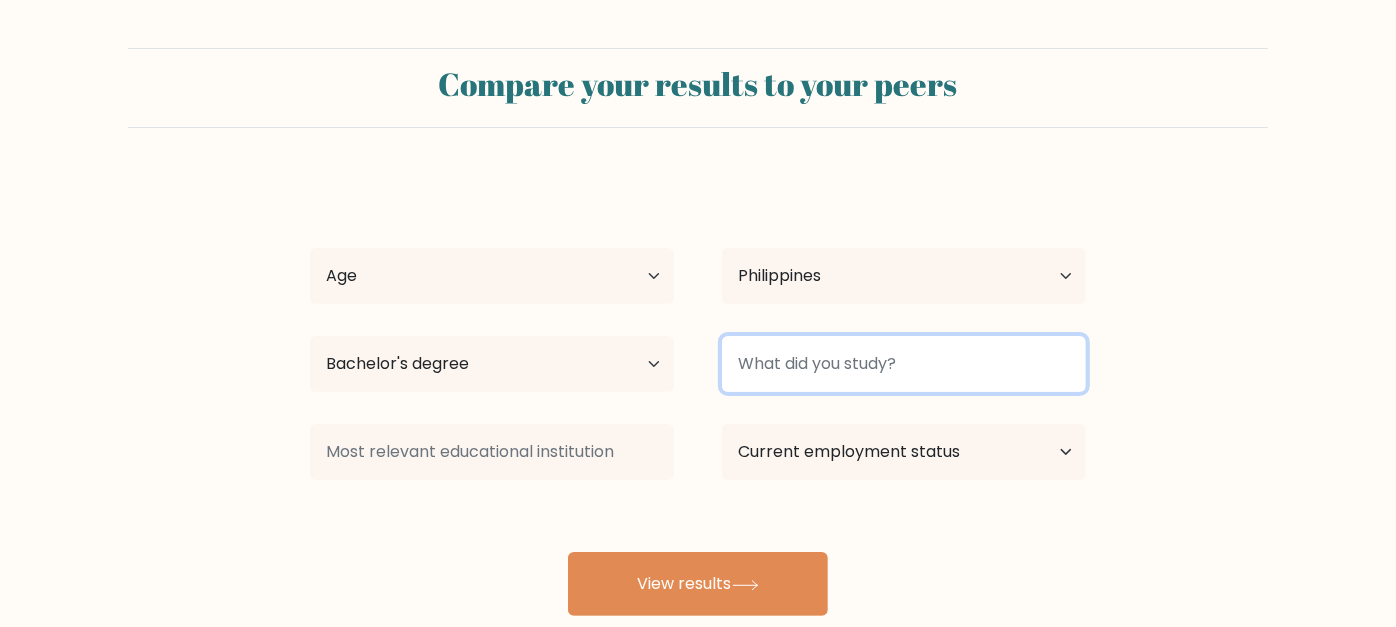 click at bounding box center [904, 364] 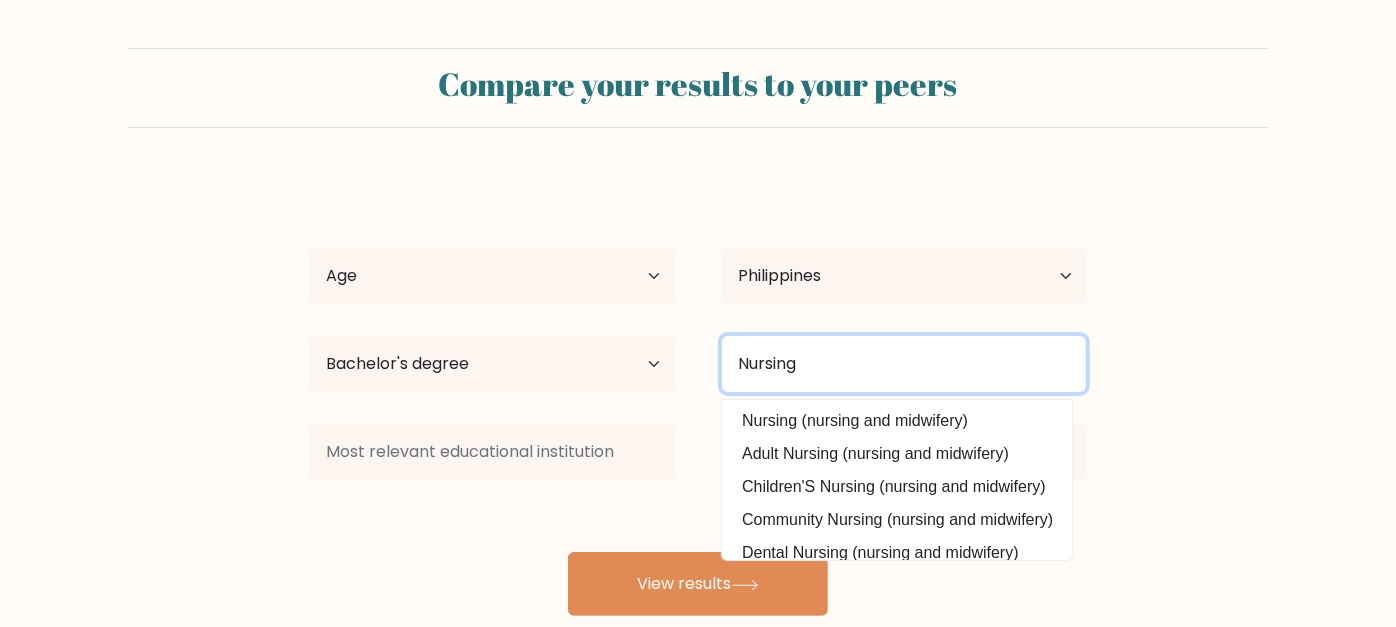 type on "Nursing" 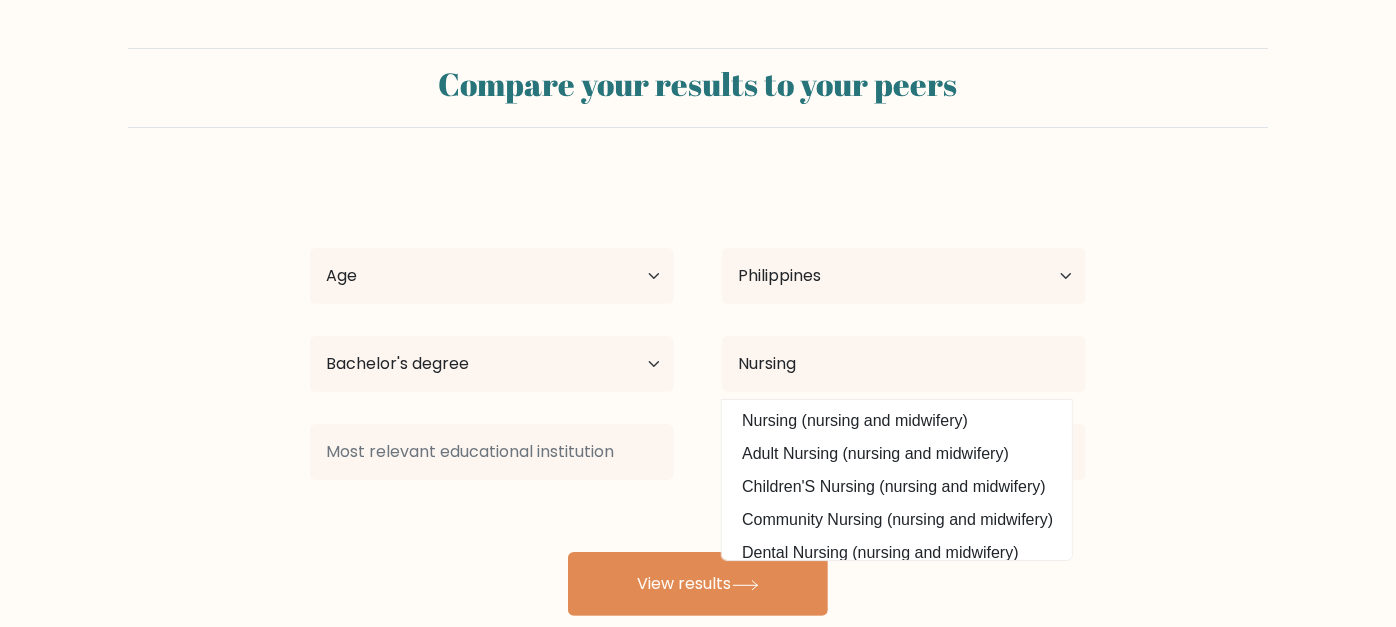 click on "Compare your results to your peers
Marie Toni
Navor
Age
Under 18 years old
18-24 years old
25-34 years old
35-44 years old
45-54 years old
55-64 years old
65 years old and above
Country
Afghanistan
Albania
Algeria
American Samoa
Andorra
Angola
Anguilla
Antarctica
Antigua and Barbuda
Argentina
Armenia
Aruba
Australia" at bounding box center [698, 332] 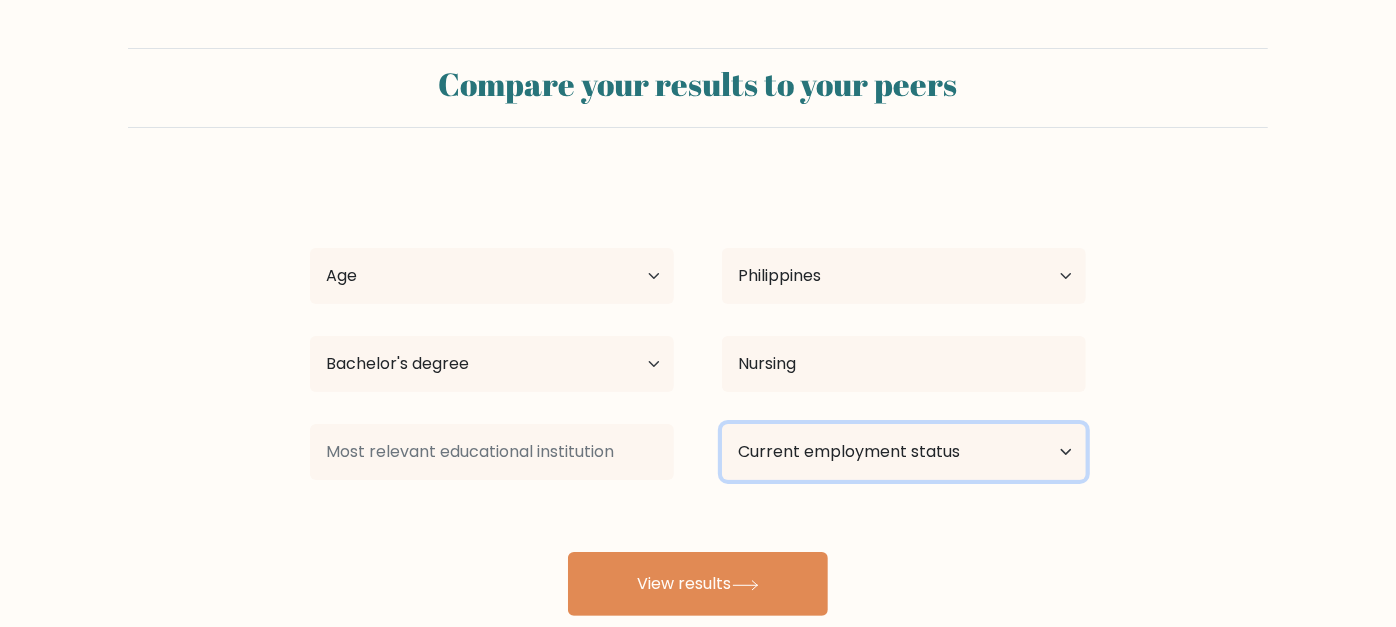 click on "Current employment status
Employed
Student
Retired
Other / prefer not to answer" at bounding box center (904, 452) 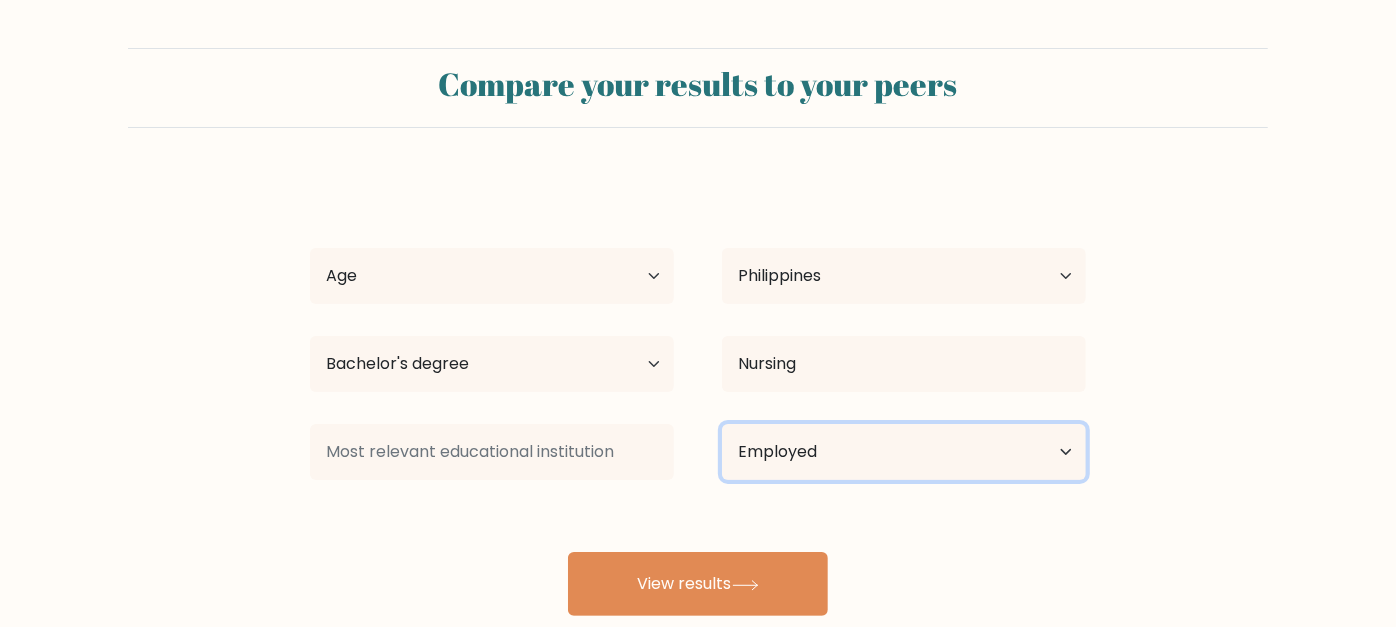 click on "Current employment status
Employed
Student
Retired
Other / prefer not to answer" at bounding box center (904, 452) 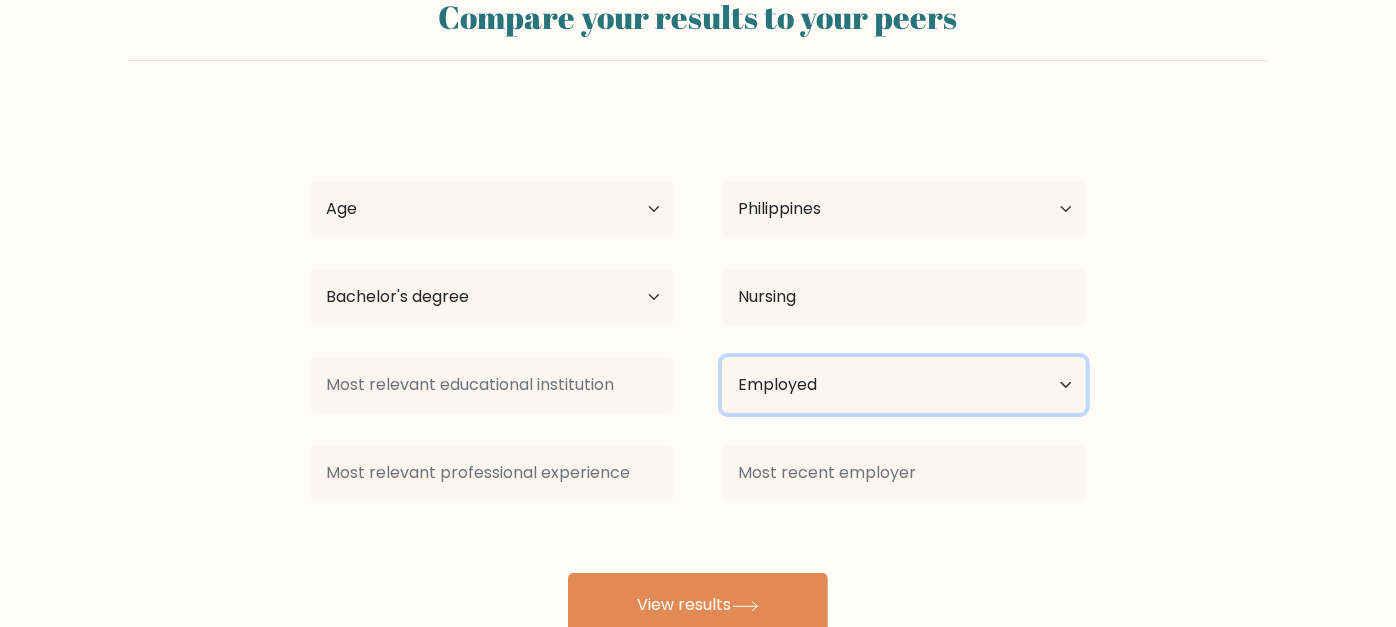 scroll, scrollTop: 111, scrollLeft: 0, axis: vertical 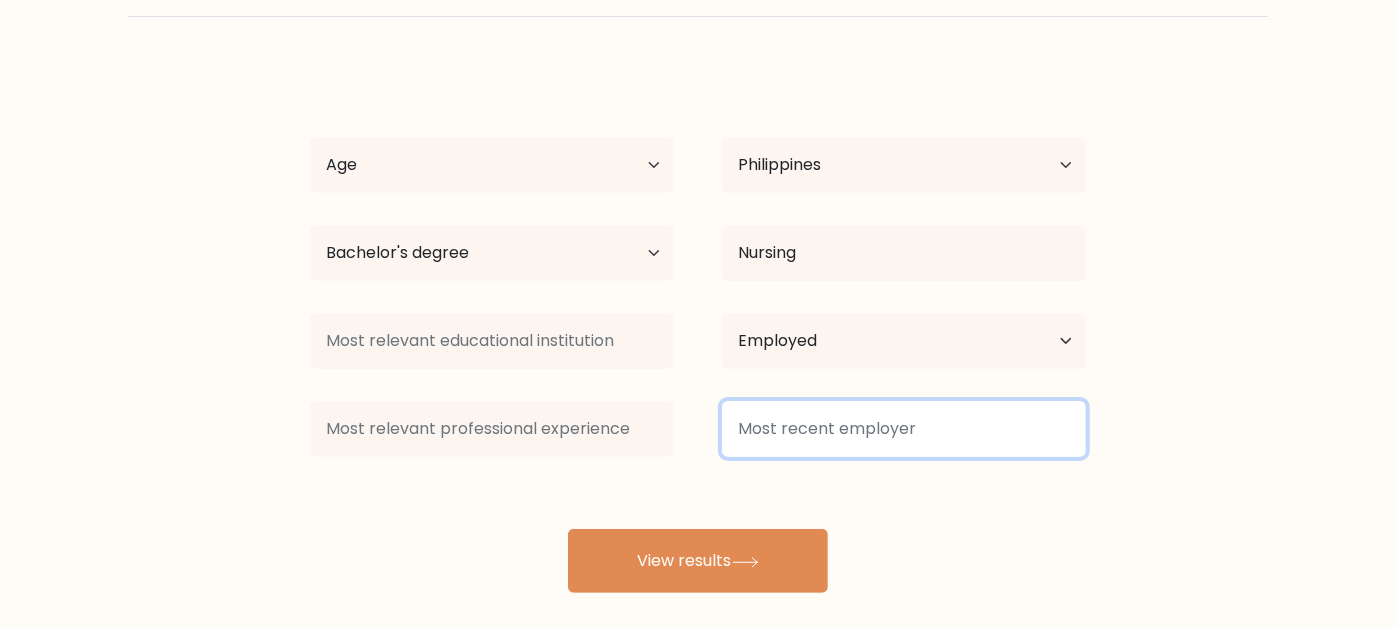 click at bounding box center [904, 429] 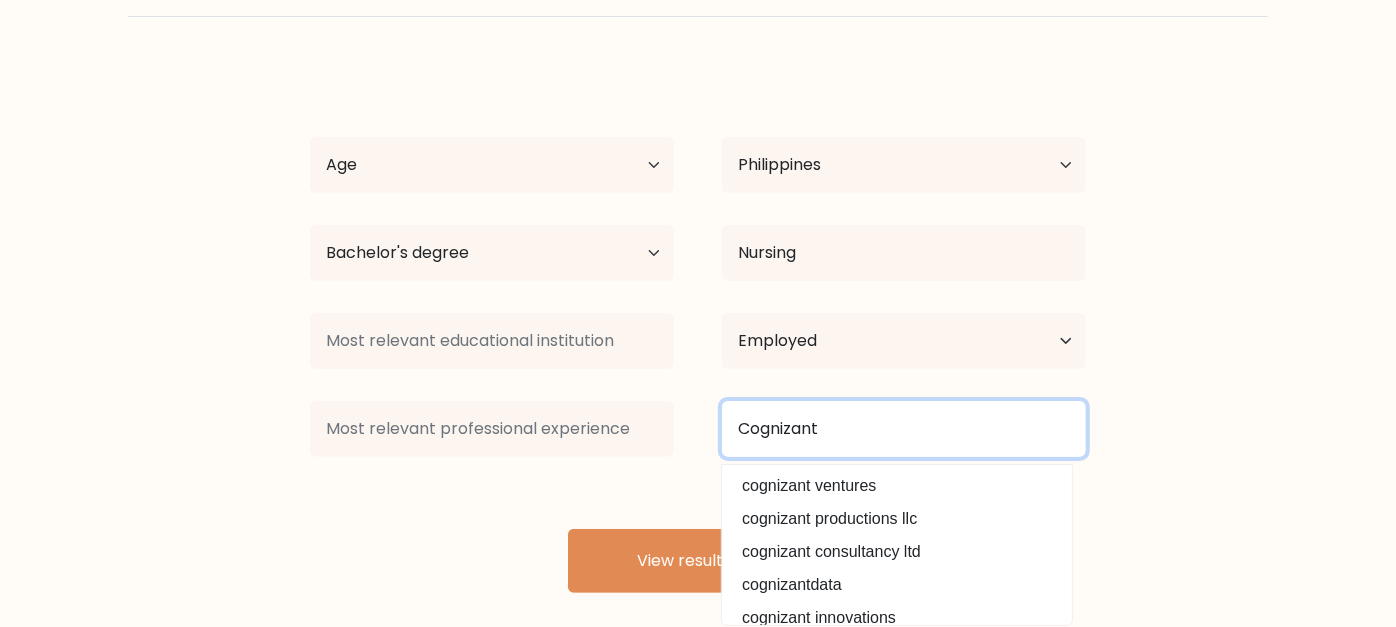 type on "Cognizant" 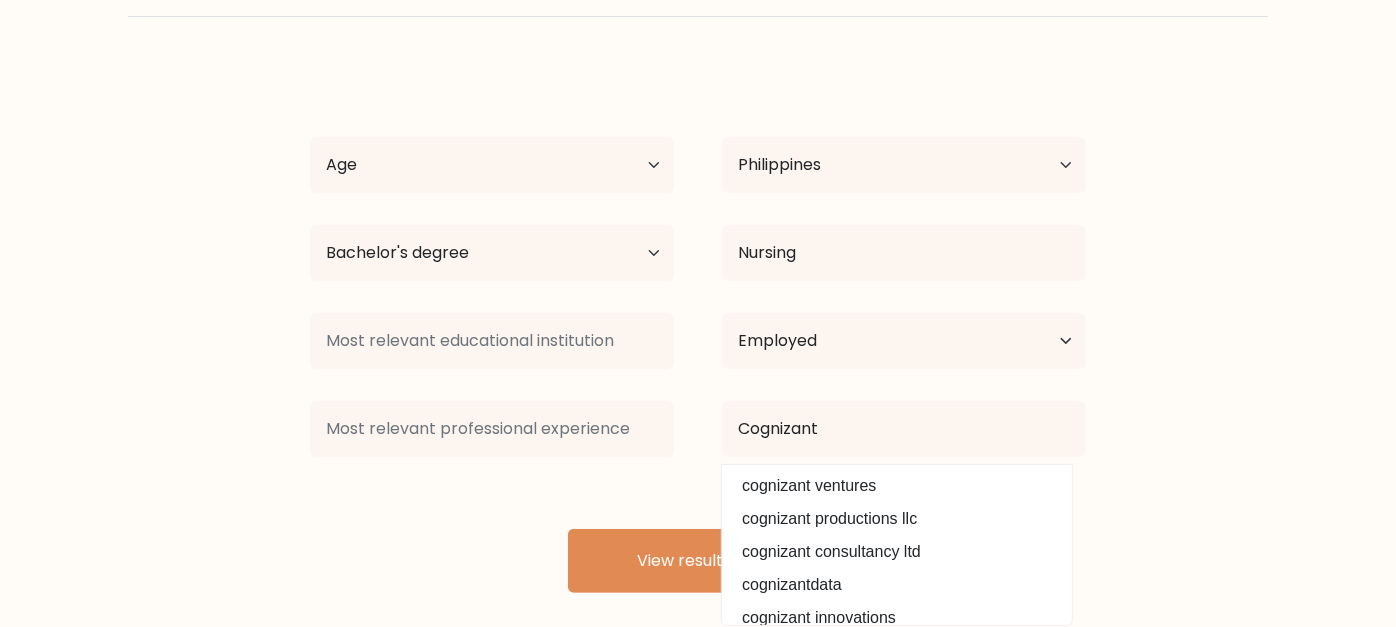 click on "Compare your results to your peers
Marie Toni
Navor
Age
Under 18 years old
18-24 years old
25-34 years old
35-44 years old
45-54 years old
55-64 years old
65 years old and above
Country
Afghanistan
Albania
Algeria
American Samoa
Andorra
Angola
Anguilla
Antarctica
Antigua and Barbuda
Argentina
Armenia
Aruba
Australia" at bounding box center (698, 265) 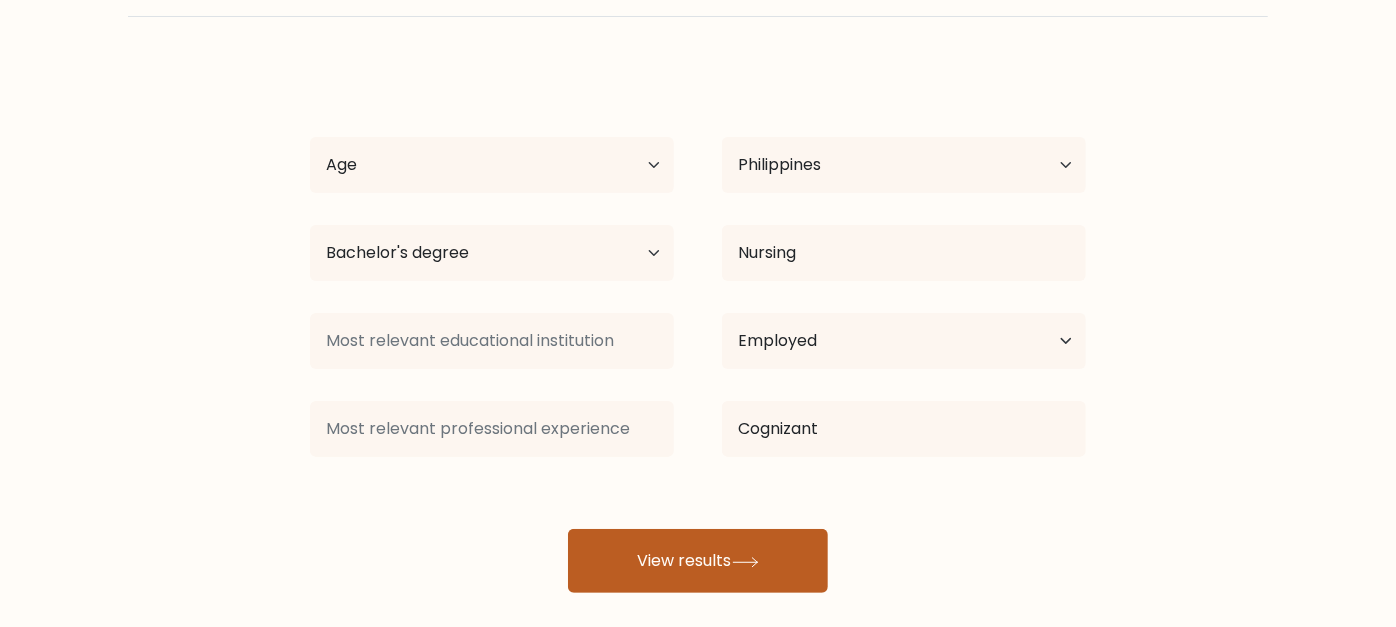 click on "View results" at bounding box center [698, 561] 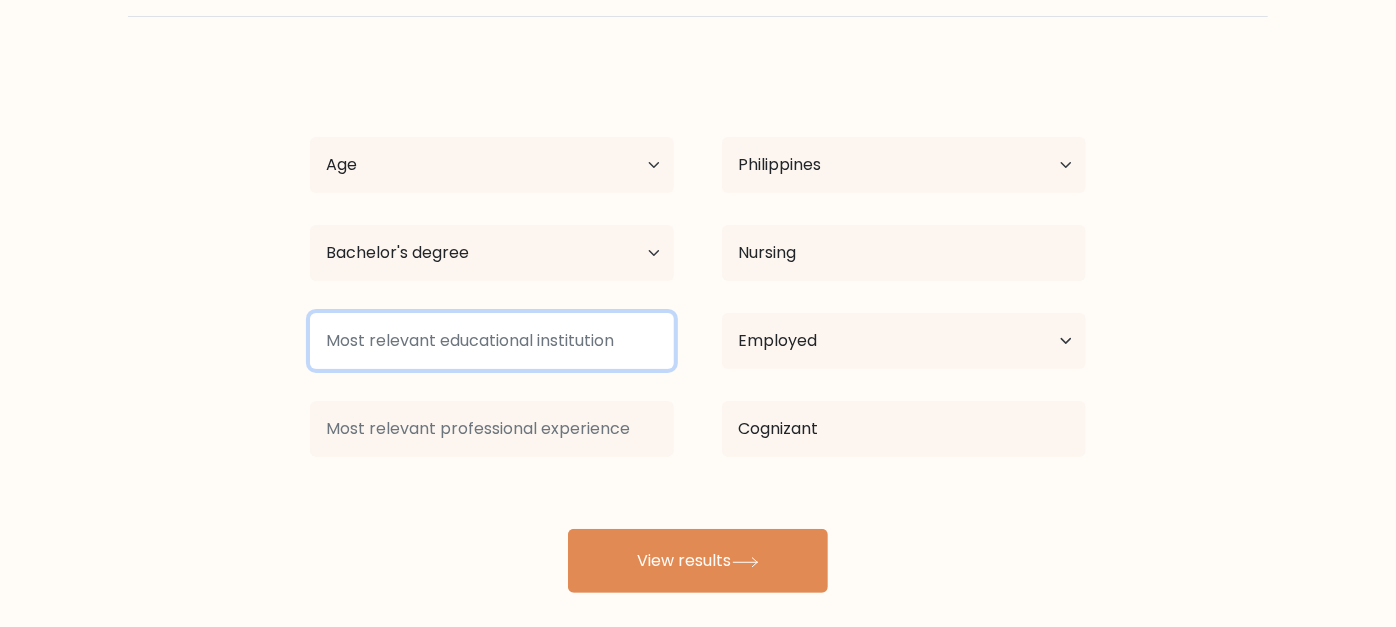 click at bounding box center [492, 341] 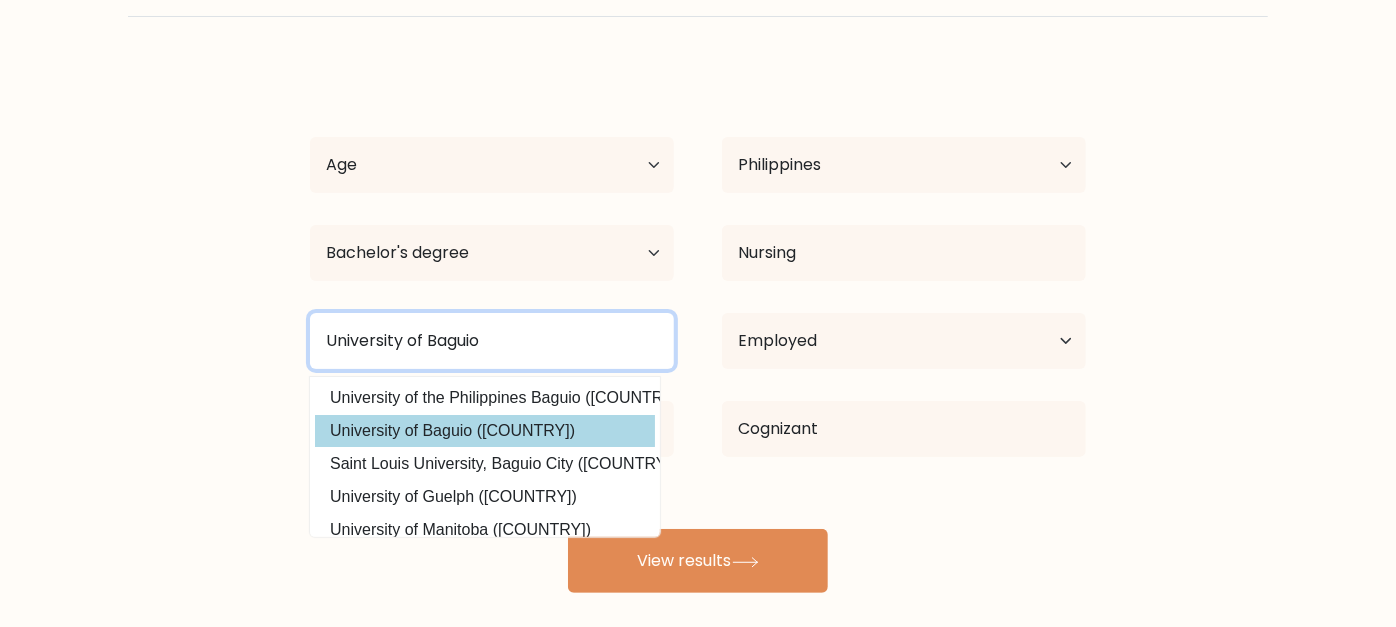 type on "University of Baguio" 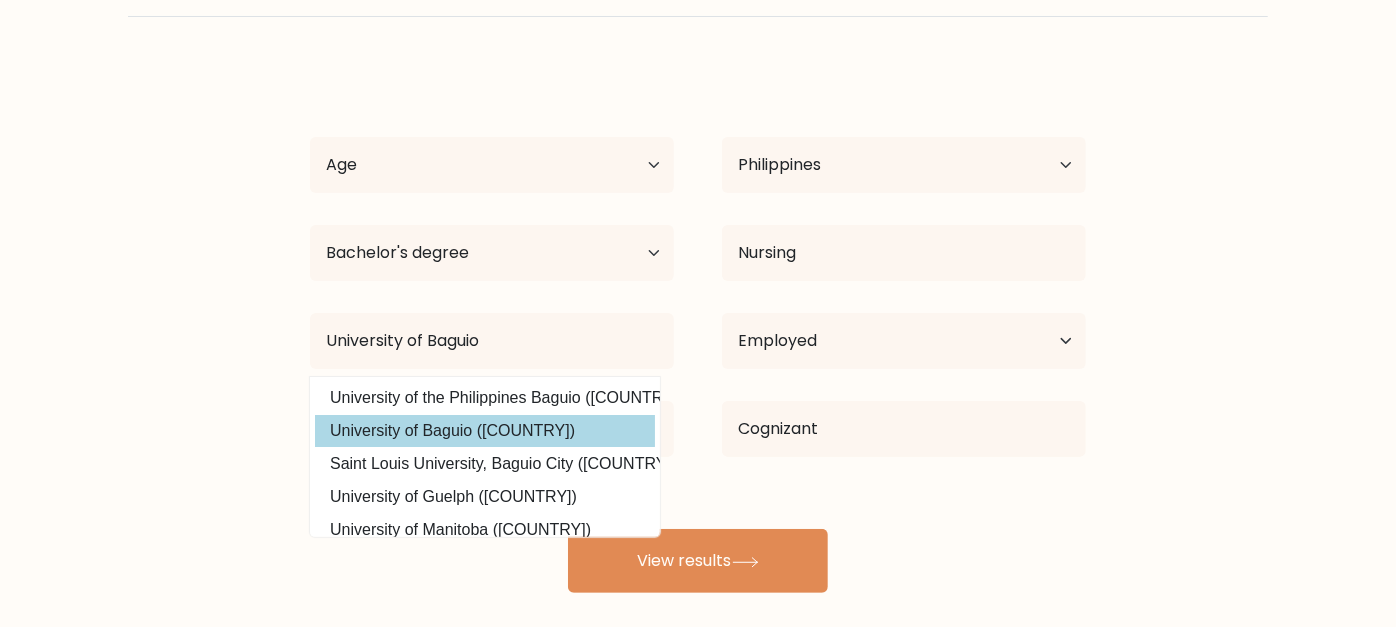 click on "Marie Toni
Navor
Age
Under 18 years old
18-24 years old
25-34 years old
35-44 years old
45-54 years old
55-64 years old
65 years old and above
Country
Afghanistan
Albania
Algeria
American Samoa
Andorra
Angola
Anguilla
Antarctica
Antigua and Barbuda
Argentina
Armenia
Aruba
Australia
Austria
Azerbaijan
Bahamas
Bahrain
Bangladesh
Barbados
Belarus
Belgium
Belize
Benin
Bermuda
Bhutan
Bolivia
Bonaire, Sint Eustatius and Saba
Bosnia and Herzegovina
Botswana
Bouvet Island
Brazil
Brunei" at bounding box center (698, 329) 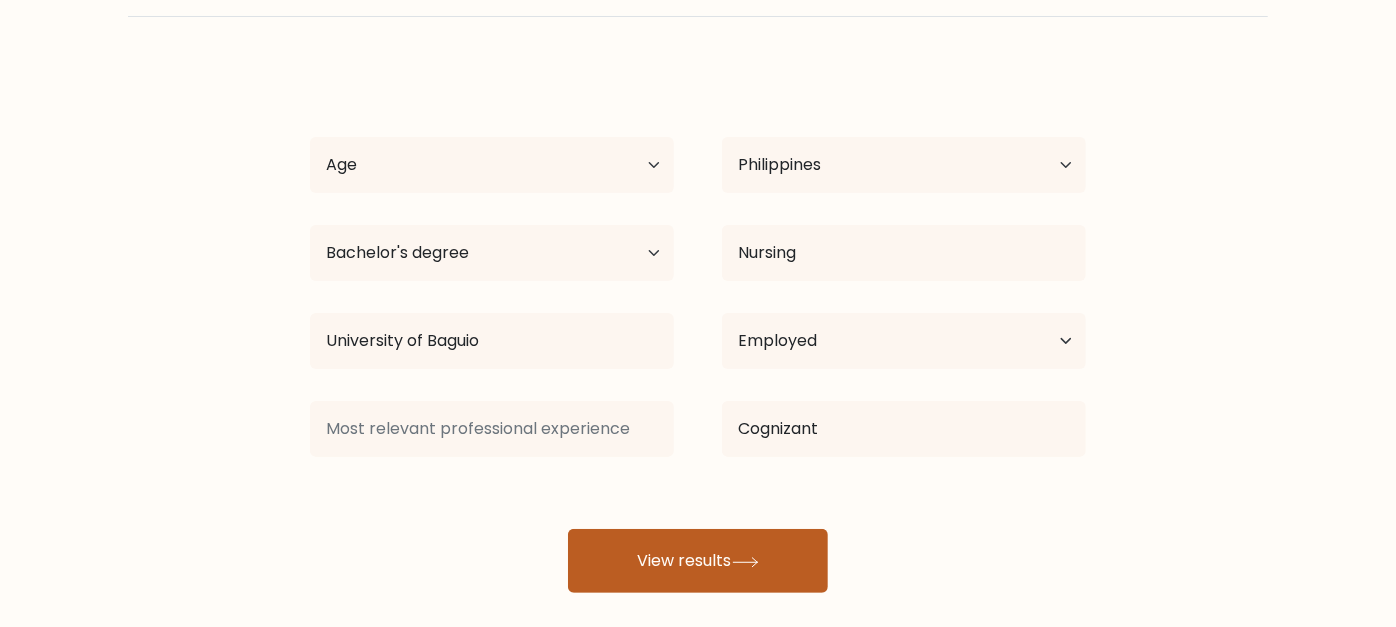 click on "View results" at bounding box center (698, 561) 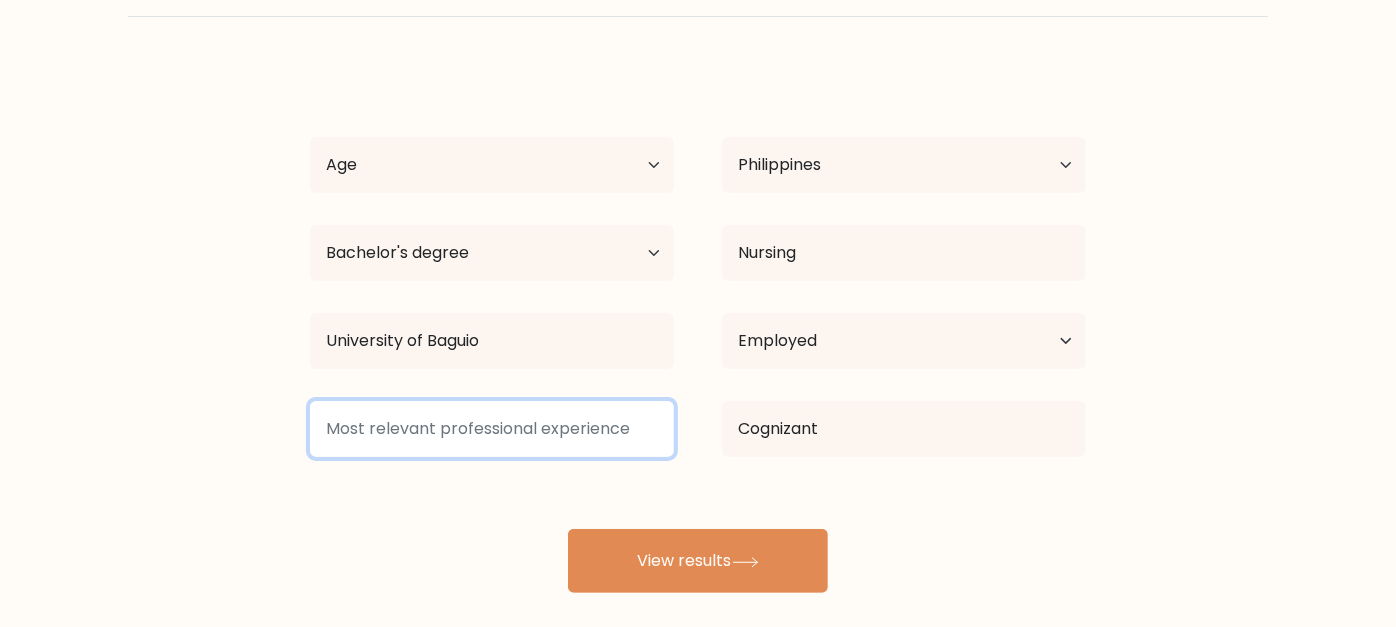 click at bounding box center (492, 429) 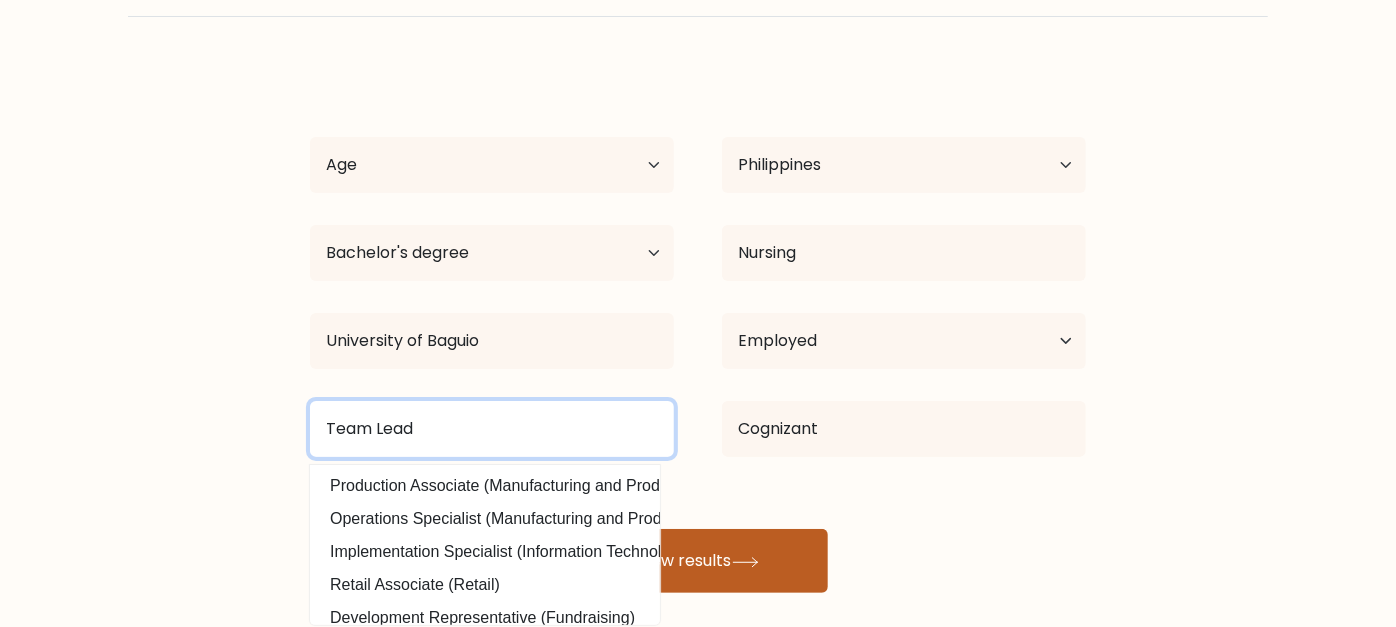 type on "[ROLE]" 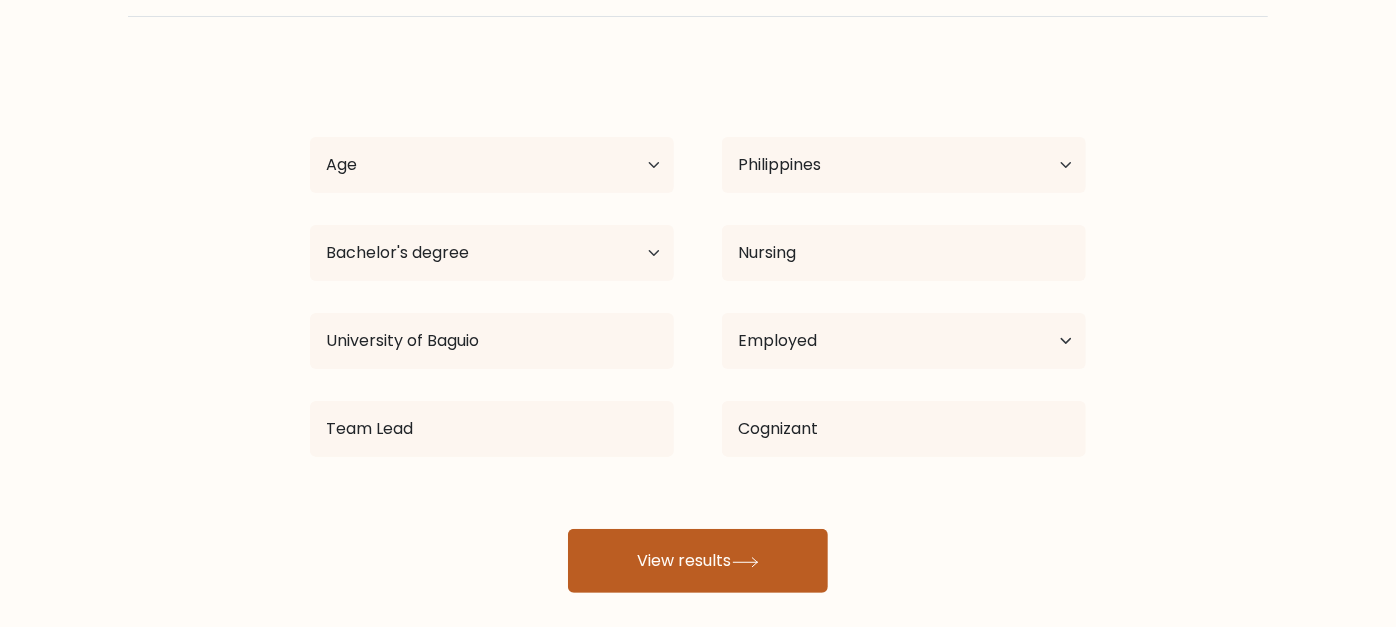 click on "View results" at bounding box center [698, 561] 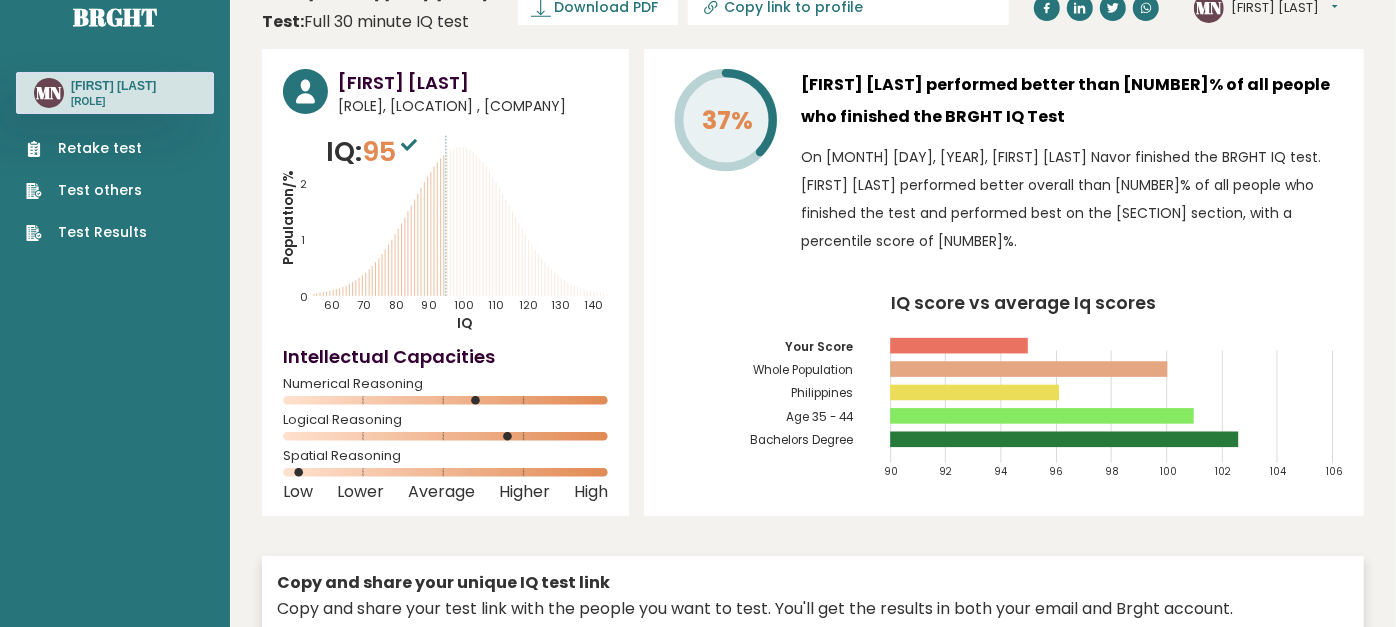 scroll, scrollTop: 0, scrollLeft: 0, axis: both 